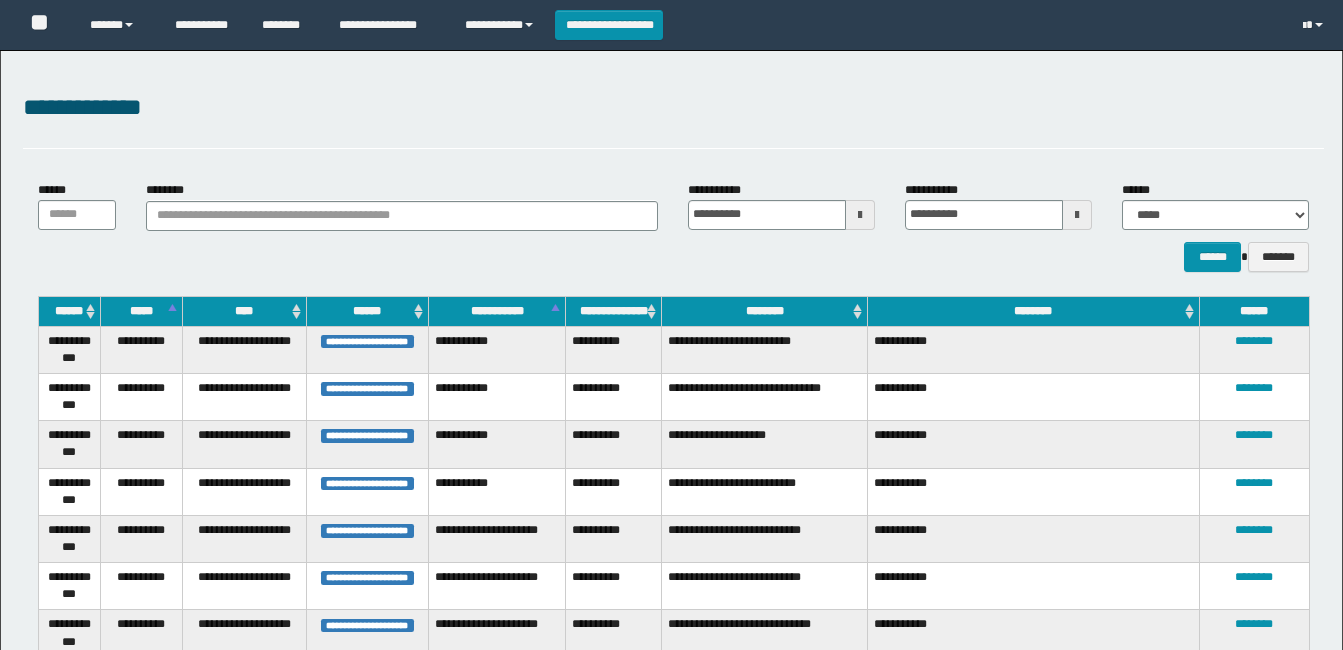 scroll, scrollTop: 300, scrollLeft: 0, axis: vertical 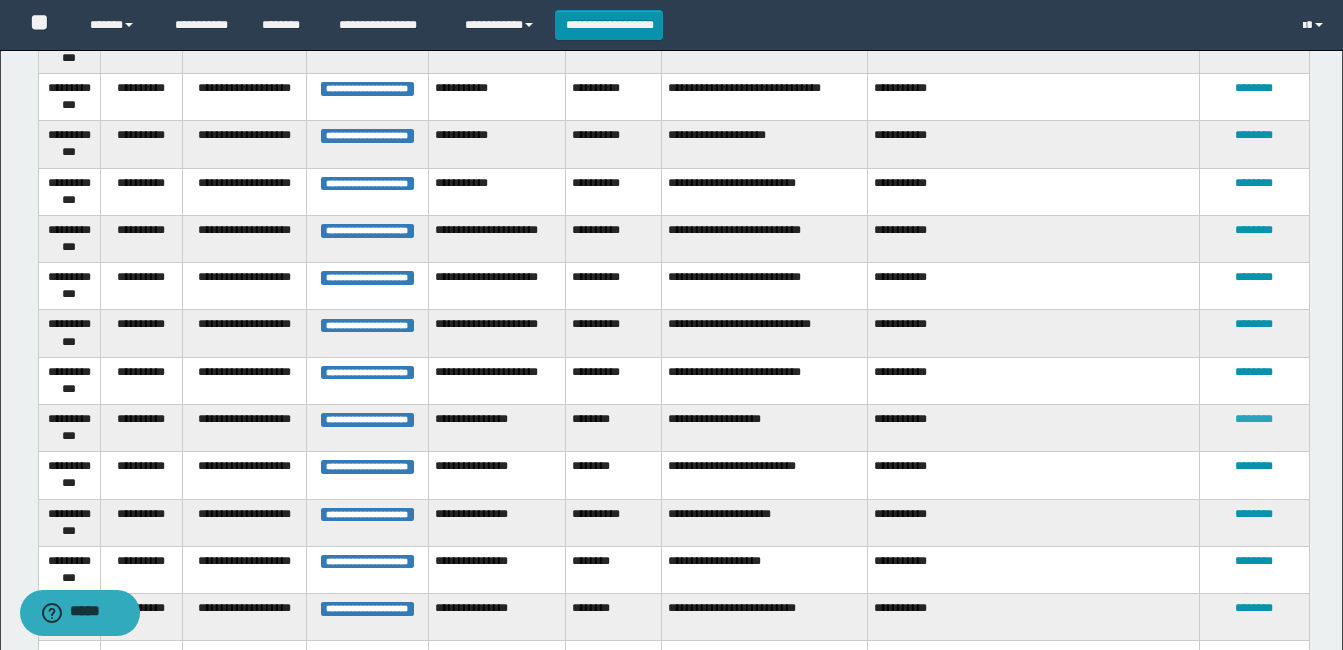 click on "********" at bounding box center [1254, 419] 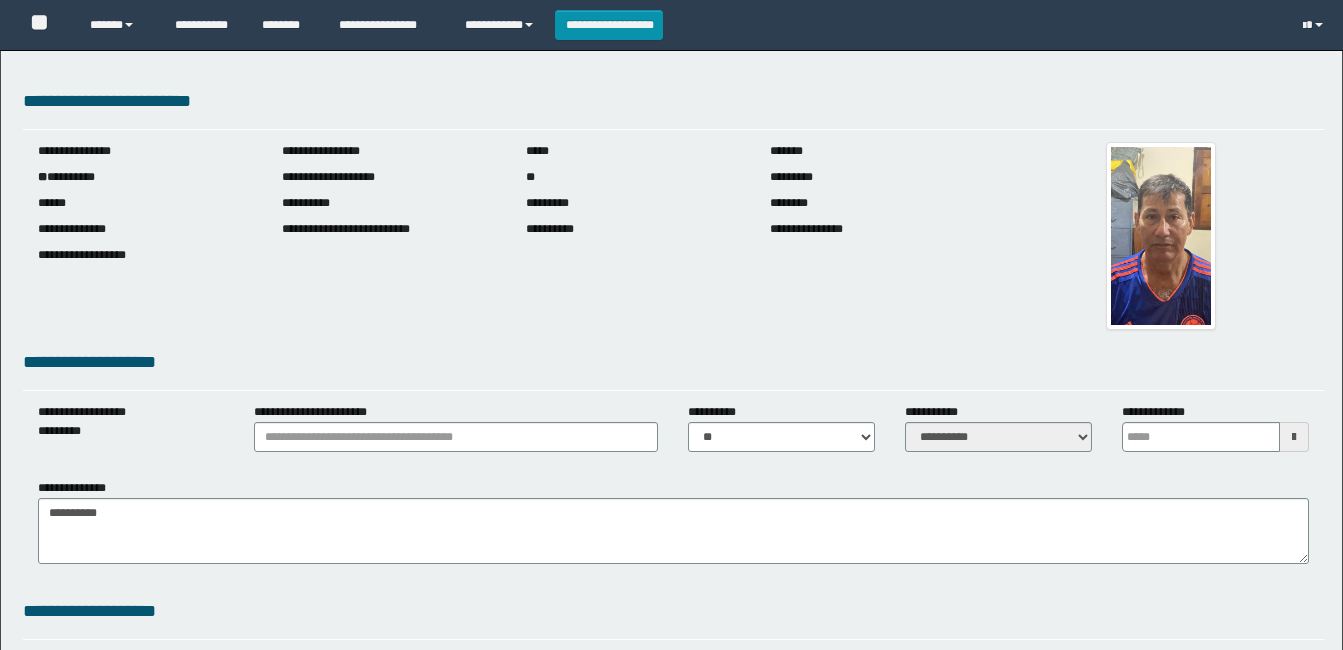 scroll, scrollTop: 0, scrollLeft: 0, axis: both 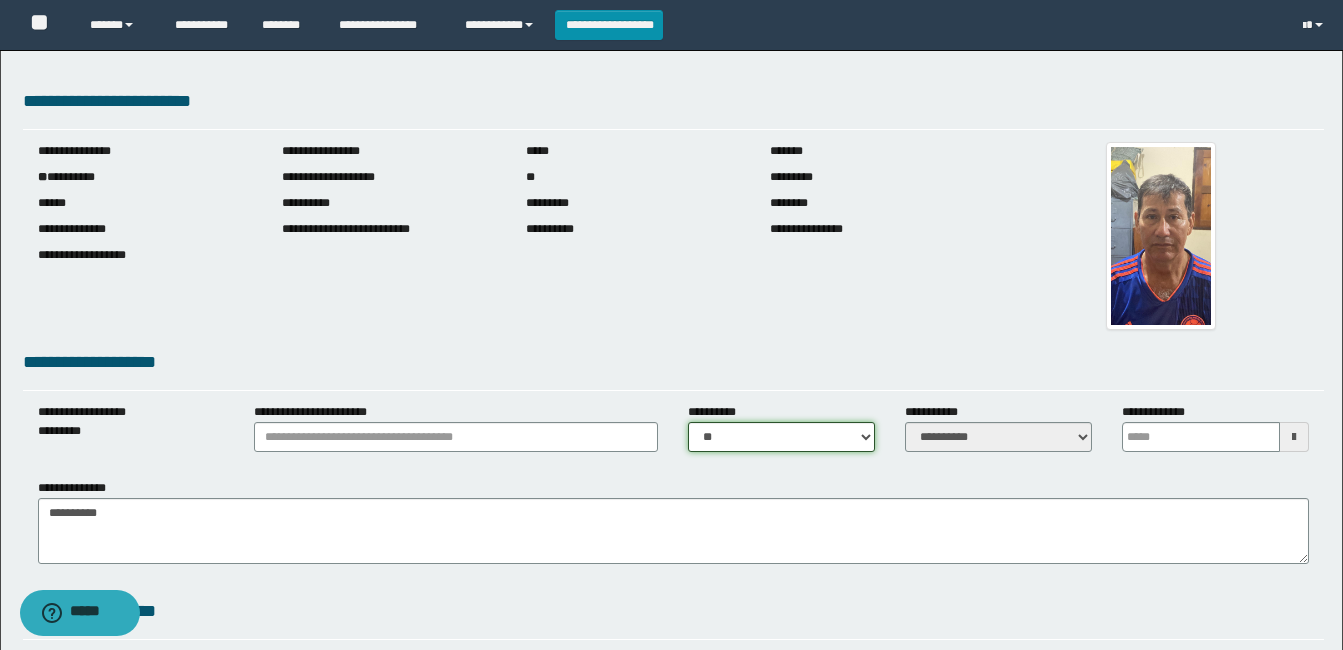 click on "**
**" at bounding box center [781, 437] 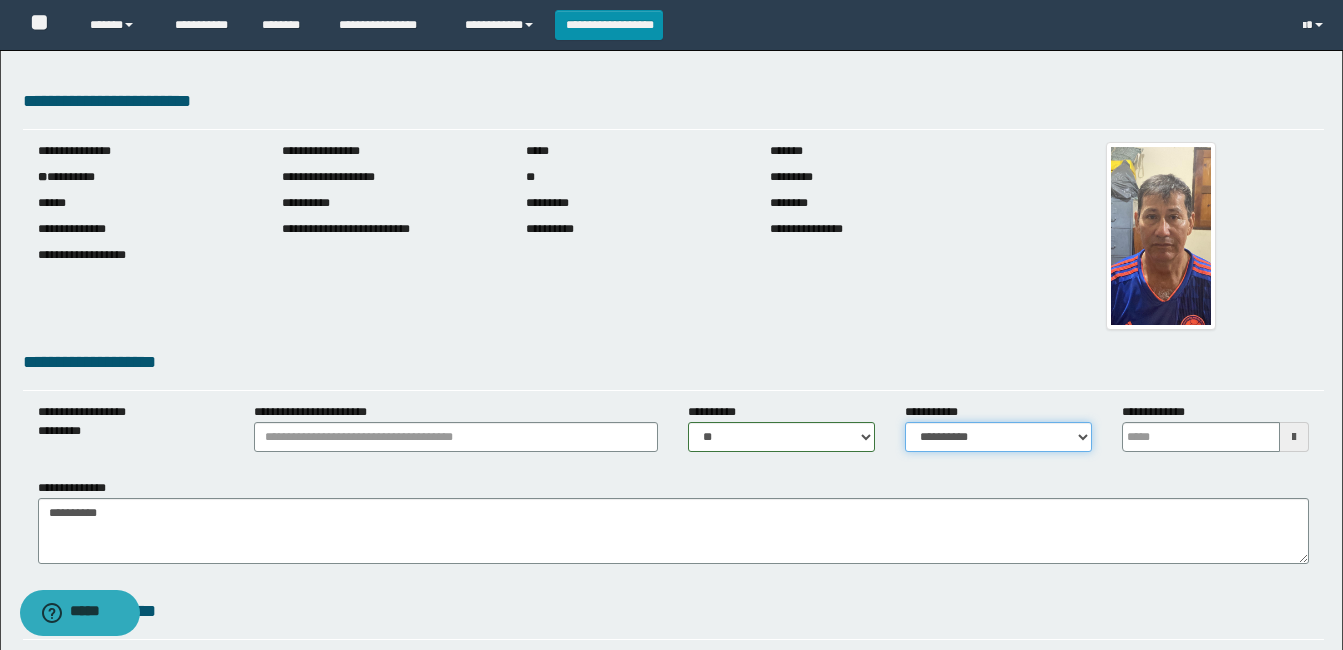 click on "**********" at bounding box center (998, 437) 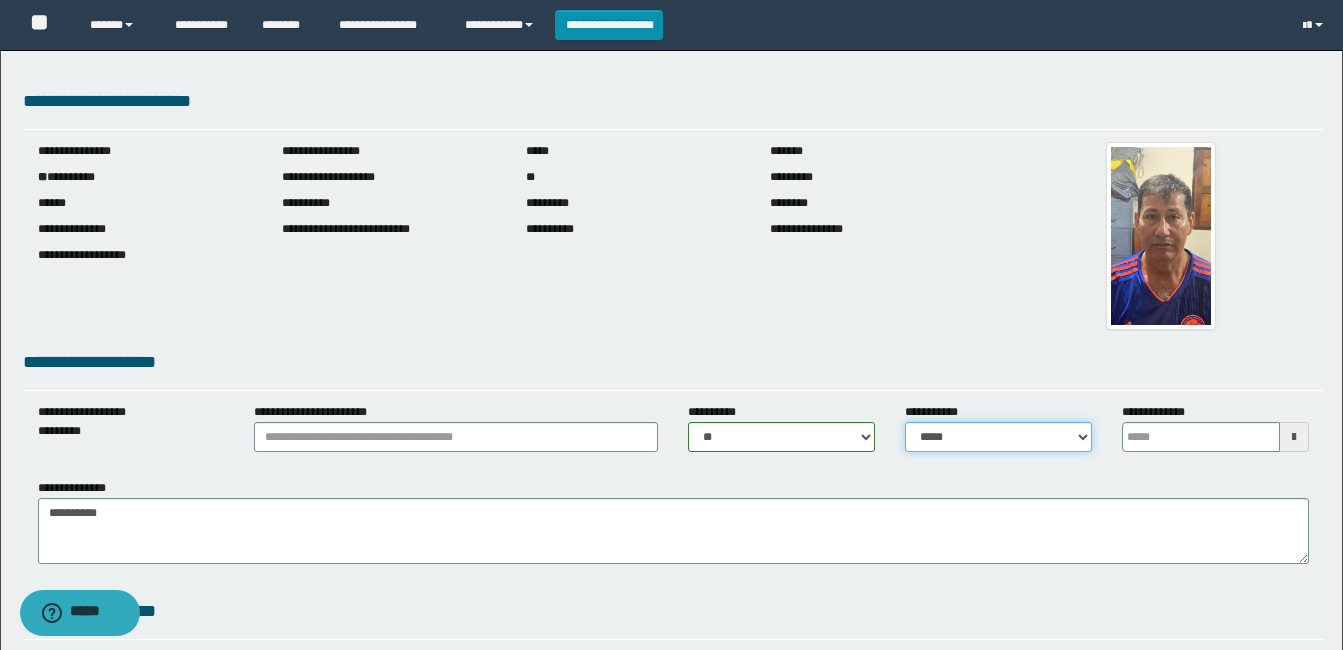 click on "**********" at bounding box center (998, 437) 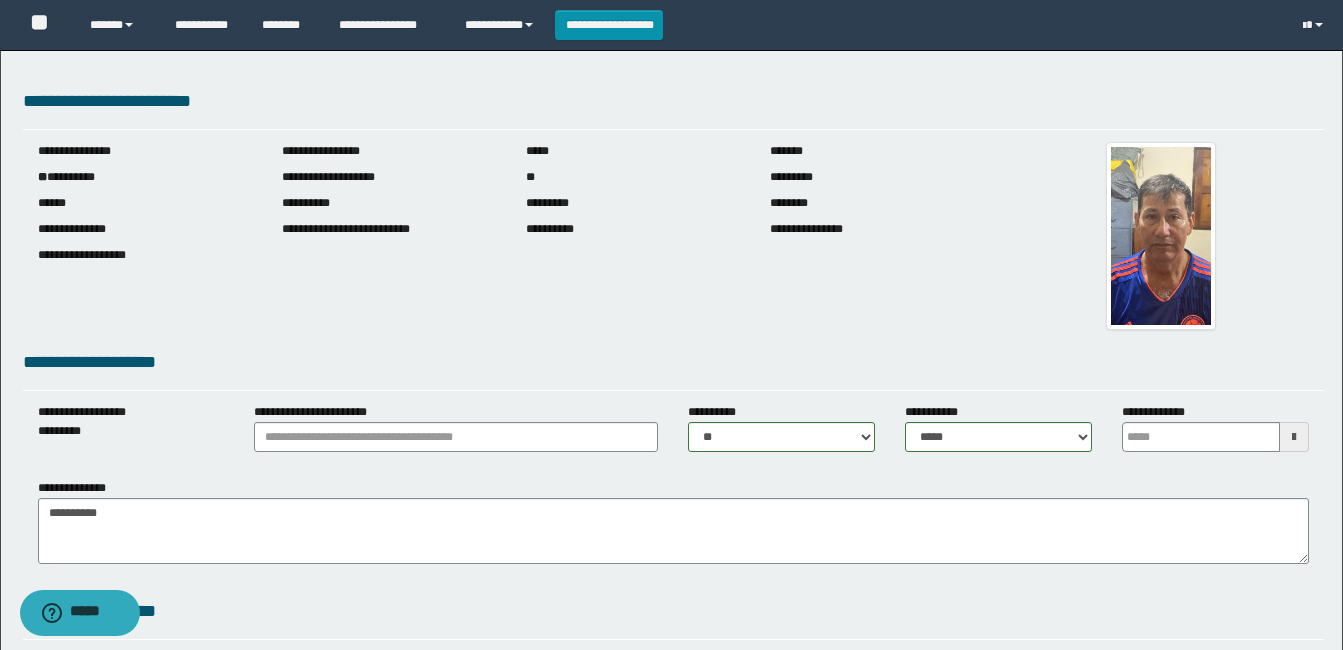 click at bounding box center [1294, 437] 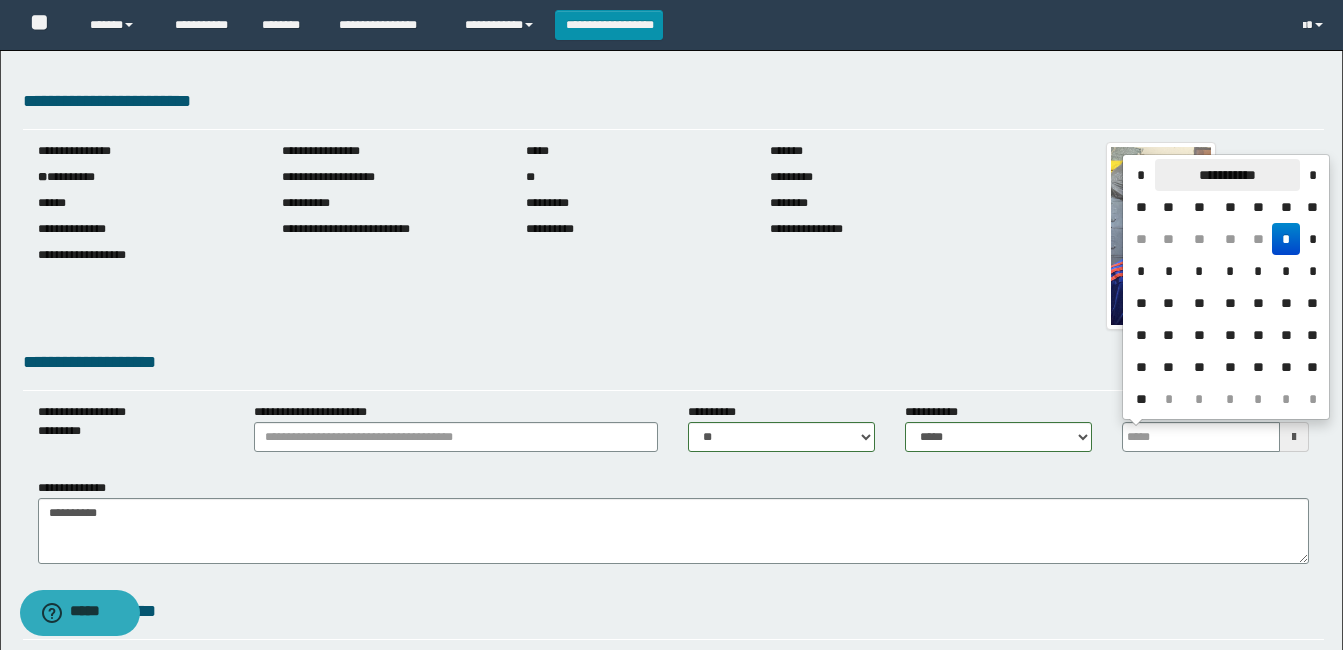 click on "**********" at bounding box center (1227, 175) 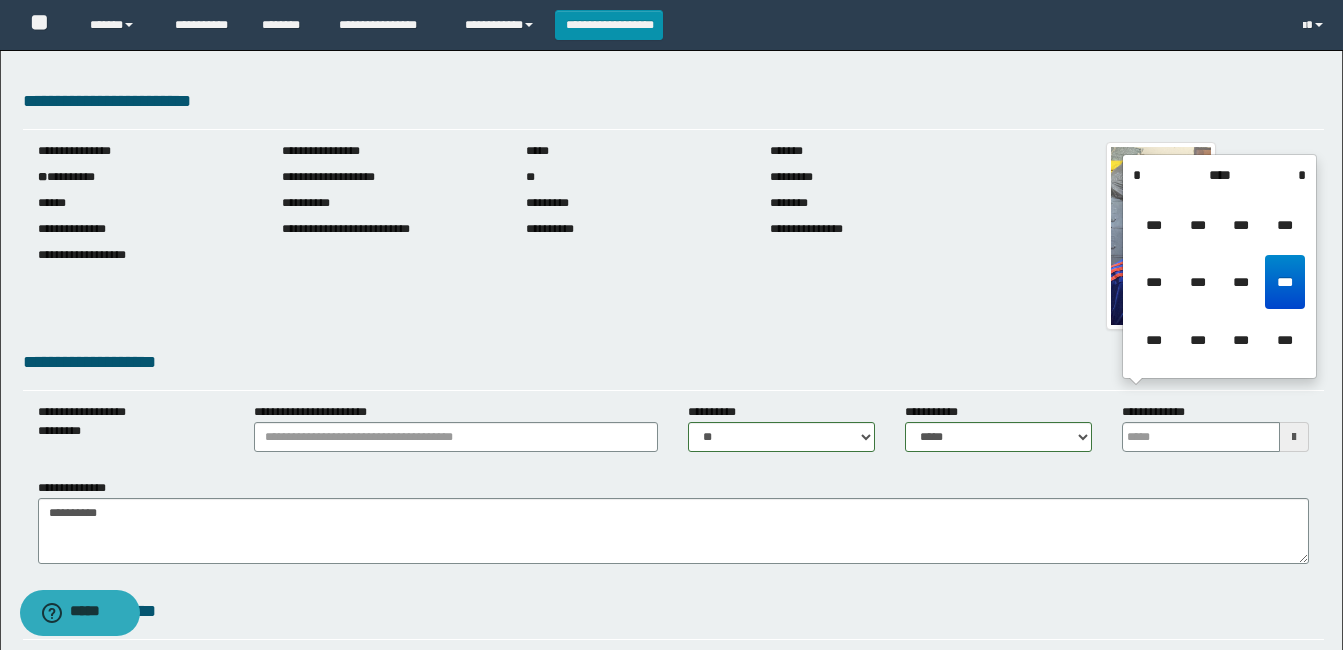 click on "****" at bounding box center (1219, 175) 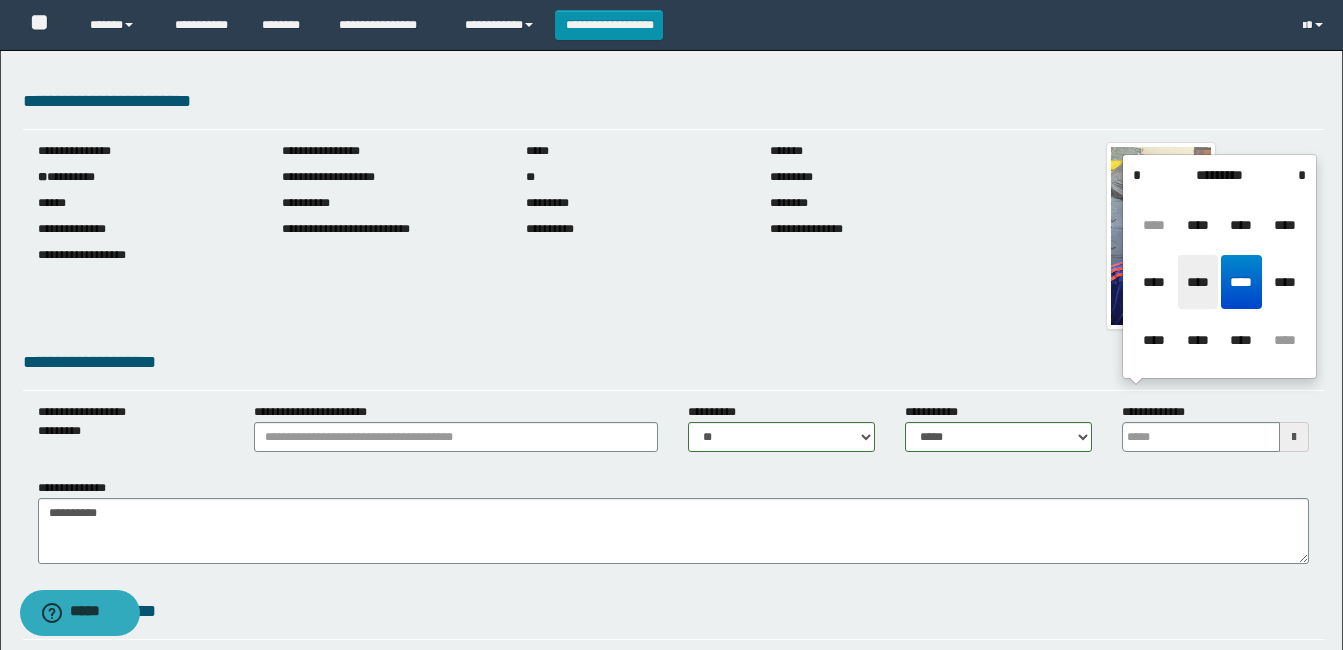 click on "****" at bounding box center [1198, 282] 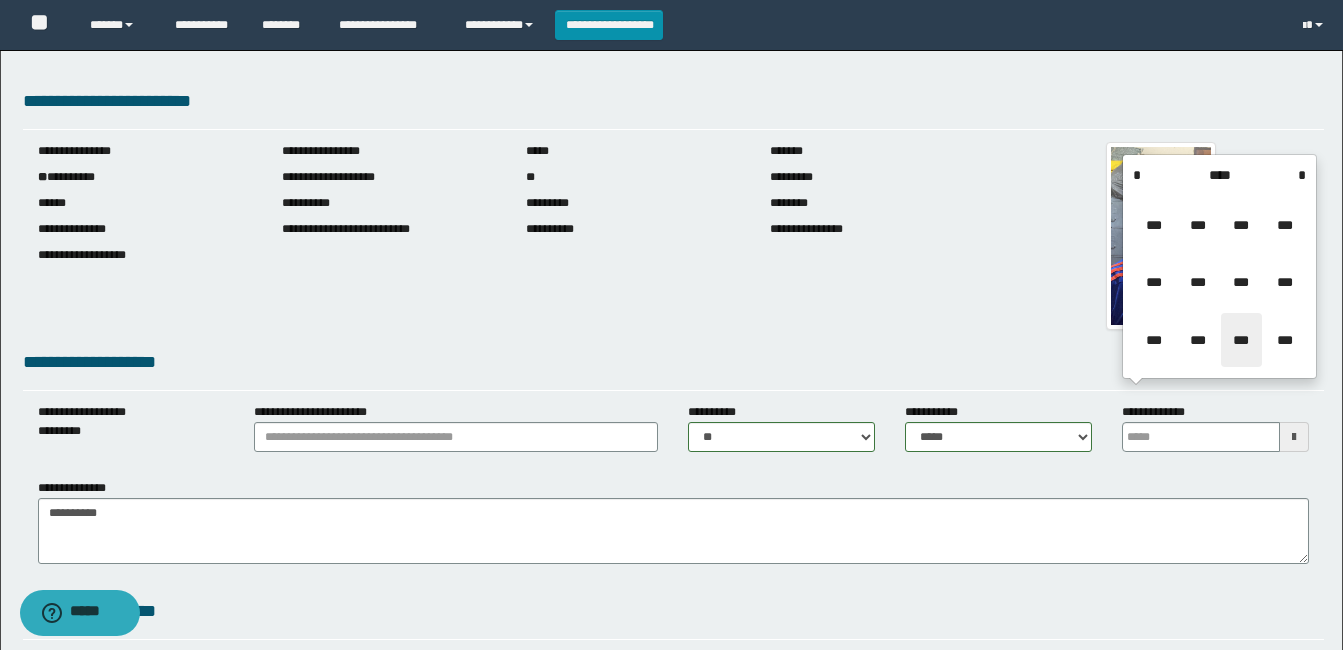 click on "***" at bounding box center (1241, 340) 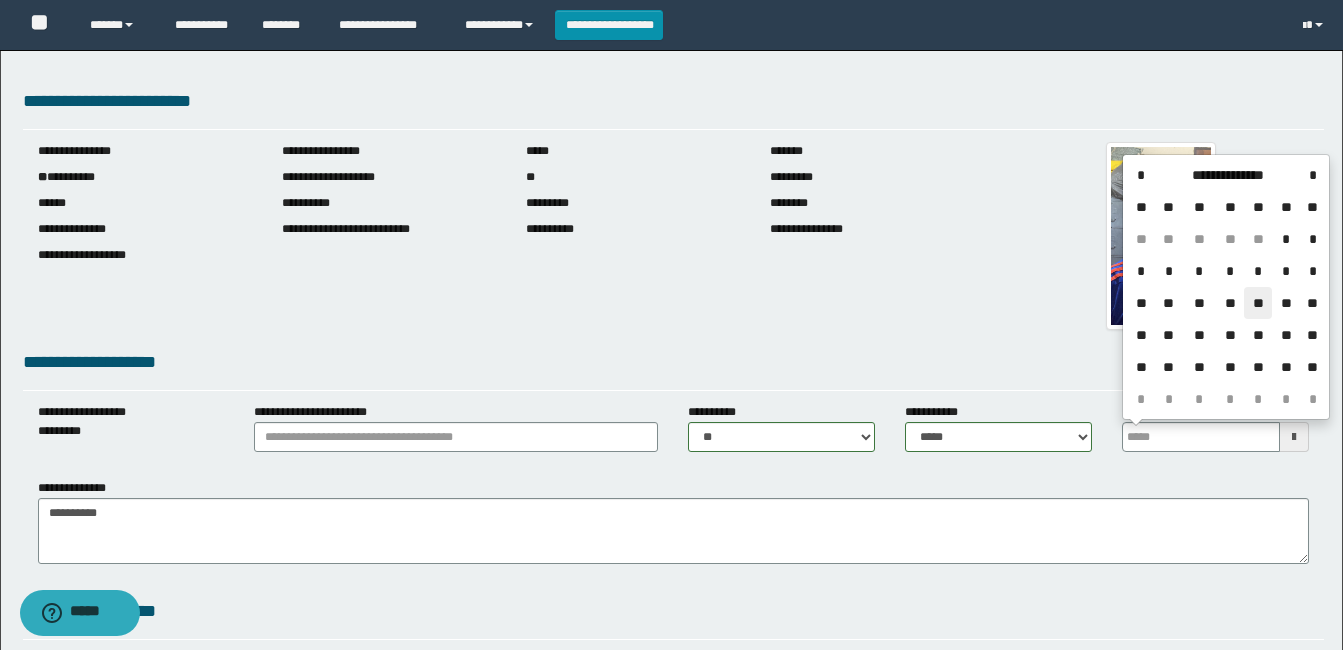 click on "**" at bounding box center (1258, 303) 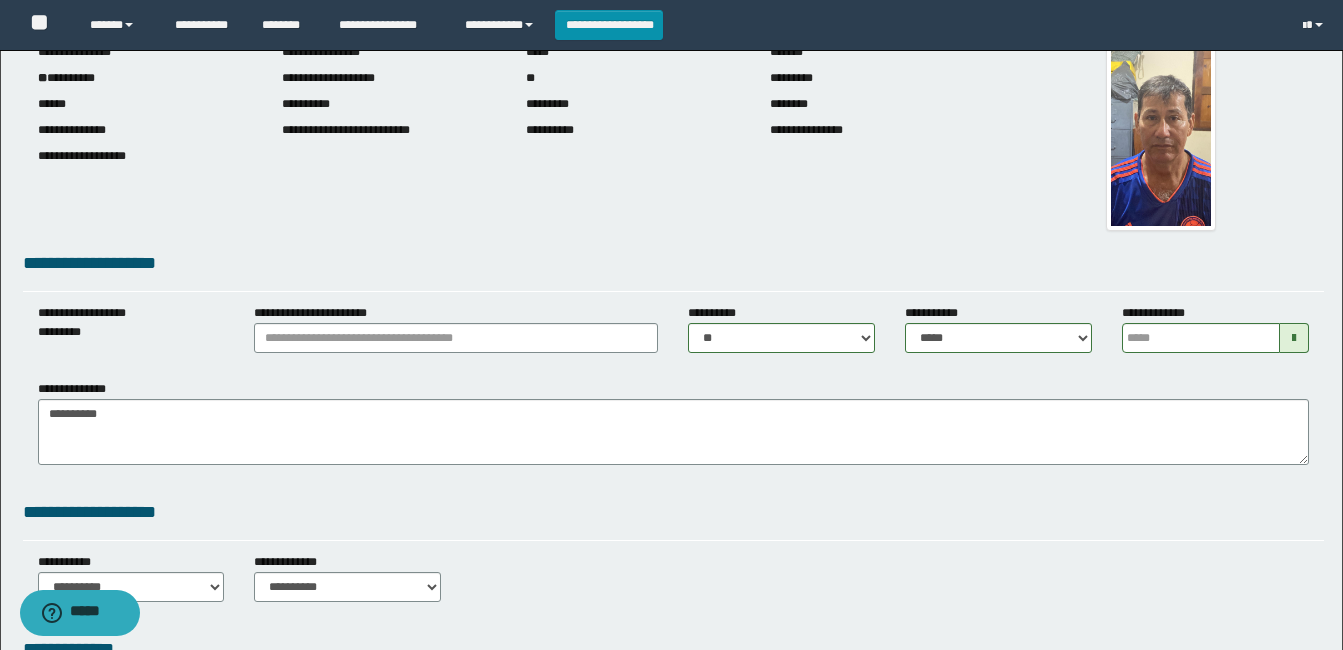 scroll, scrollTop: 108, scrollLeft: 0, axis: vertical 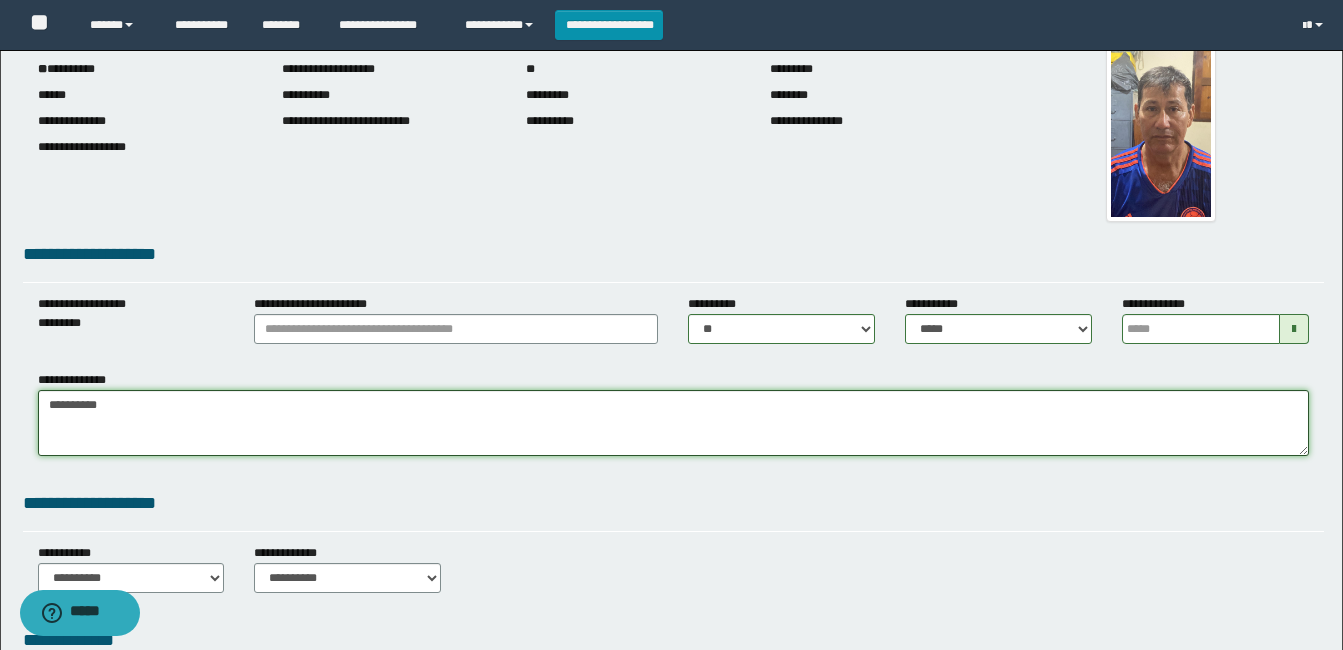 drag, startPoint x: 43, startPoint y: 405, endPoint x: 106, endPoint y: 406, distance: 63.007935 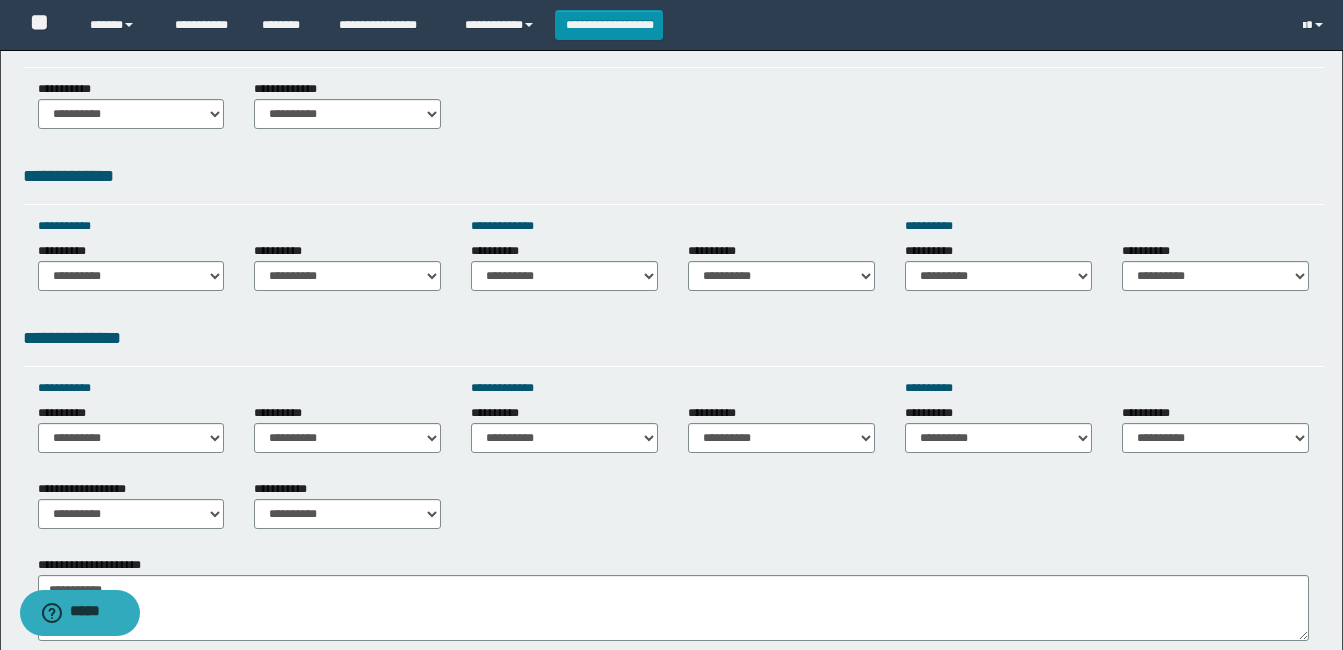 scroll, scrollTop: 600, scrollLeft: 0, axis: vertical 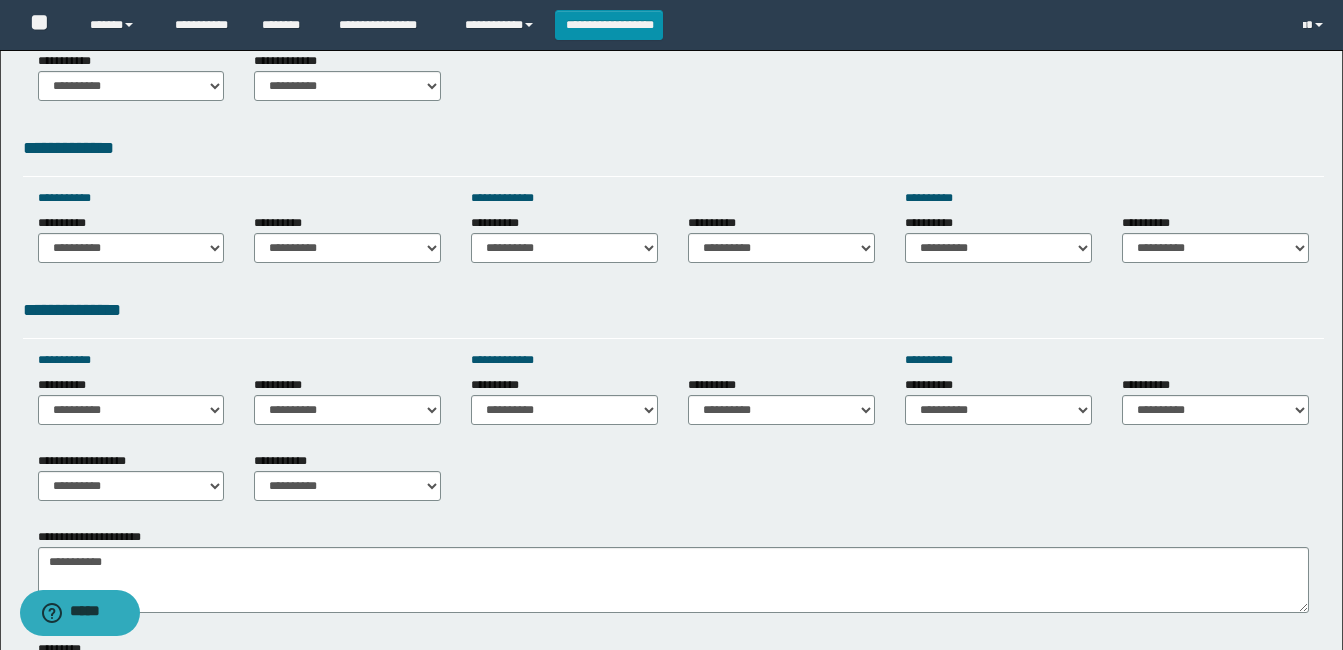 type on "**********" 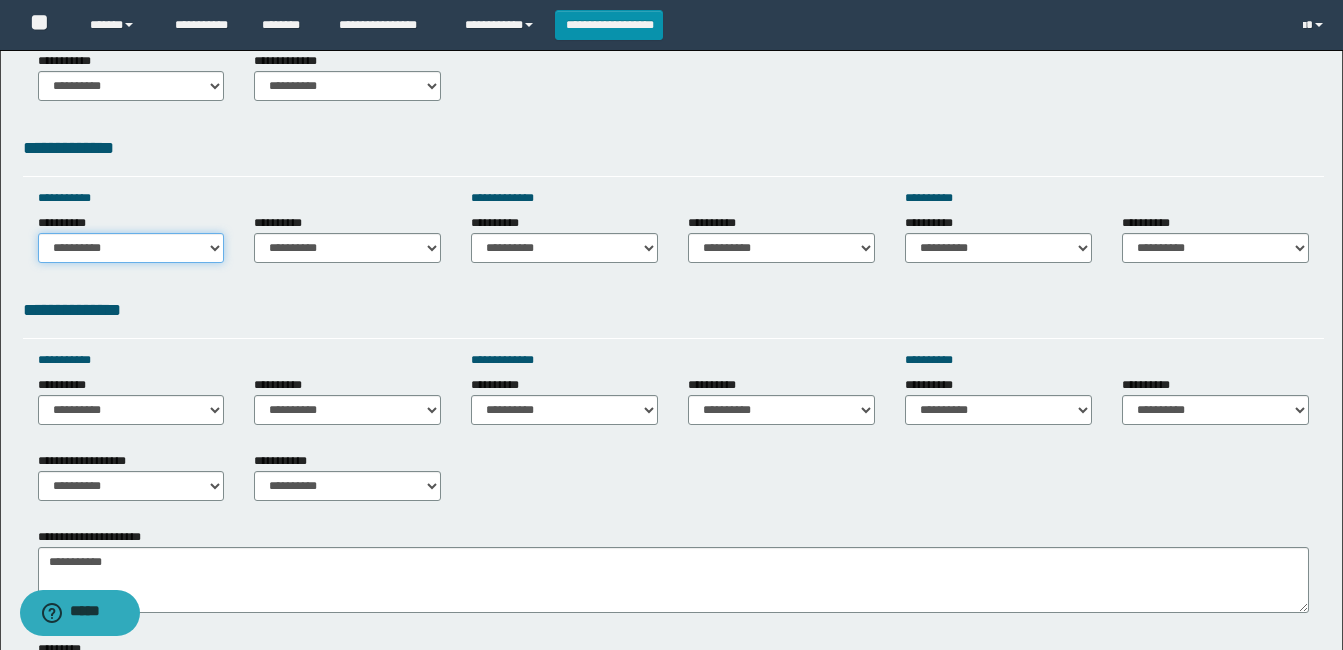 click on "**********" at bounding box center (131, 248) 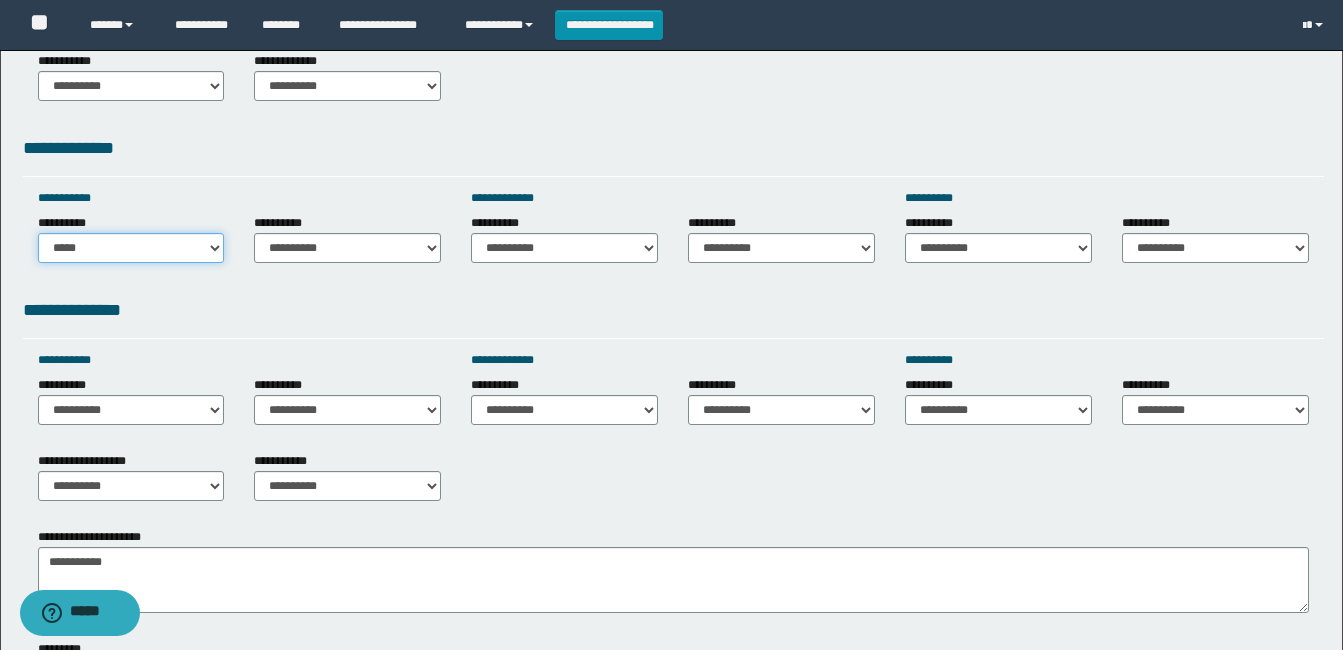 click on "**********" at bounding box center (131, 248) 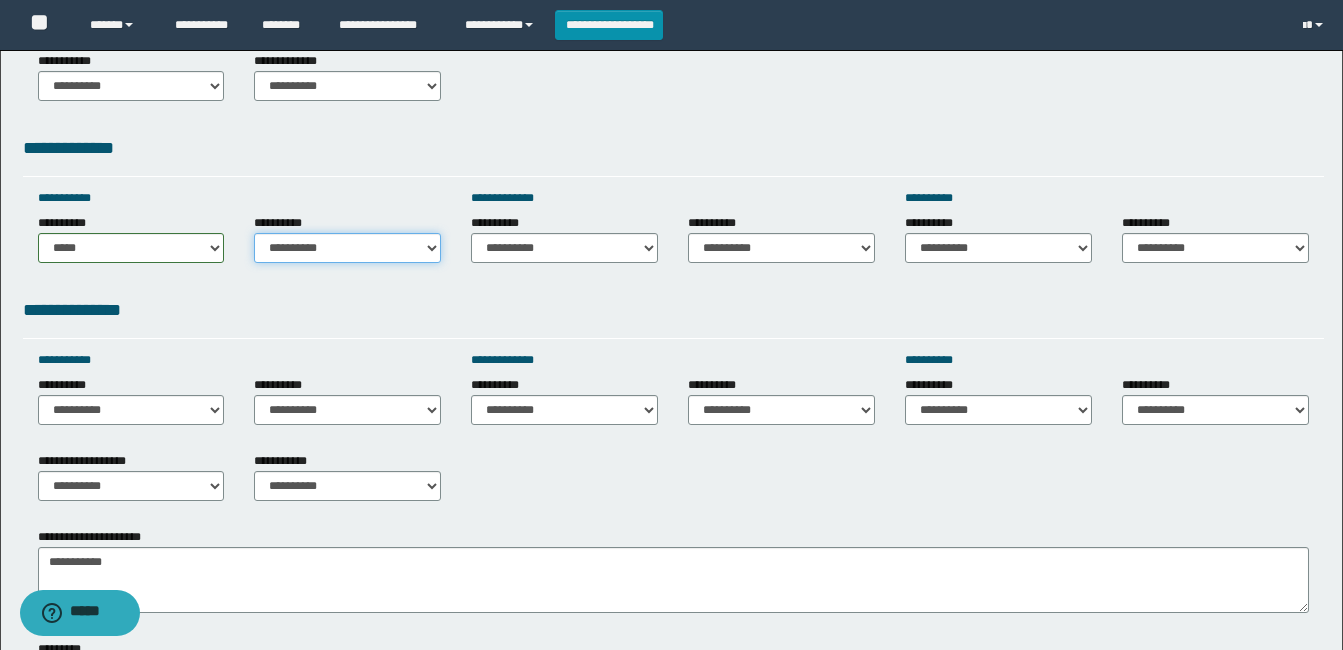 click on "**********" at bounding box center (347, 248) 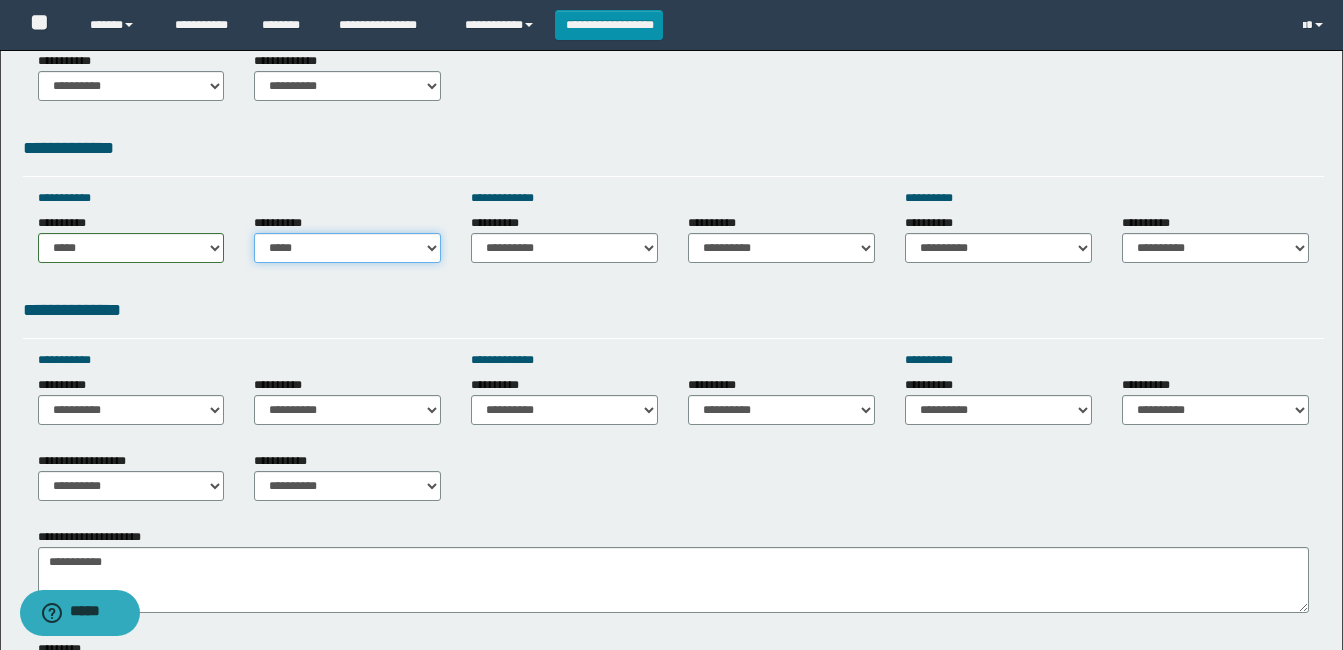 click on "**********" at bounding box center [347, 248] 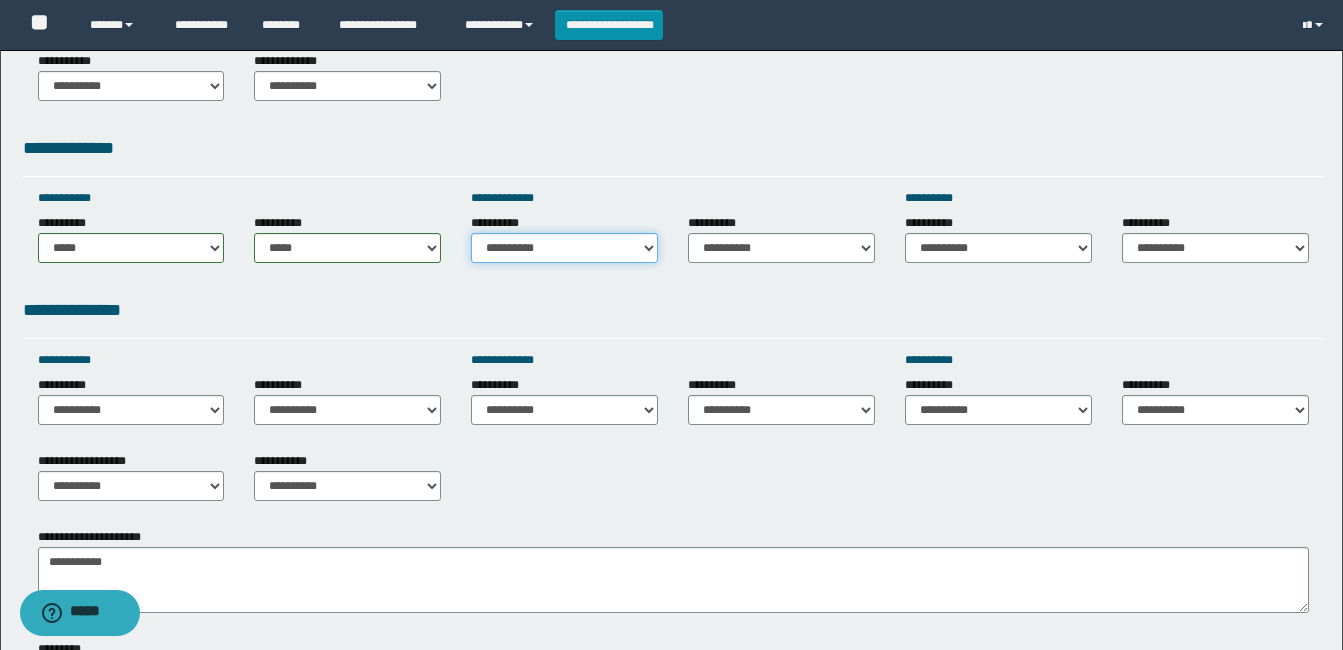 click on "**********" at bounding box center (564, 248) 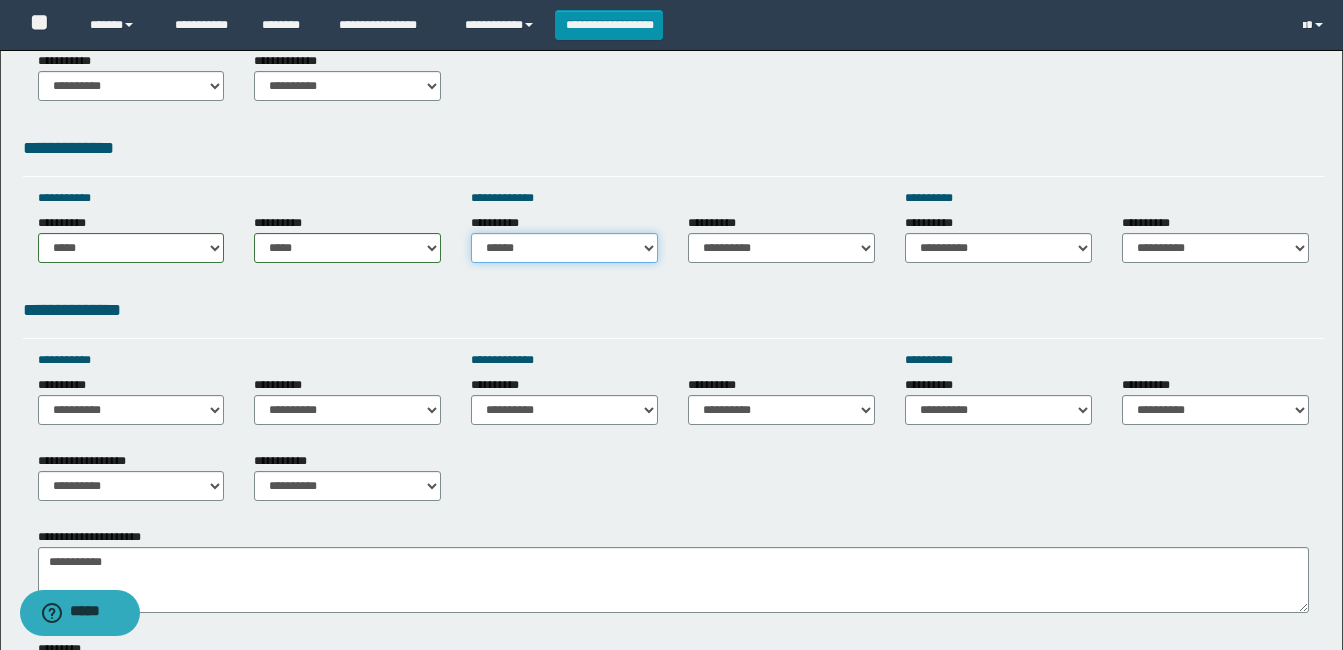 click on "**********" at bounding box center (564, 248) 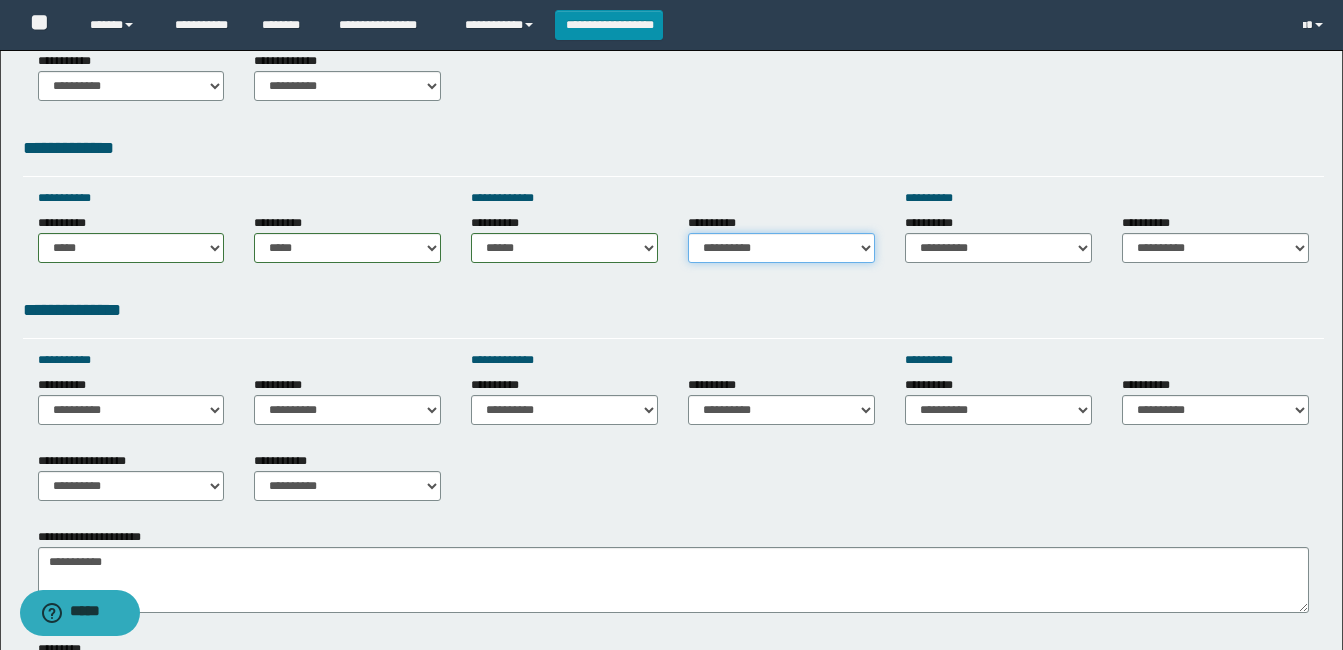 click on "**********" at bounding box center [781, 248] 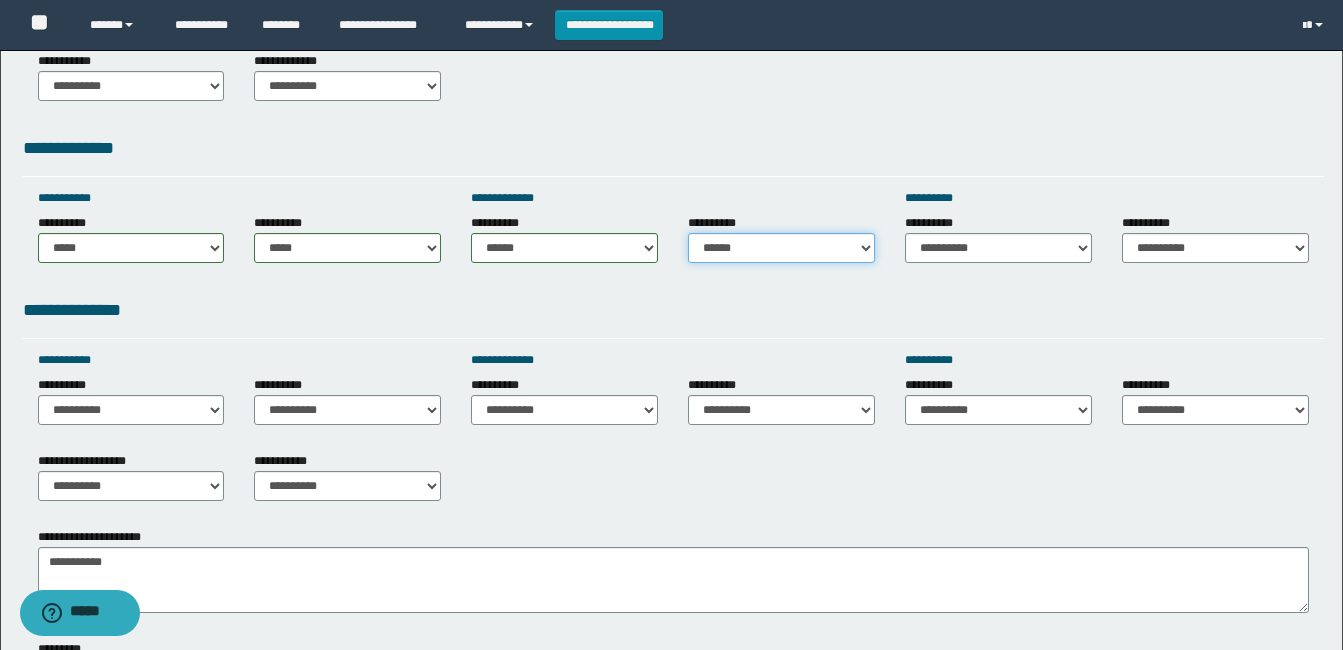 click on "**********" at bounding box center [781, 248] 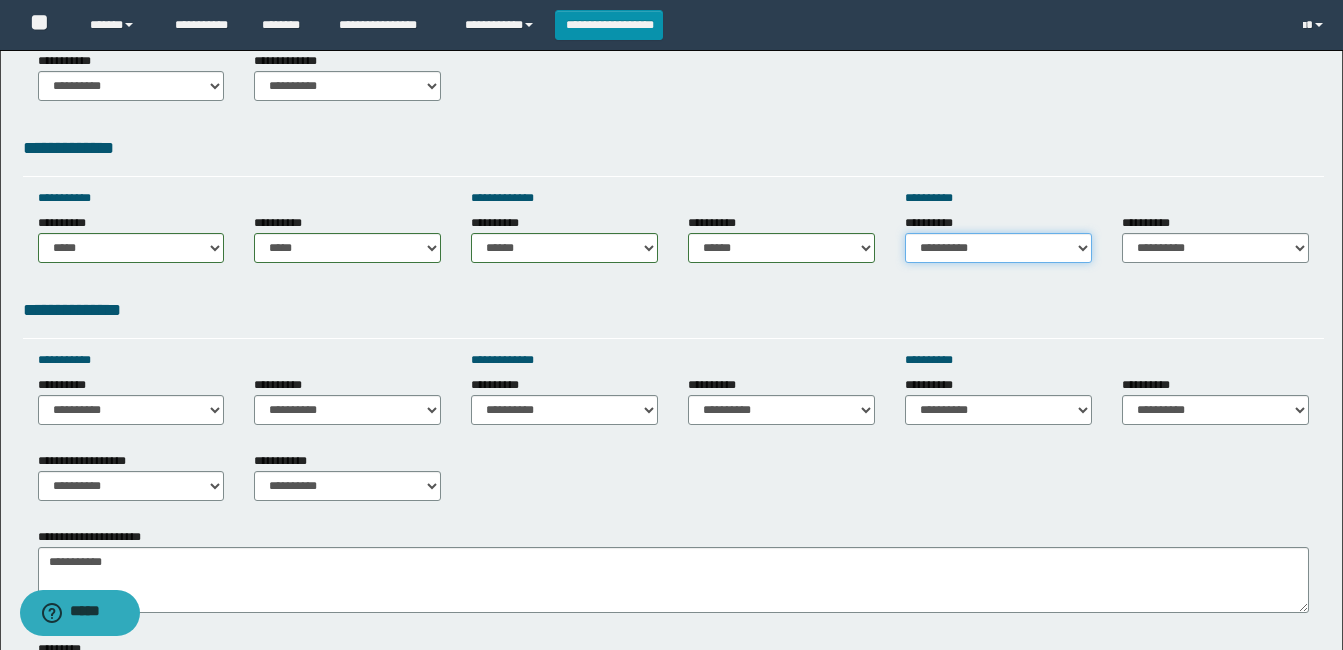 click on "**********" at bounding box center [998, 248] 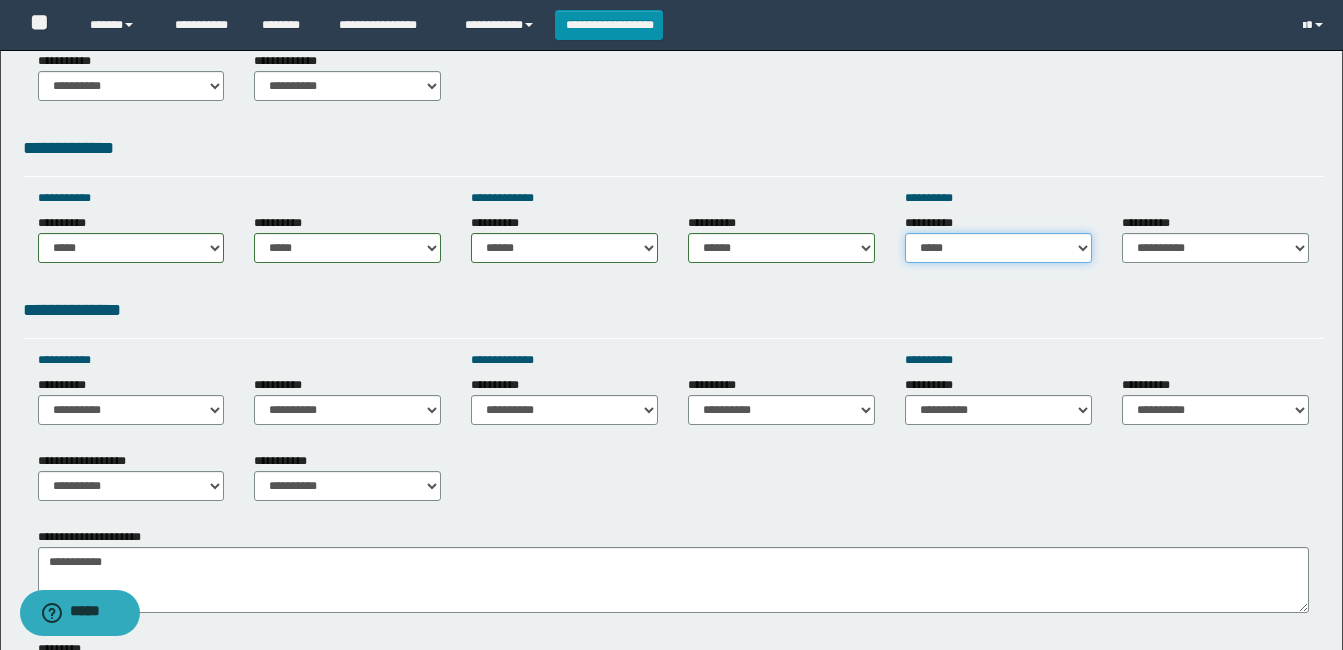 click on "**********" at bounding box center [998, 248] 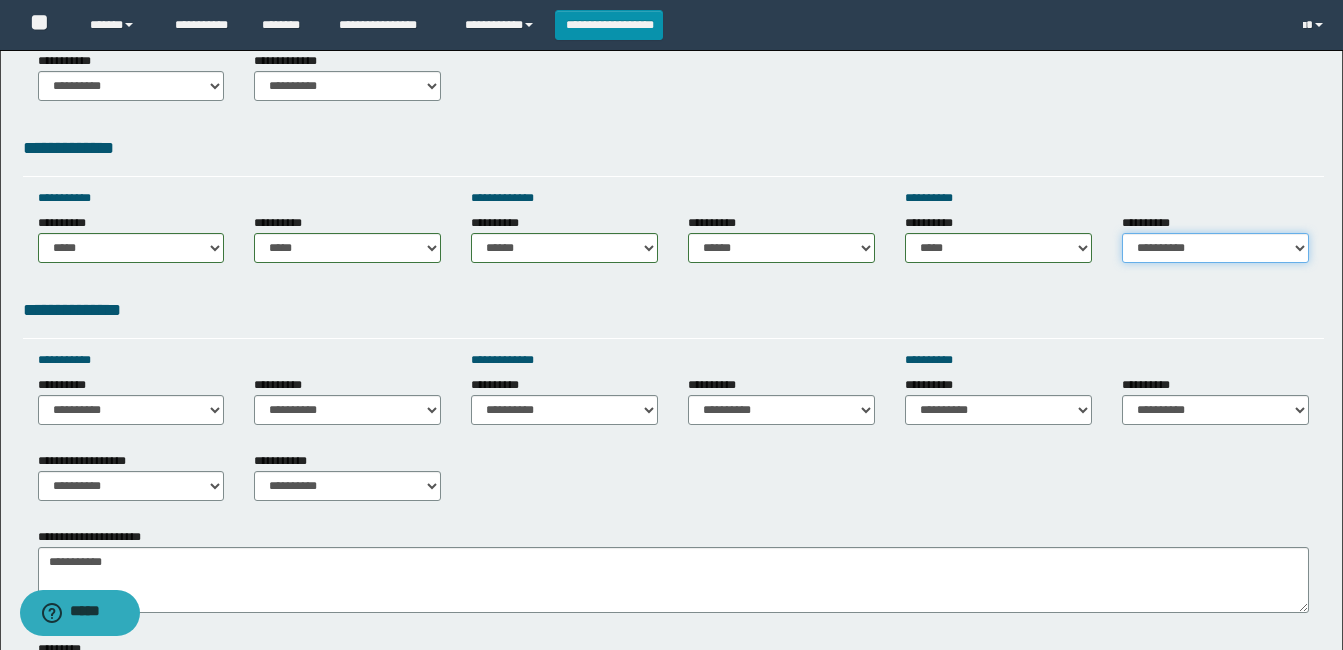 click on "**********" at bounding box center [1215, 248] 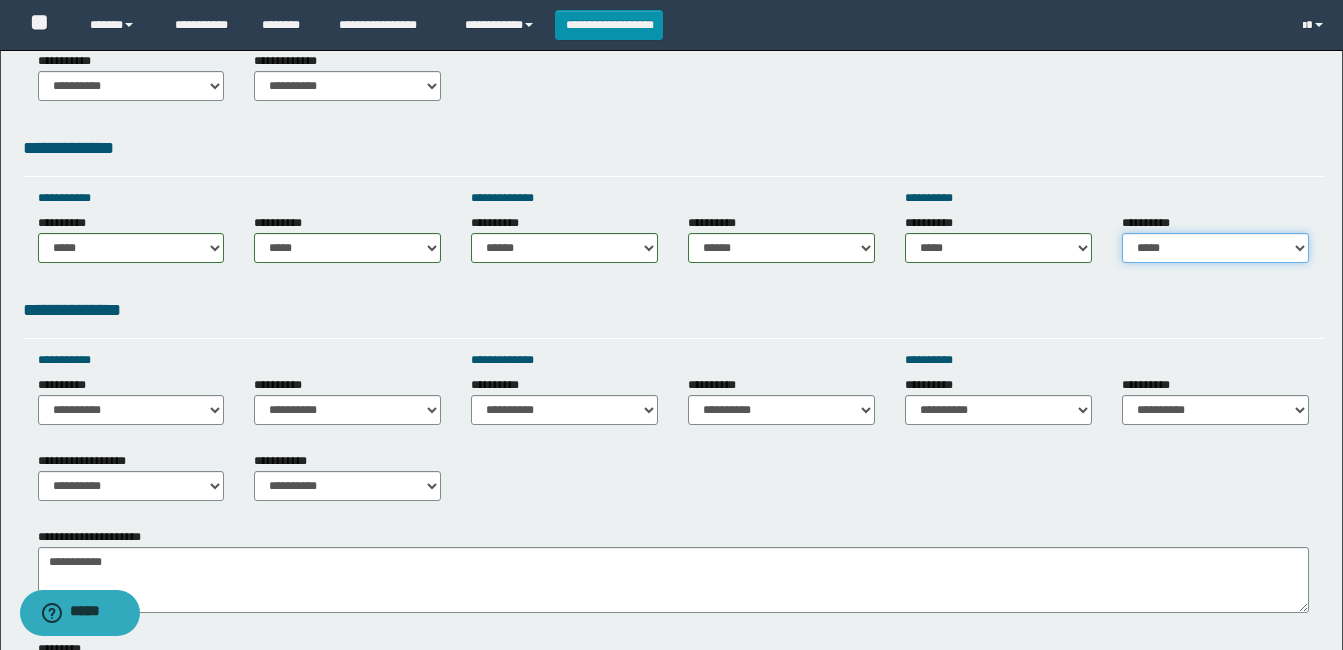 click on "**********" at bounding box center [1215, 248] 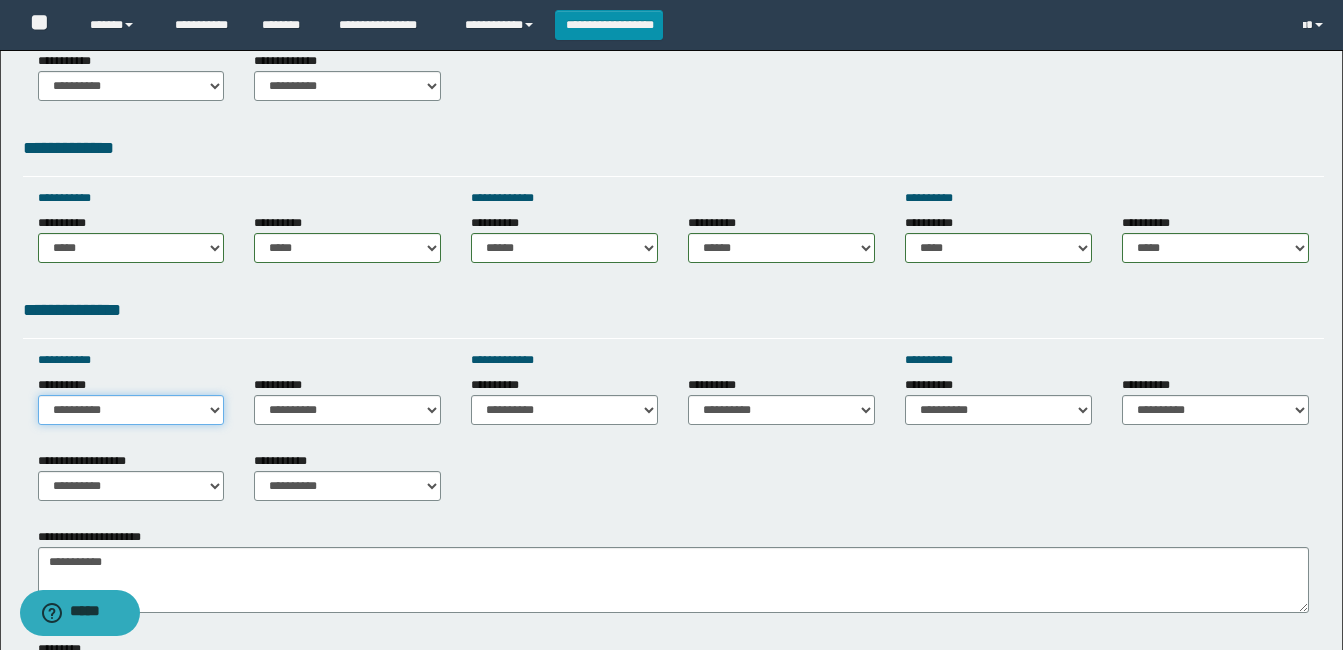 click on "**********" at bounding box center (131, 410) 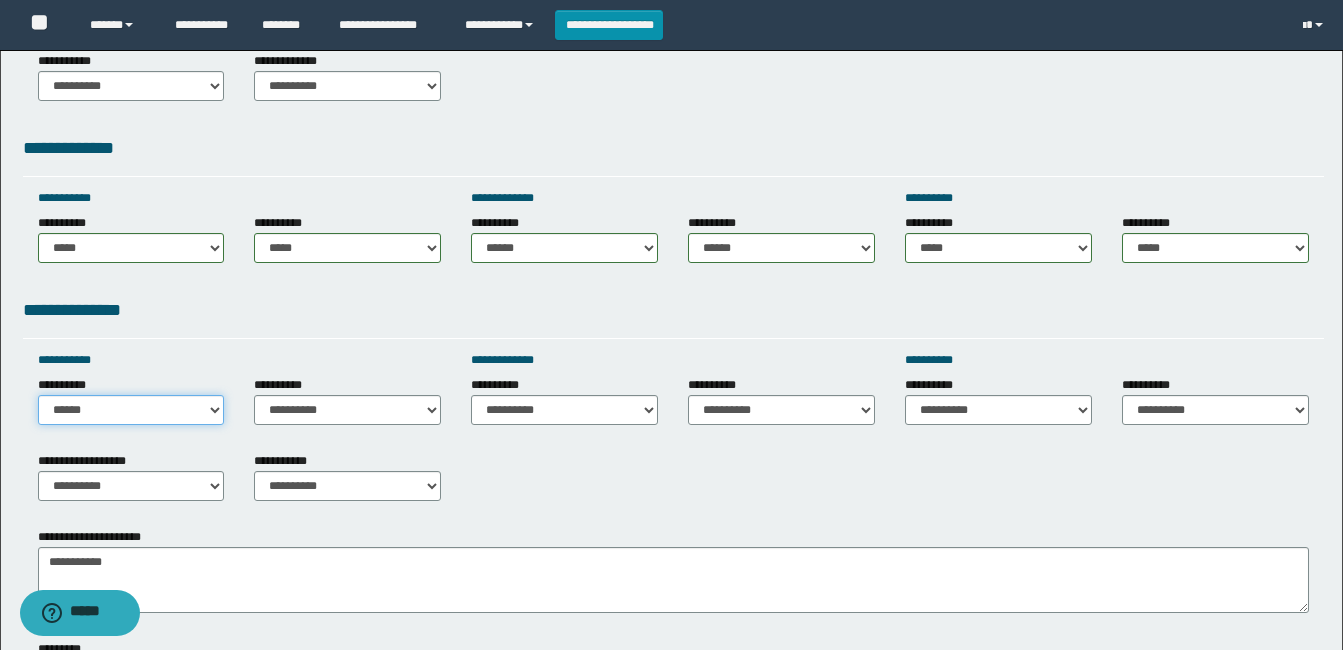 click on "**********" at bounding box center (131, 410) 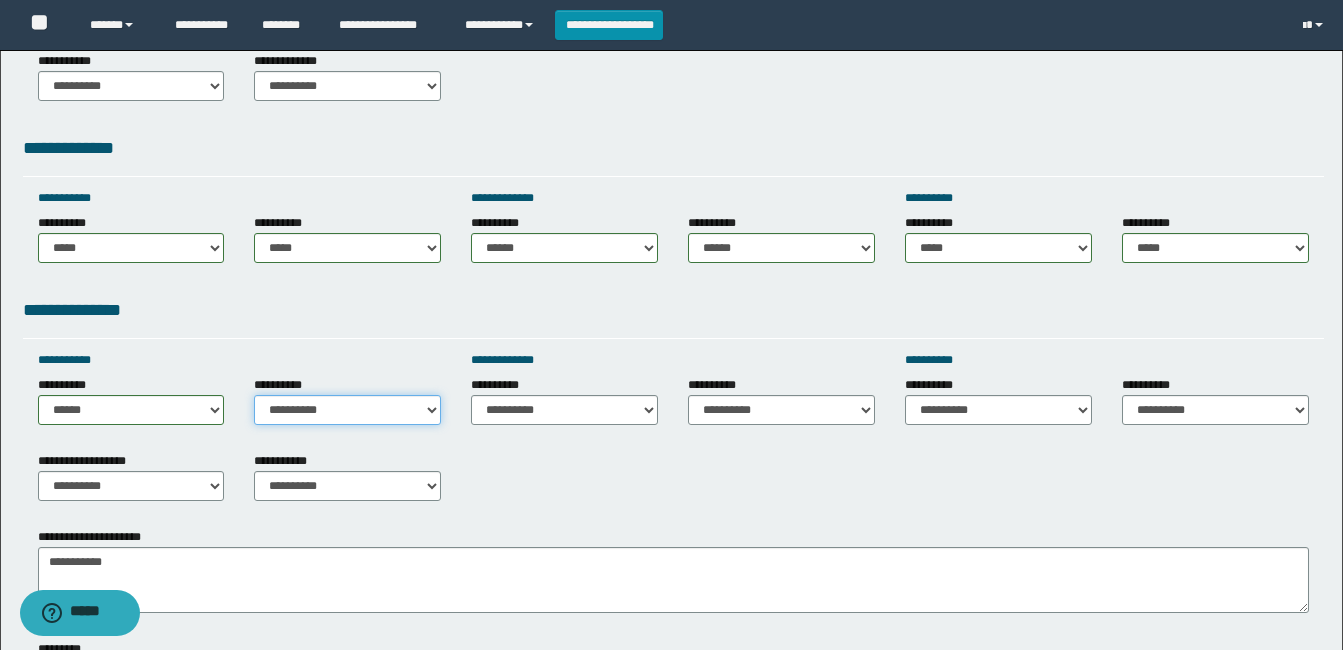 click on "**********" at bounding box center (347, 410) 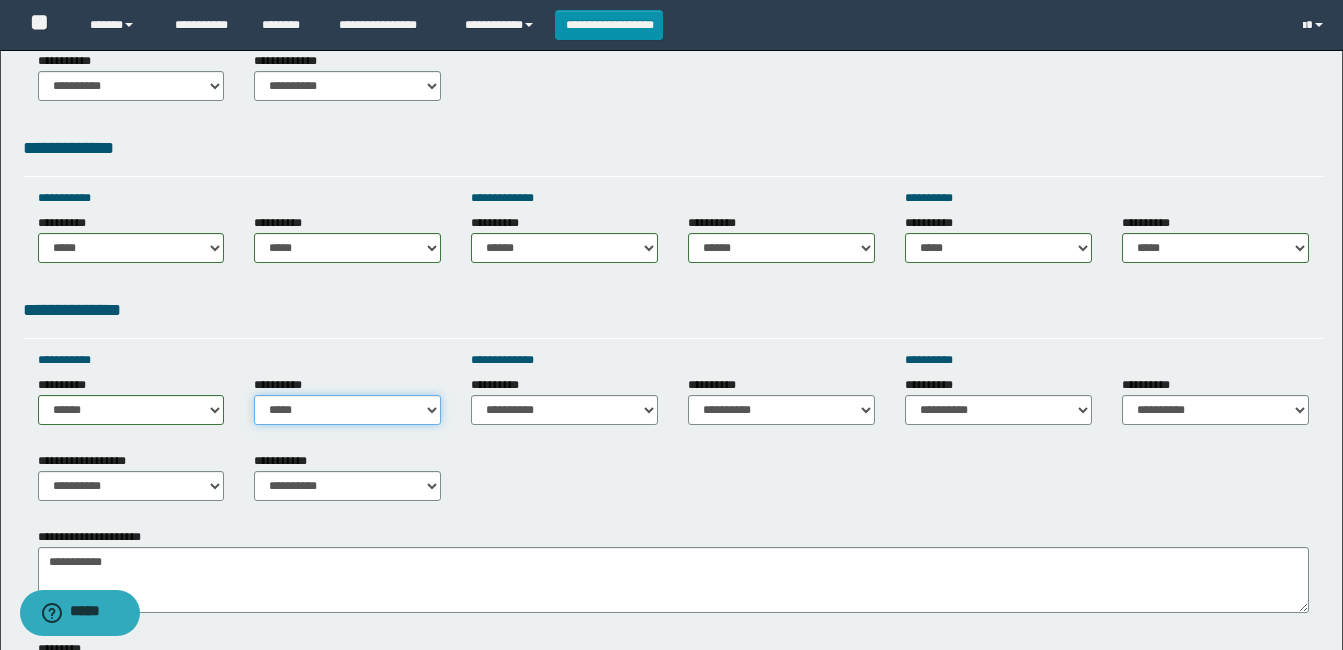 click on "**********" at bounding box center (347, 410) 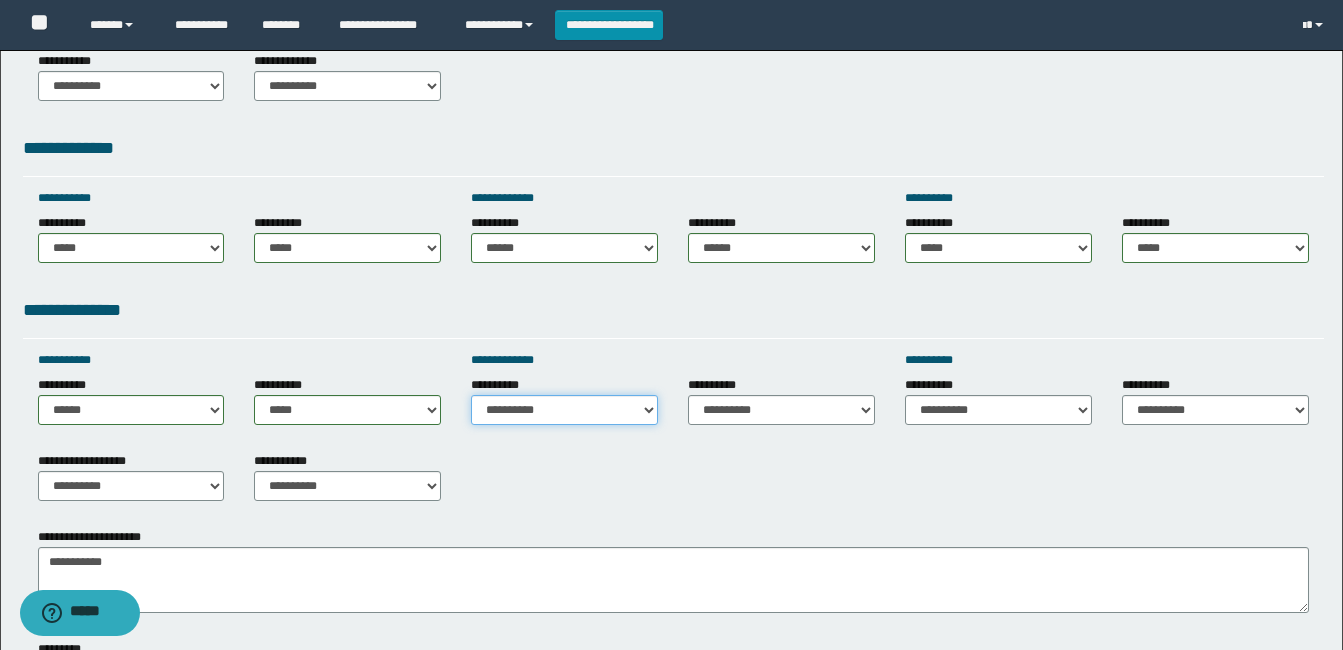 click on "**********" at bounding box center (564, 410) 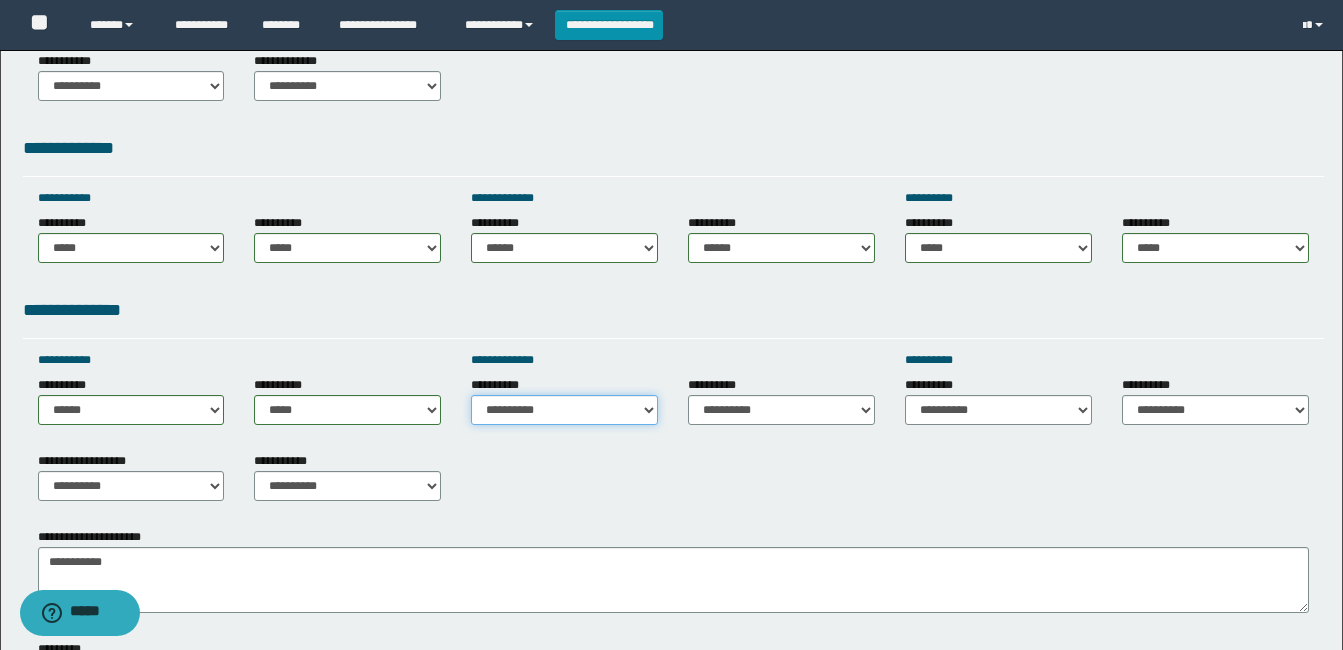 select on "******" 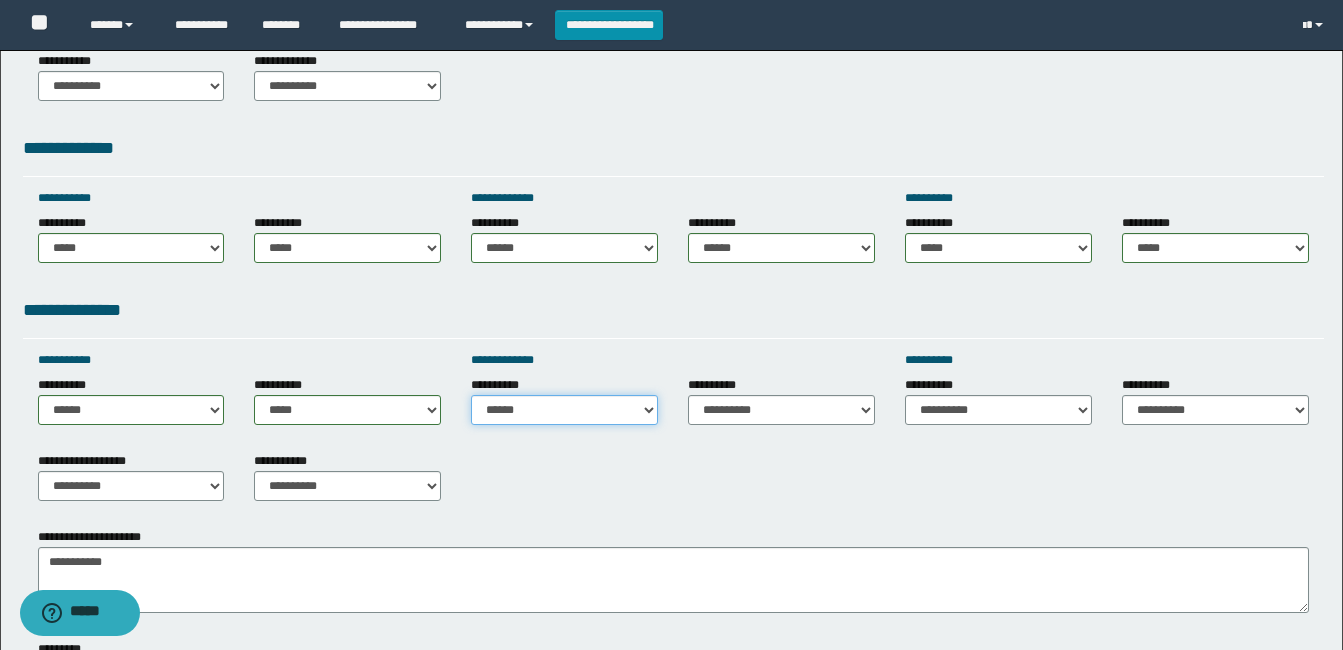 click on "**********" at bounding box center [564, 410] 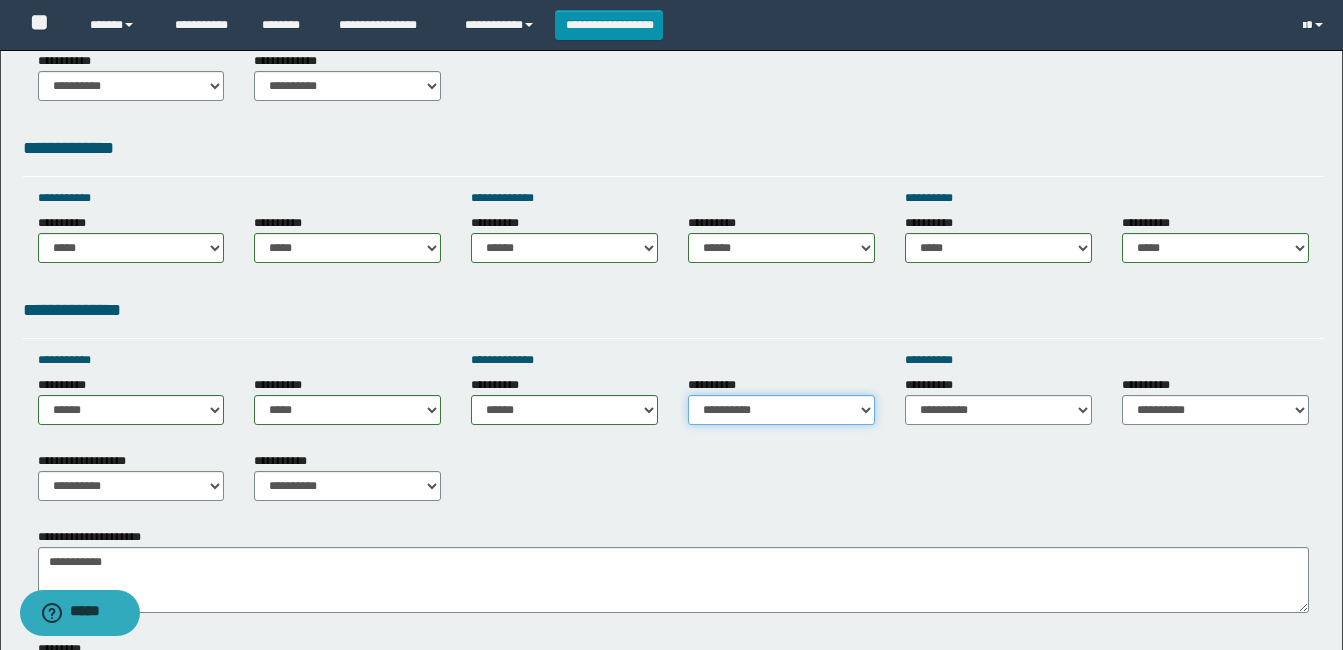 click on "**********" at bounding box center [781, 410] 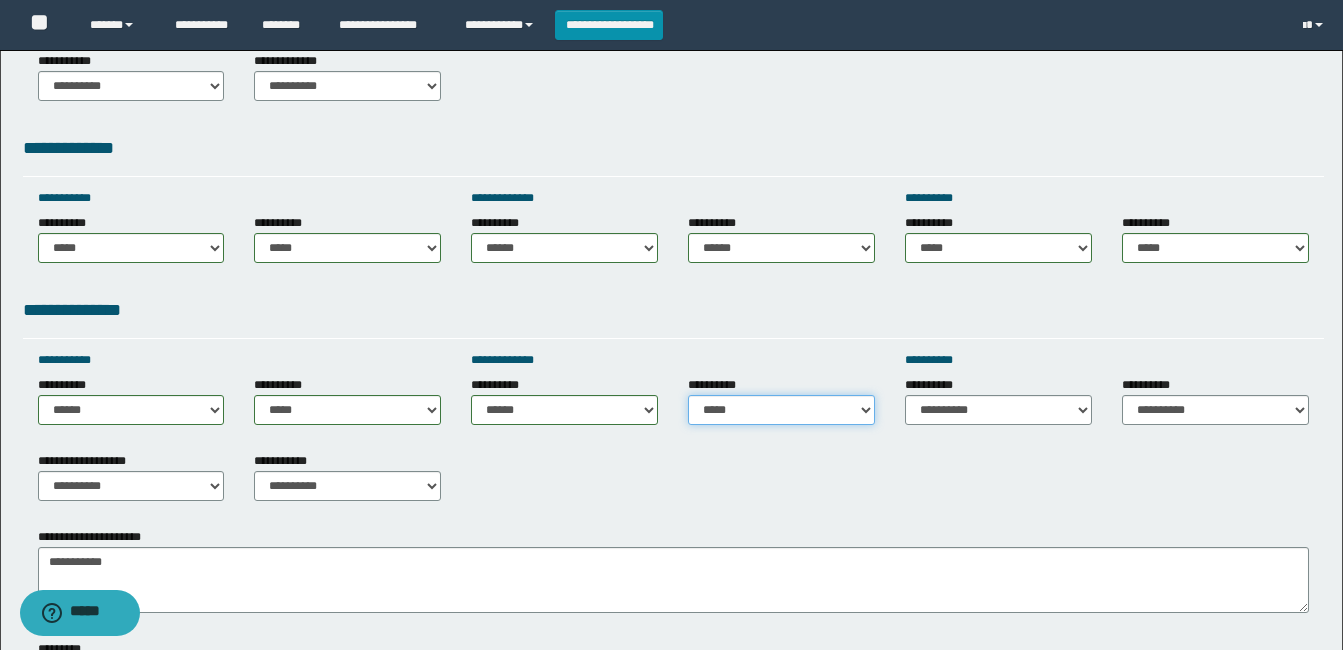 click on "**********" at bounding box center [781, 410] 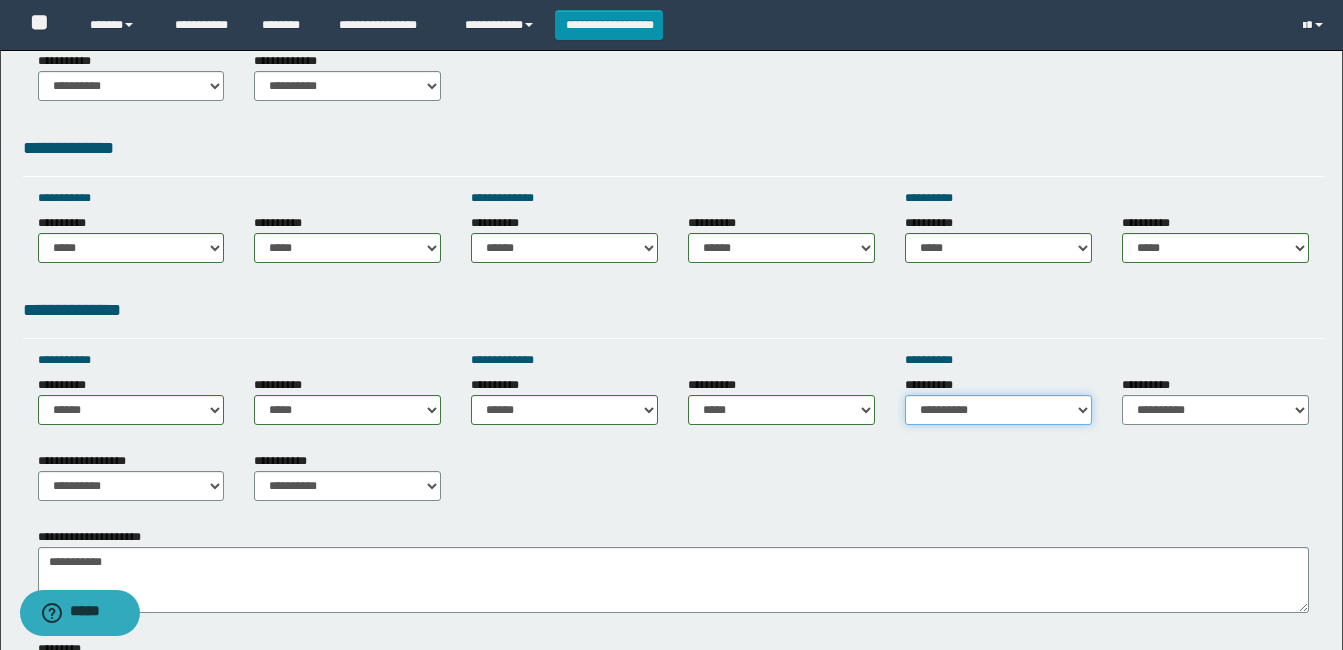 click on "**********" at bounding box center (998, 410) 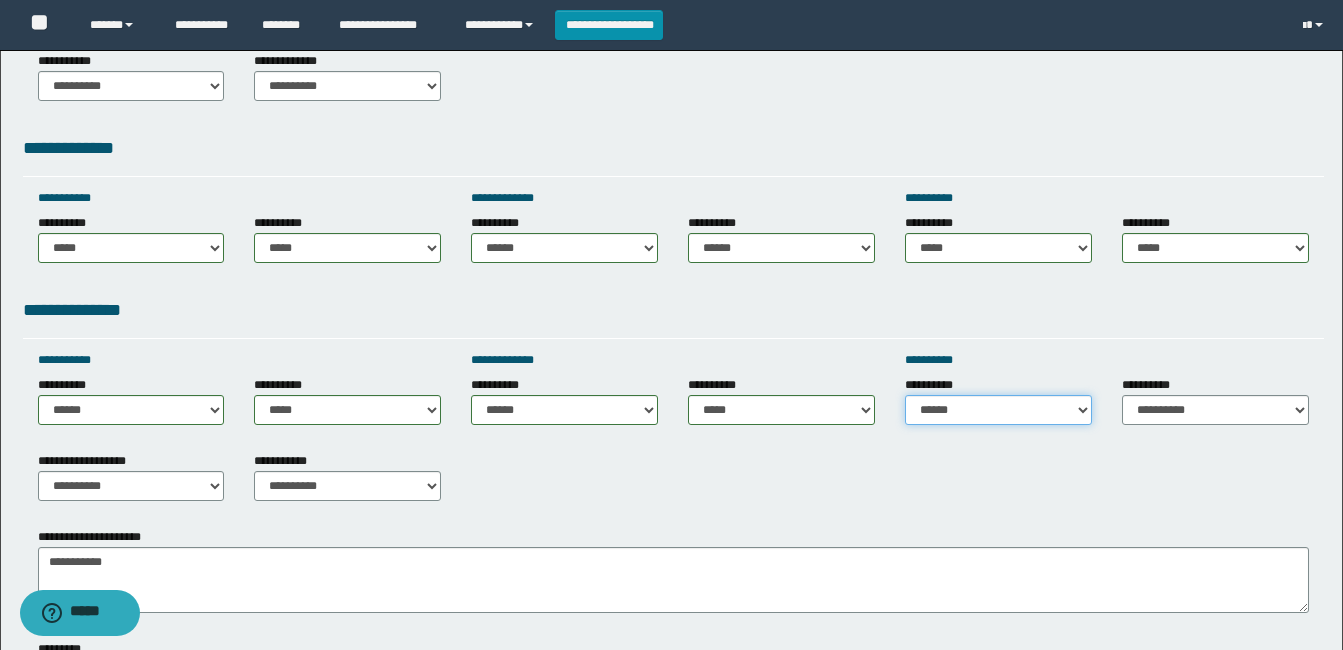 click on "**********" at bounding box center (998, 410) 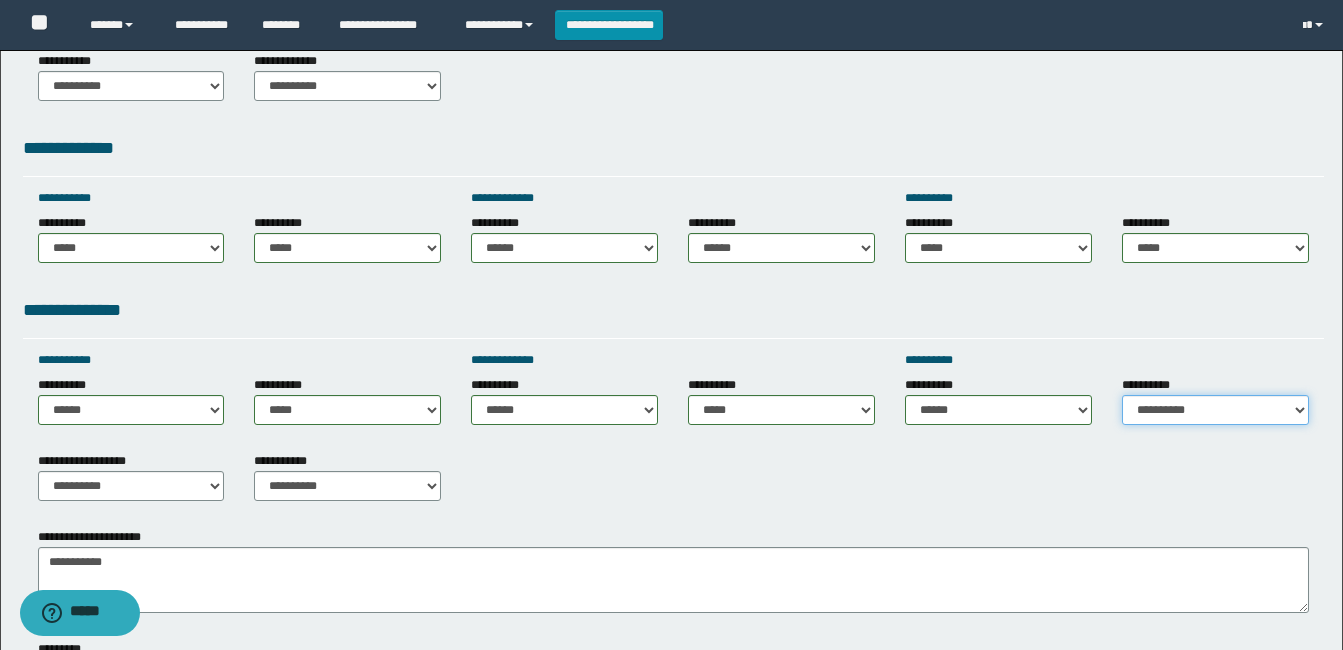 click on "**********" at bounding box center [1215, 410] 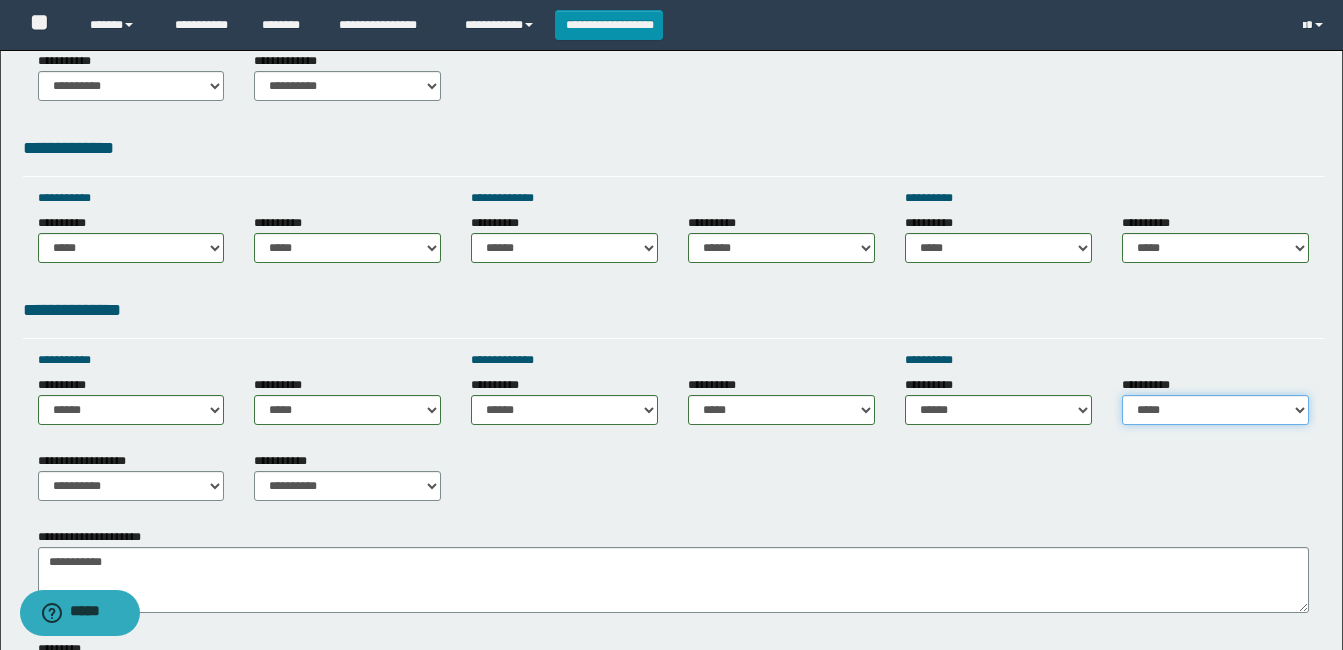 click on "**********" at bounding box center (1215, 410) 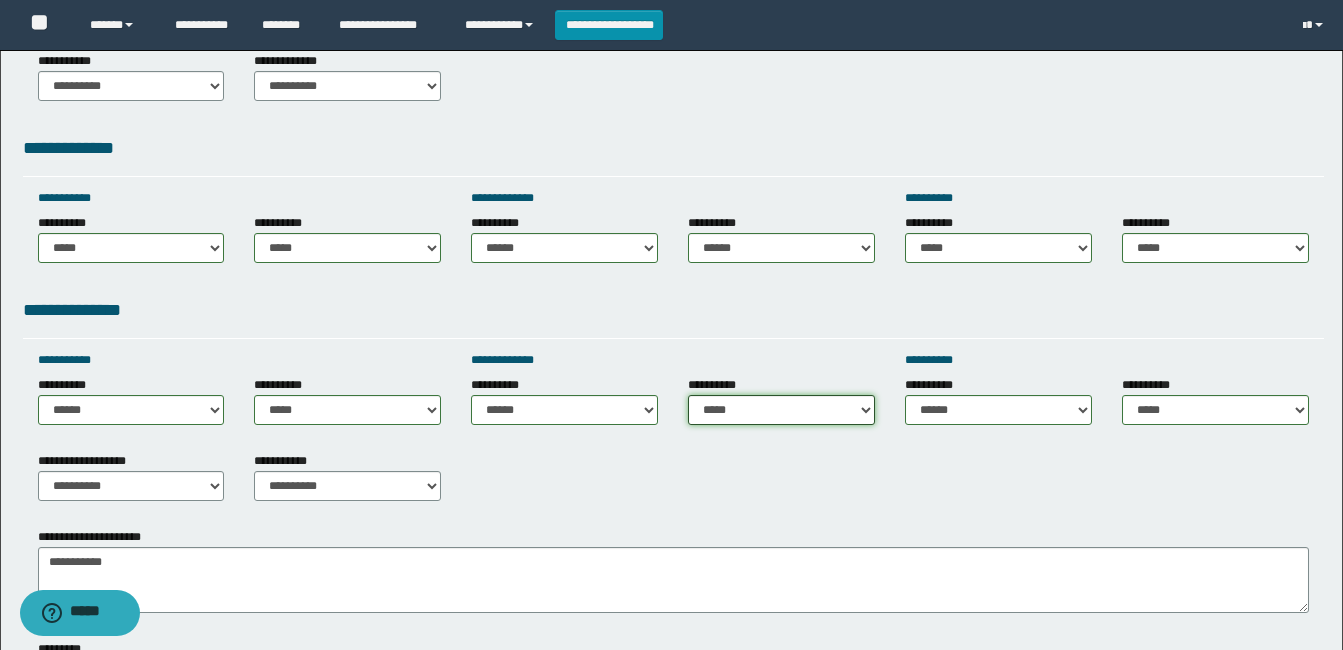 click on "**********" at bounding box center [781, 410] 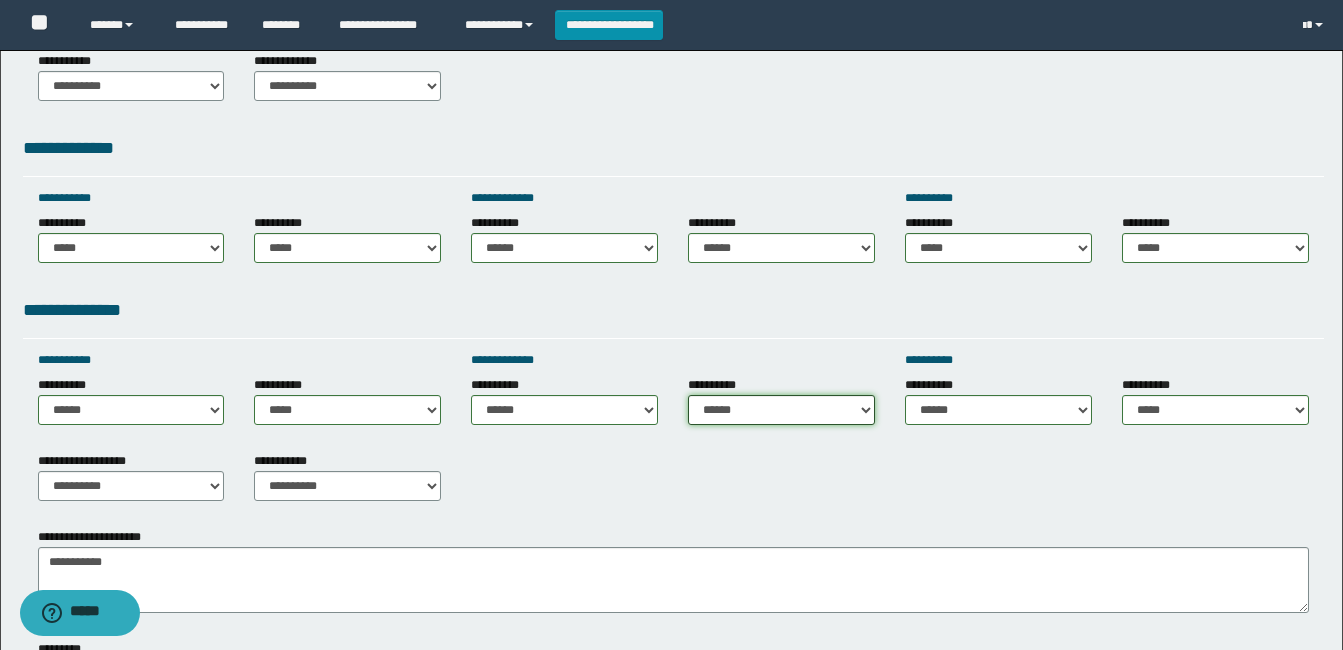 click on "**********" at bounding box center [781, 410] 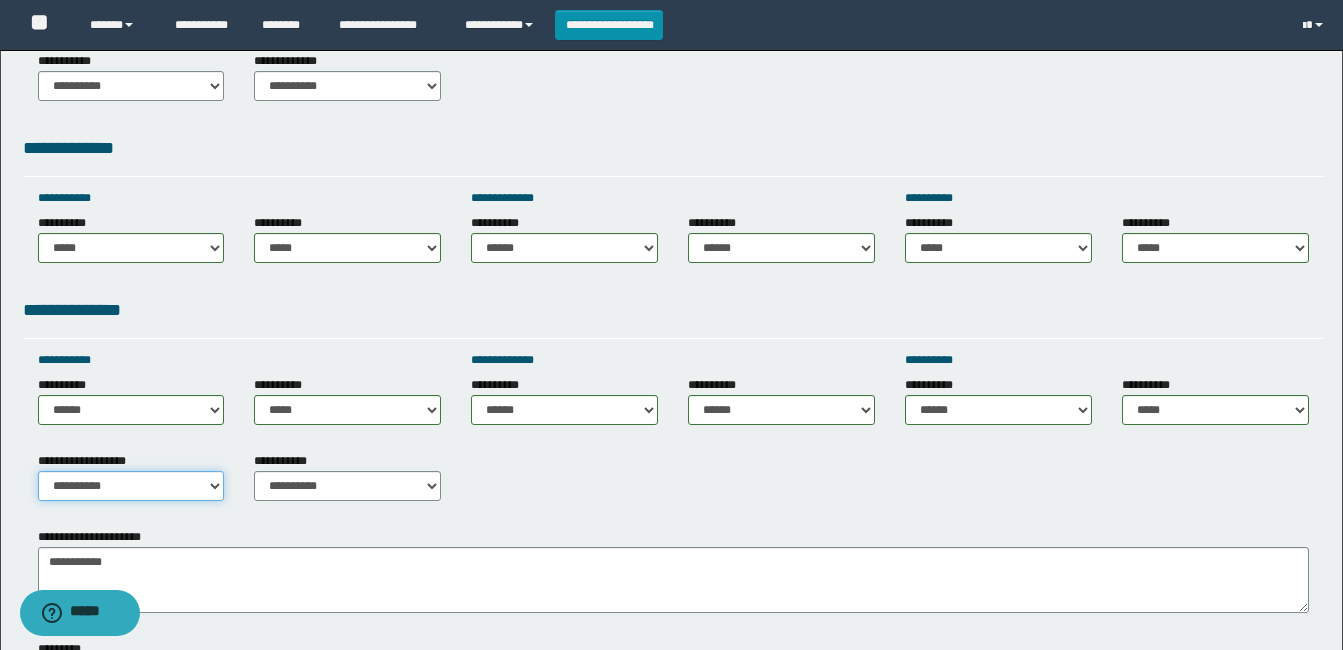 click on "**********" at bounding box center [131, 486] 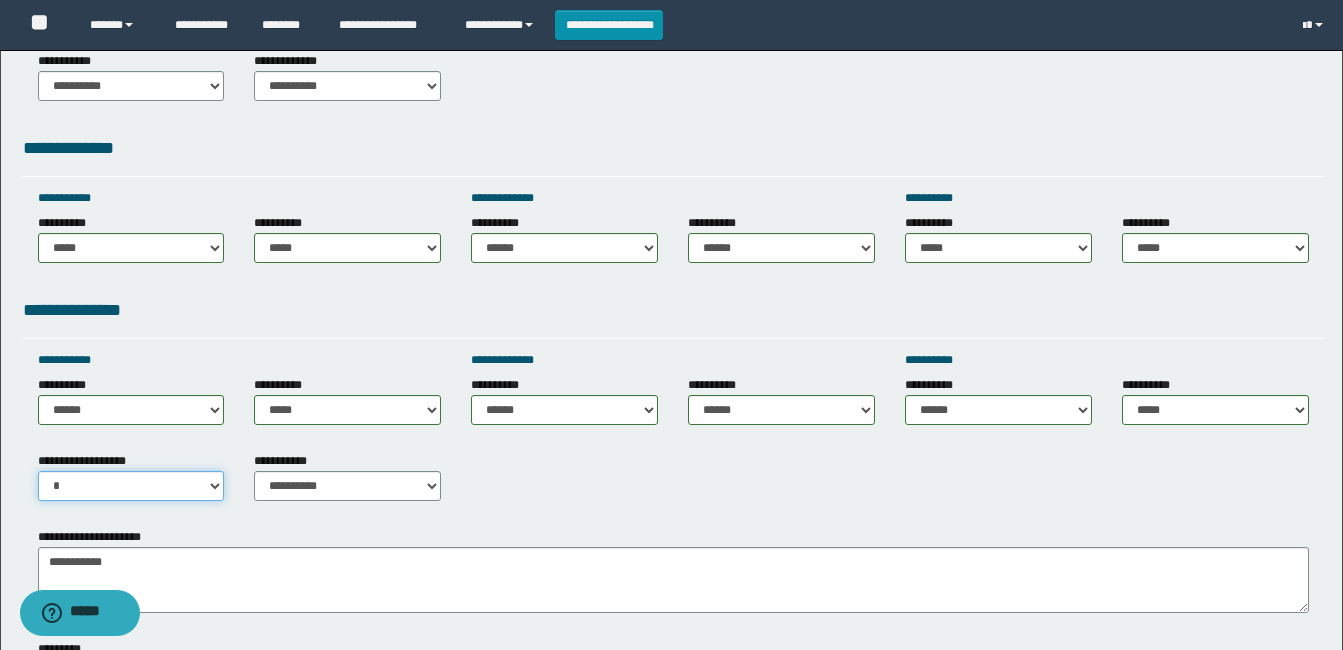 click on "**********" at bounding box center (131, 486) 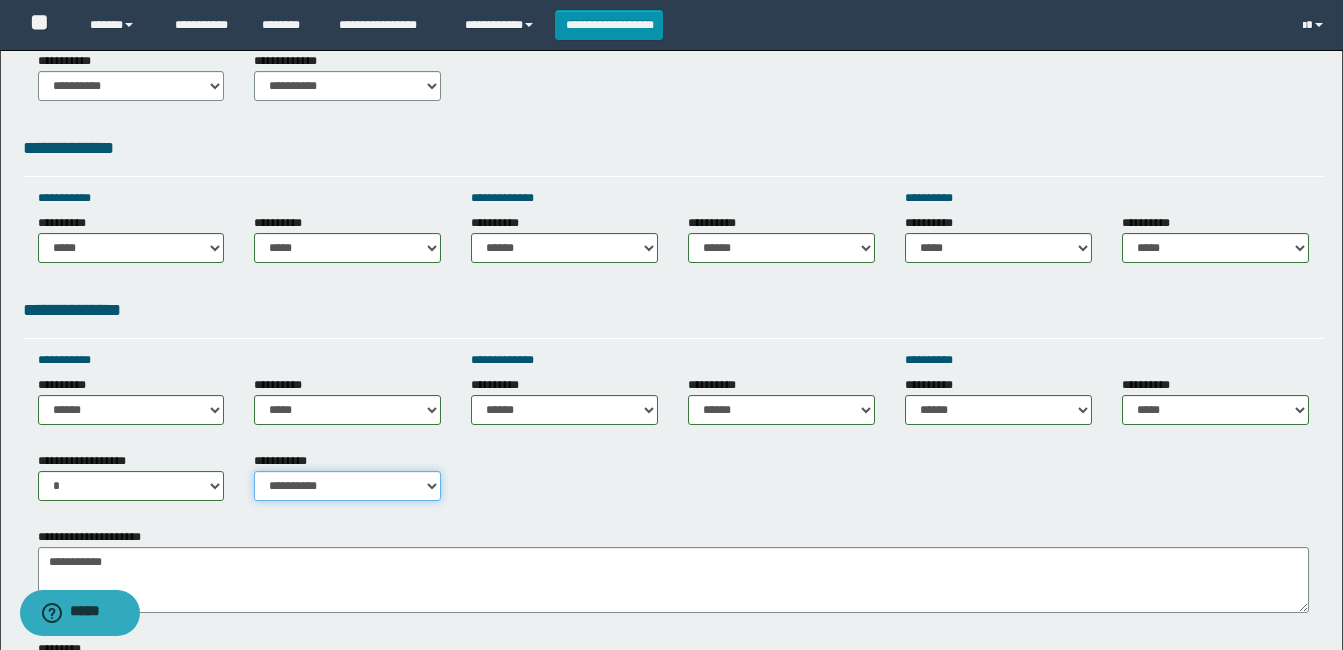 click on "**********" at bounding box center (347, 486) 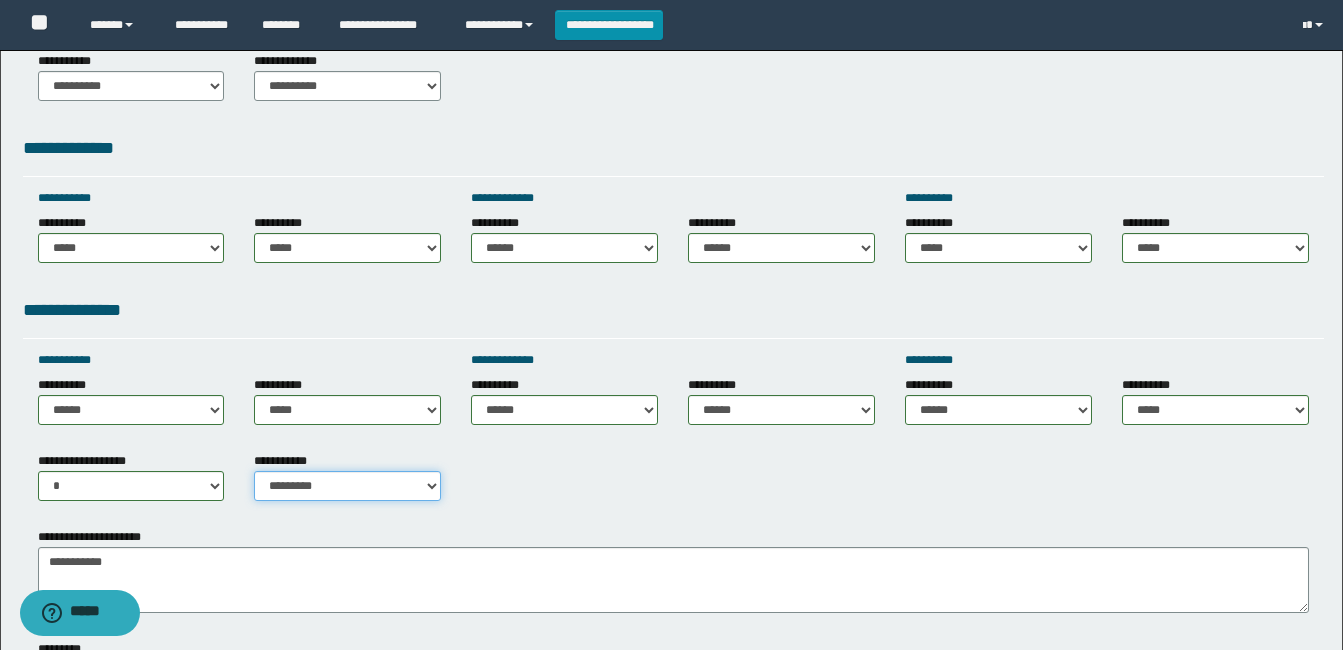 click on "**********" at bounding box center (347, 486) 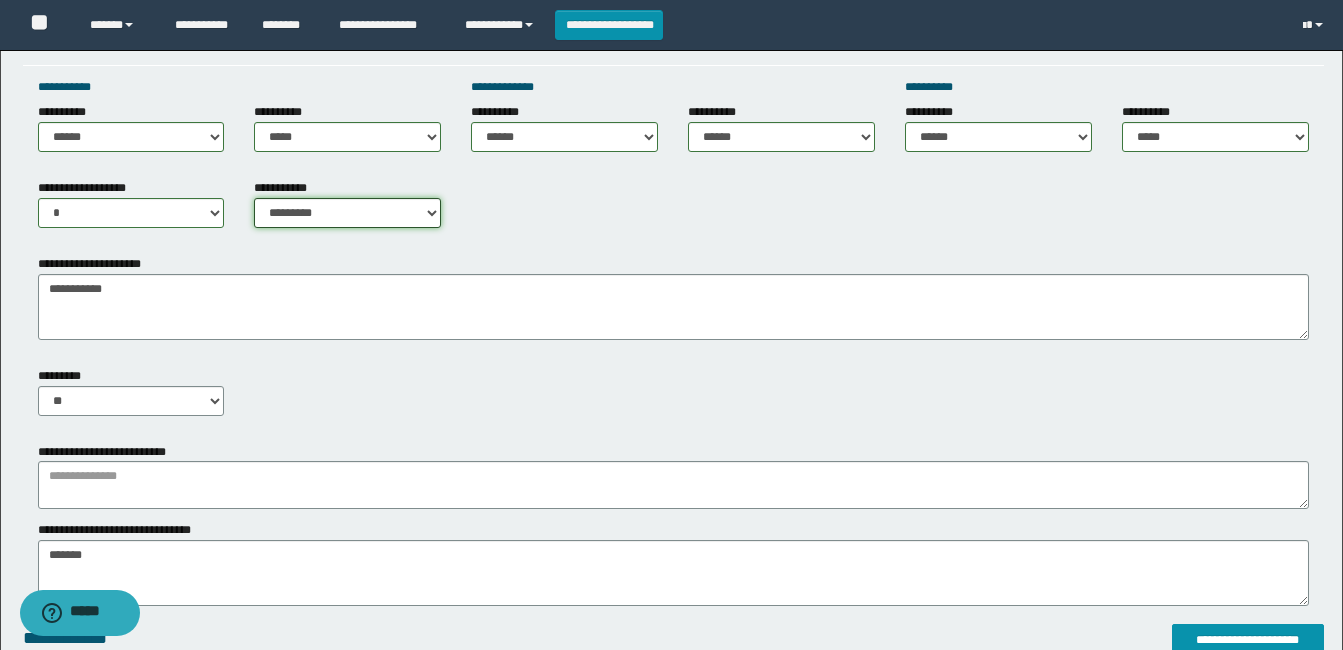 scroll, scrollTop: 900, scrollLeft: 0, axis: vertical 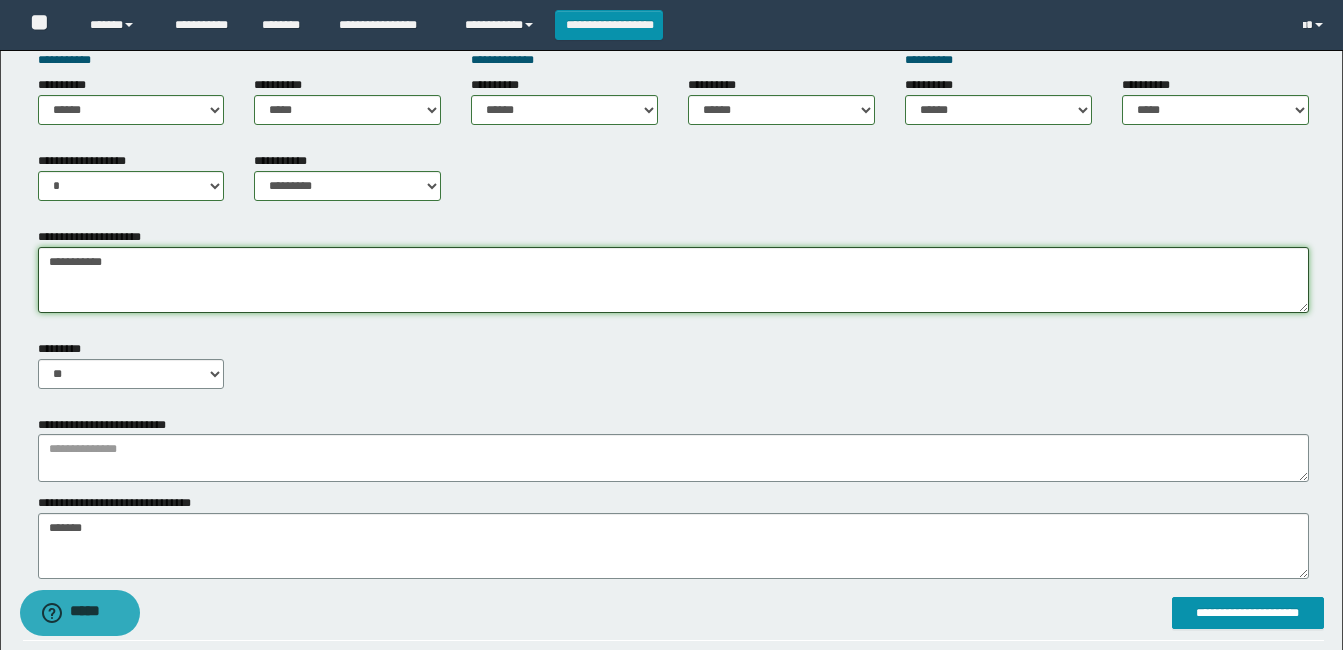 drag, startPoint x: 41, startPoint y: 261, endPoint x: 200, endPoint y: 264, distance: 159.0283 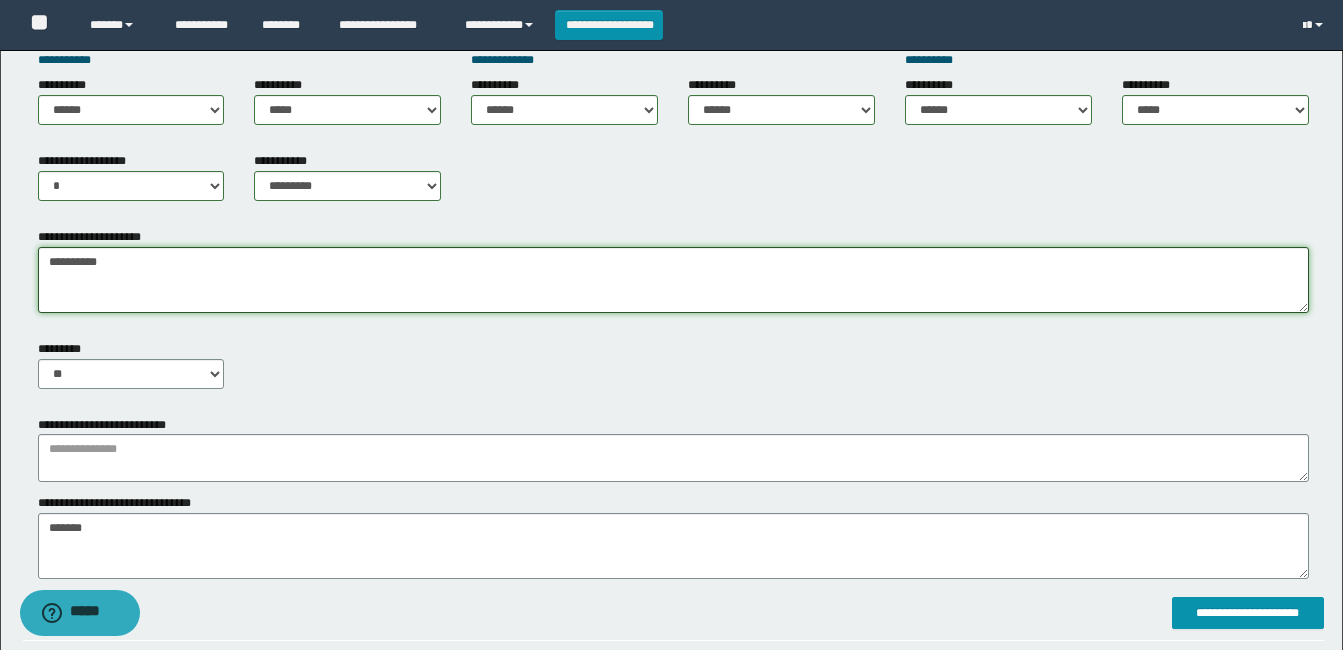 type on "**********" 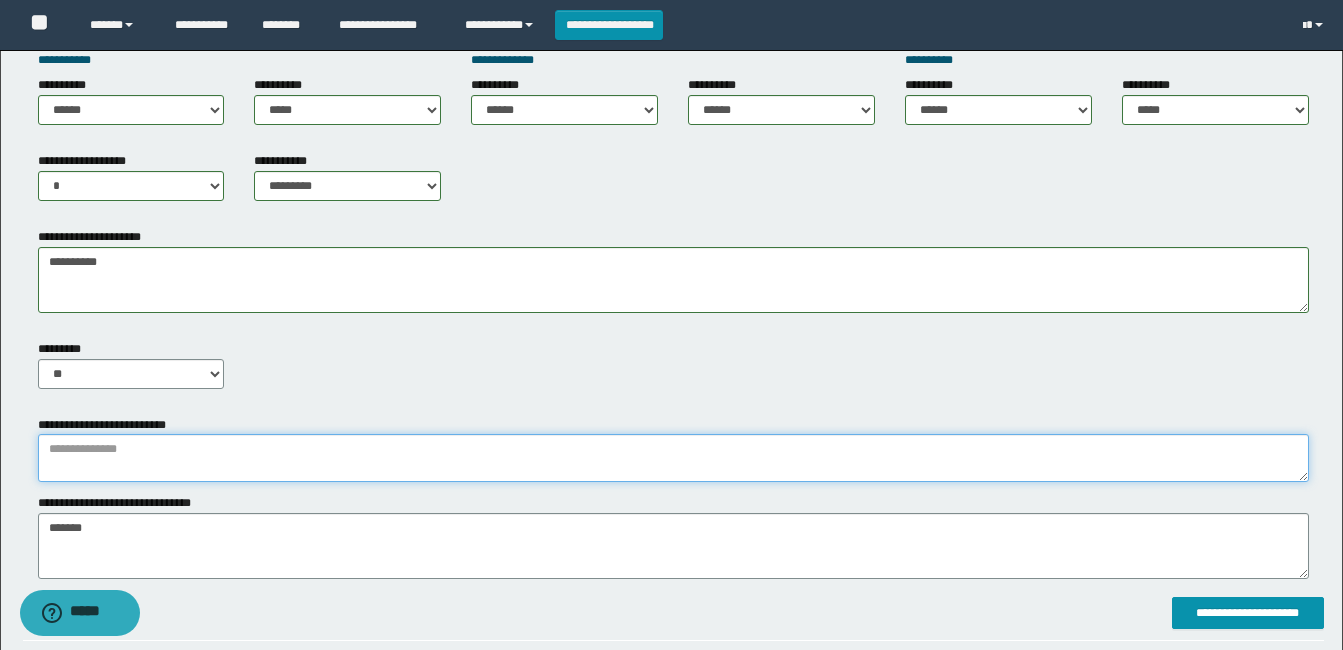 click at bounding box center (673, 458) 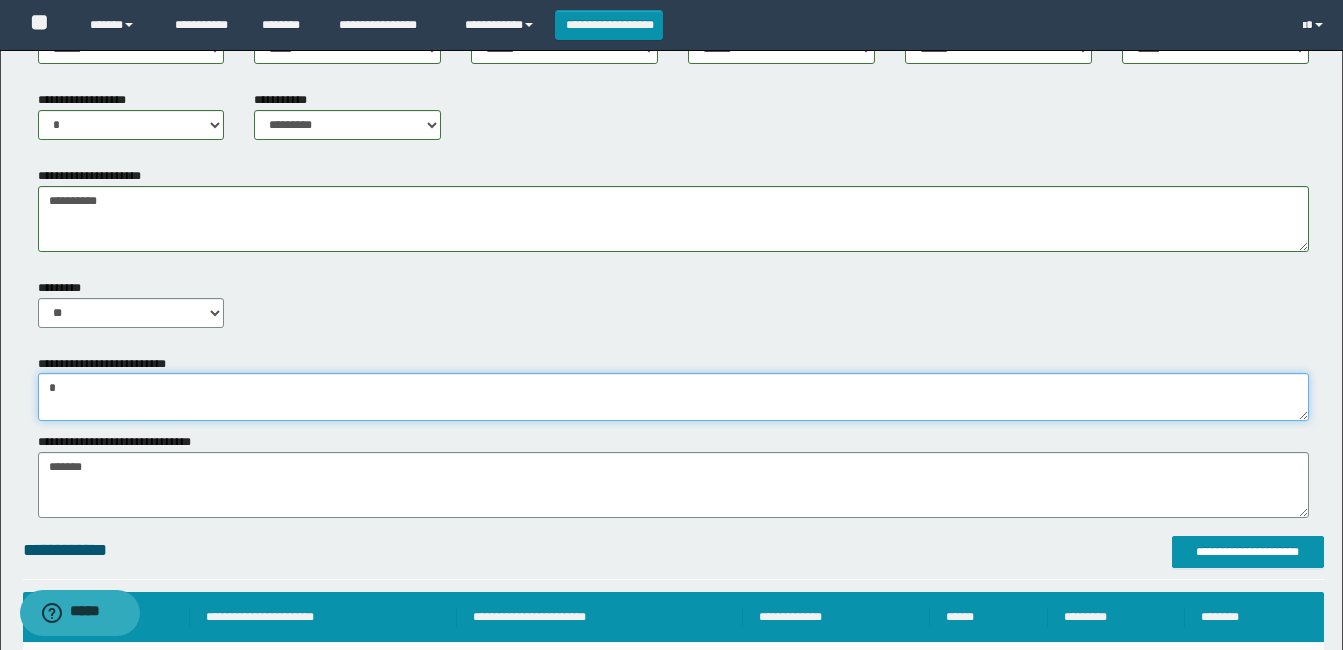 scroll, scrollTop: 1008, scrollLeft: 0, axis: vertical 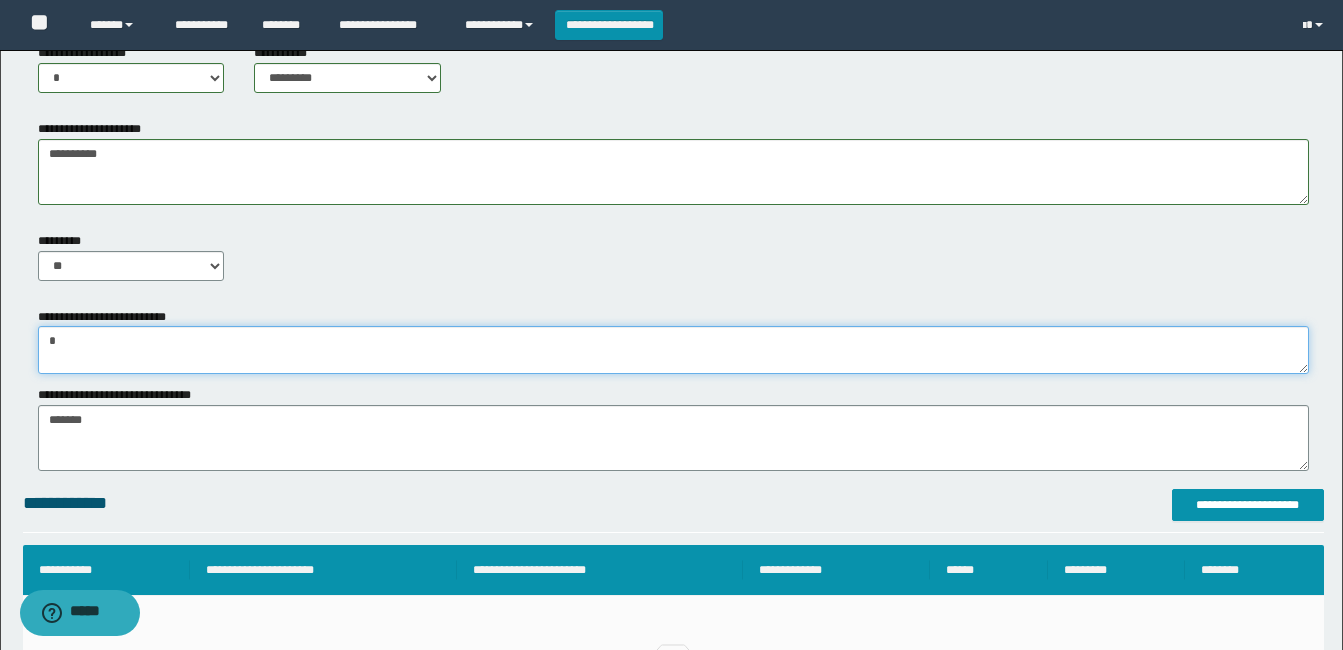 drag, startPoint x: 43, startPoint y: 342, endPoint x: 79, endPoint y: 345, distance: 36.124783 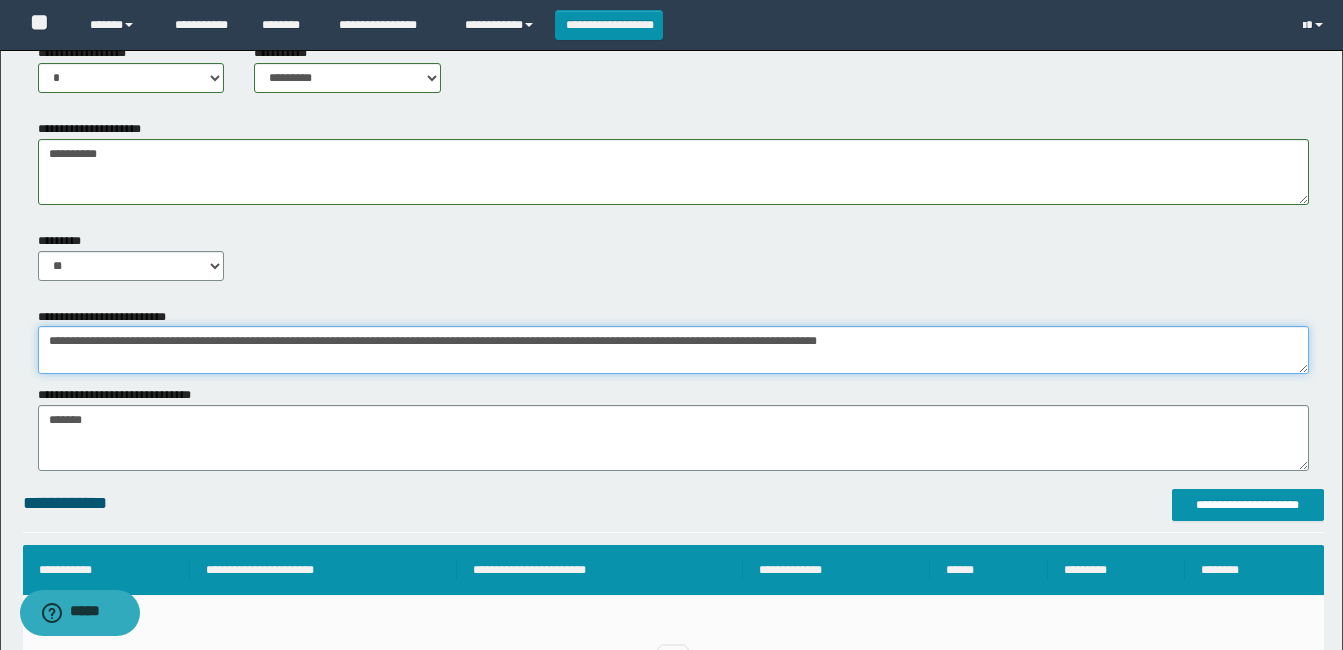 drag, startPoint x: 326, startPoint y: 345, endPoint x: 285, endPoint y: 345, distance: 41 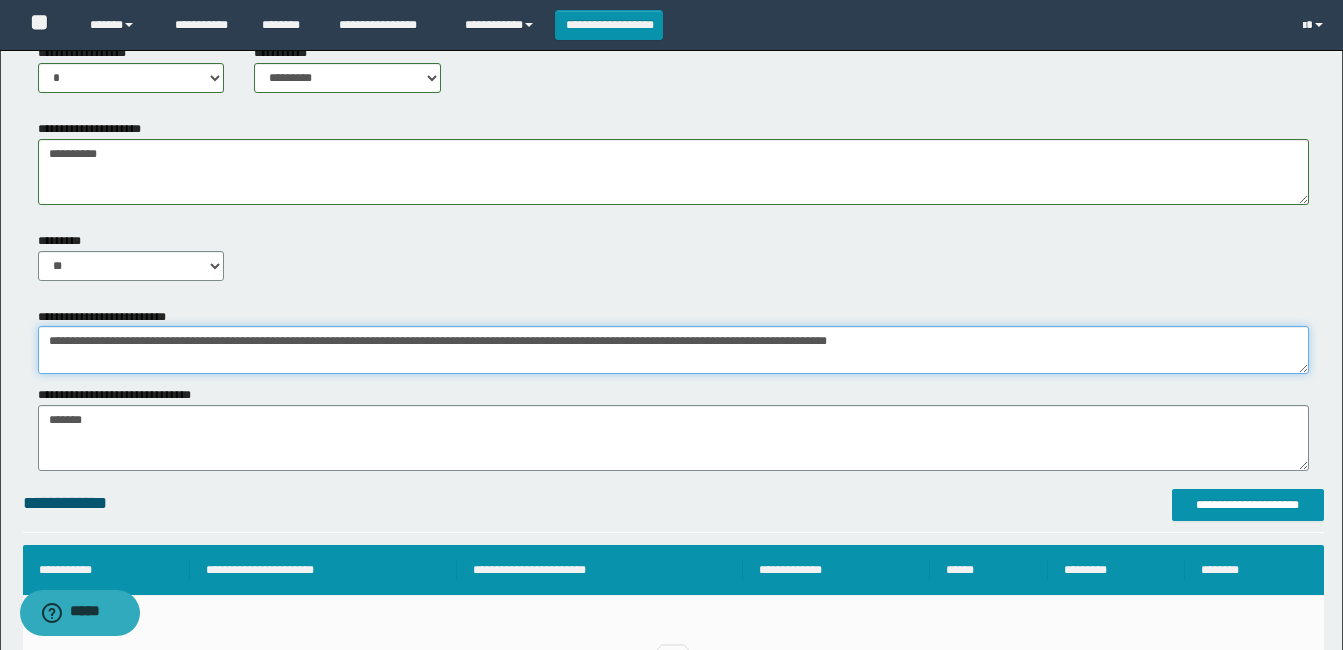 click on "**********" at bounding box center [673, 350] 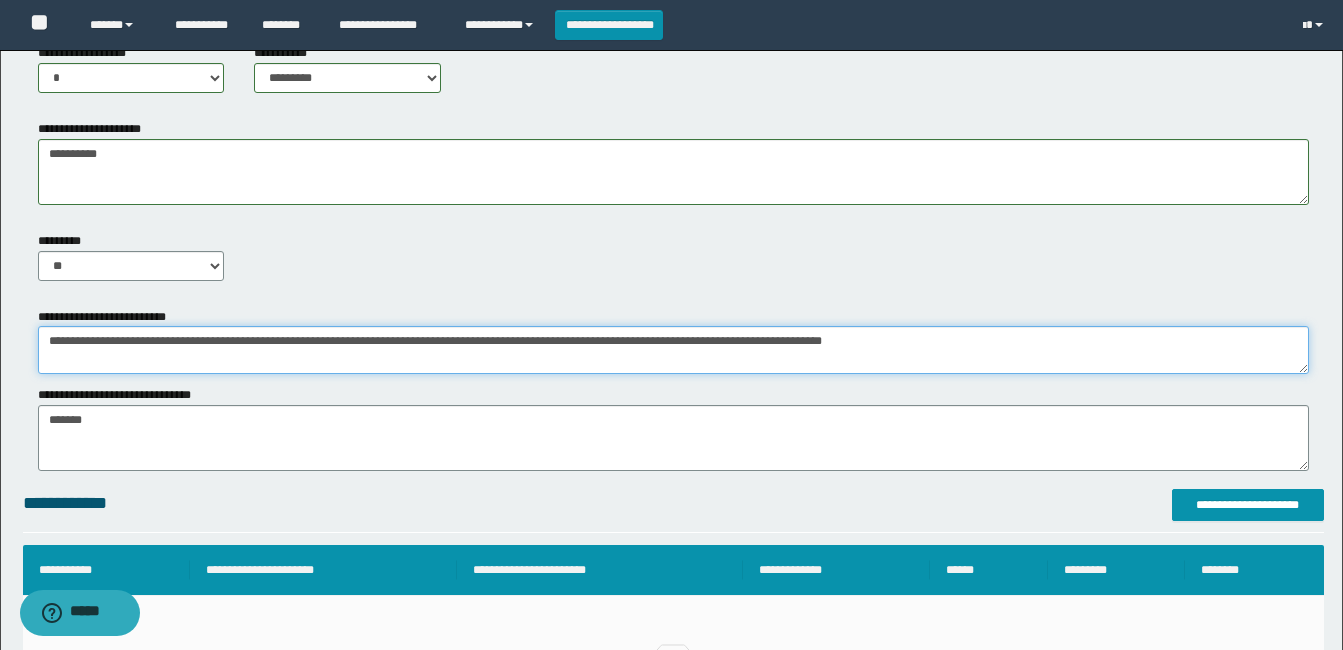 drag, startPoint x: 676, startPoint y: 342, endPoint x: 883, endPoint y: 325, distance: 207.6969 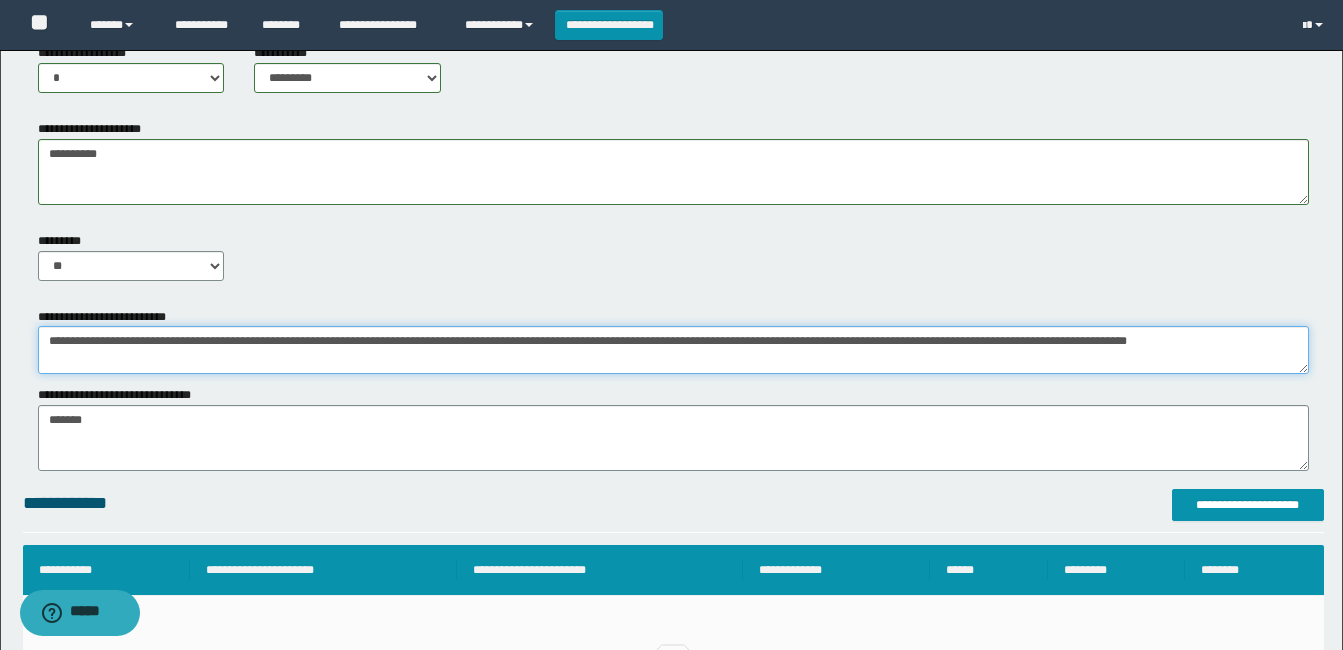 click on "**********" at bounding box center (673, 350) 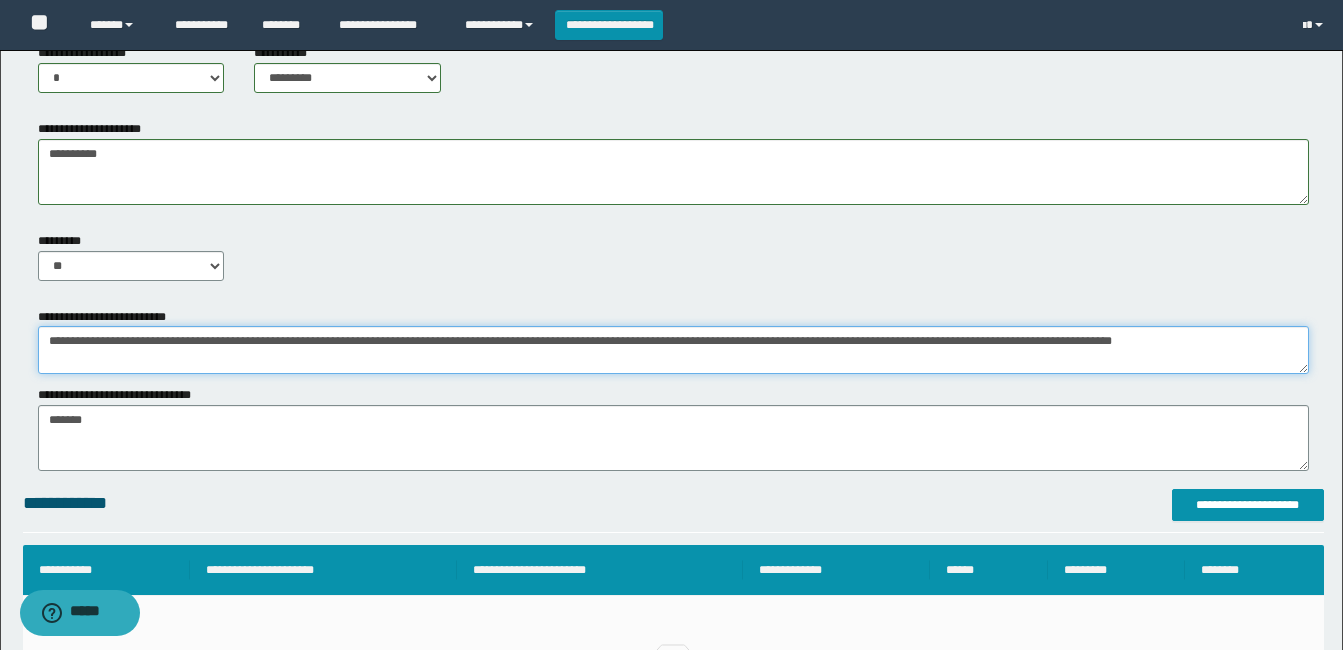 click on "**********" at bounding box center (673, 350) 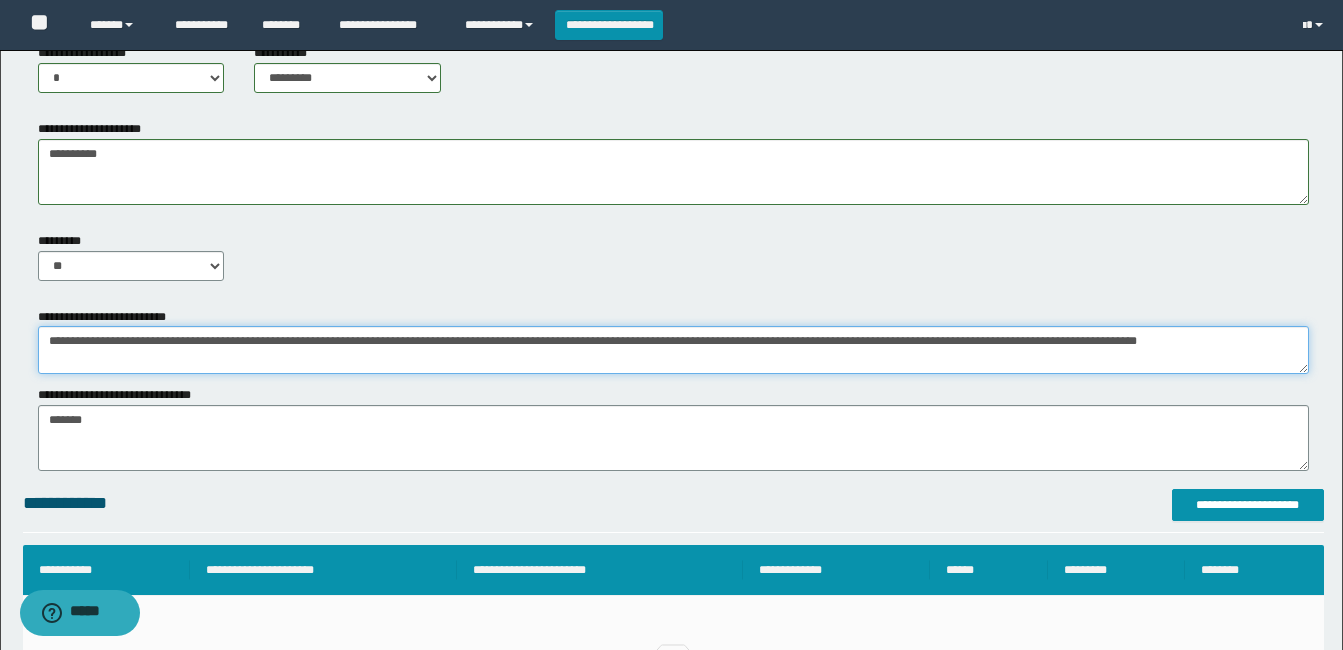 drag, startPoint x: 813, startPoint y: 340, endPoint x: 858, endPoint y: 349, distance: 45.891174 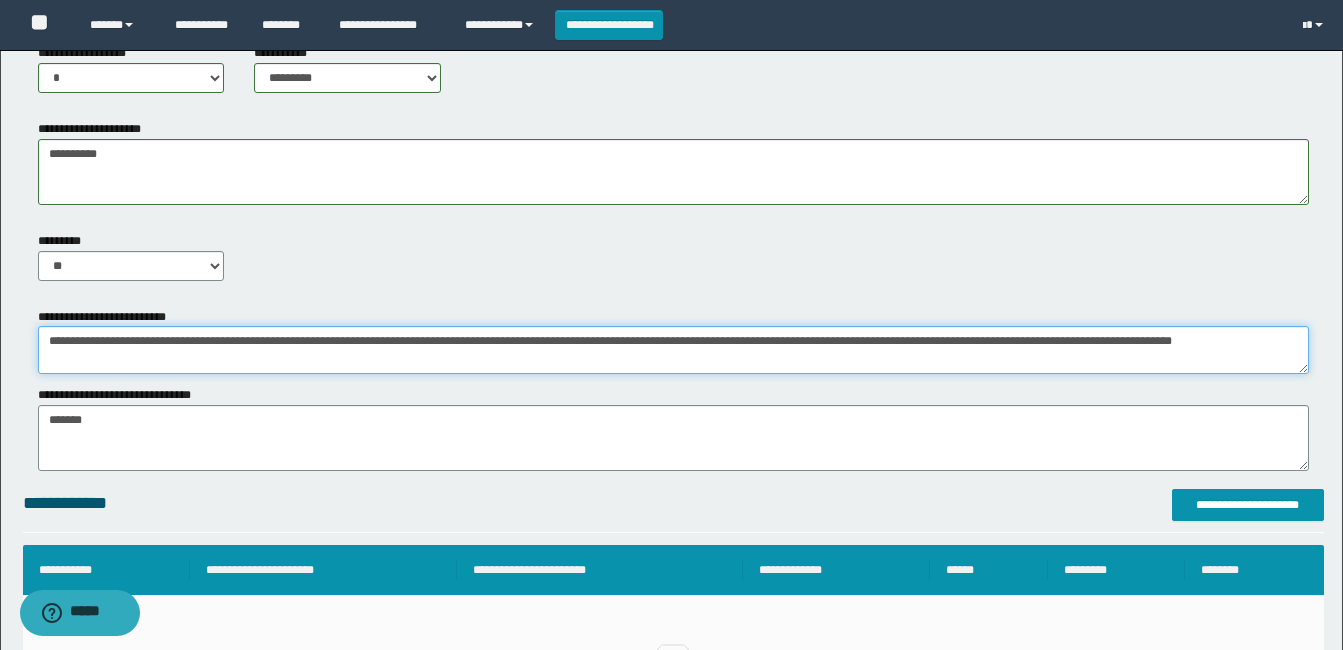 click on "**********" at bounding box center (673, 350) 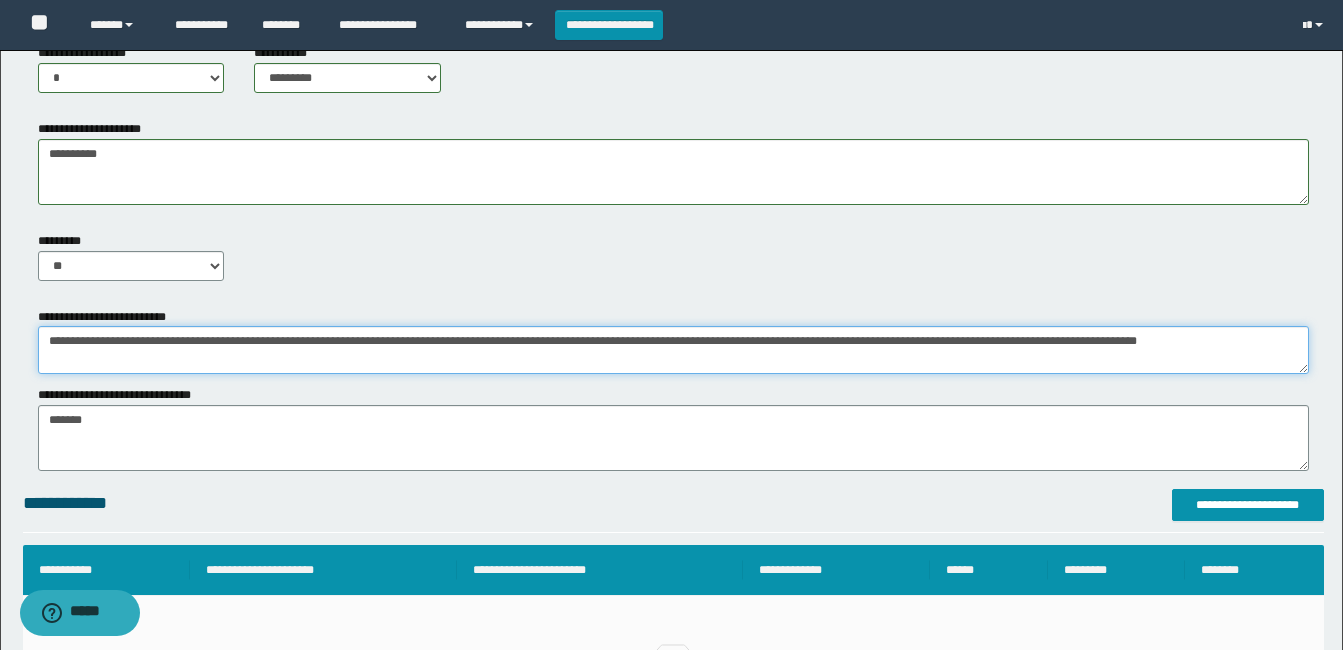 click on "**********" at bounding box center [673, 350] 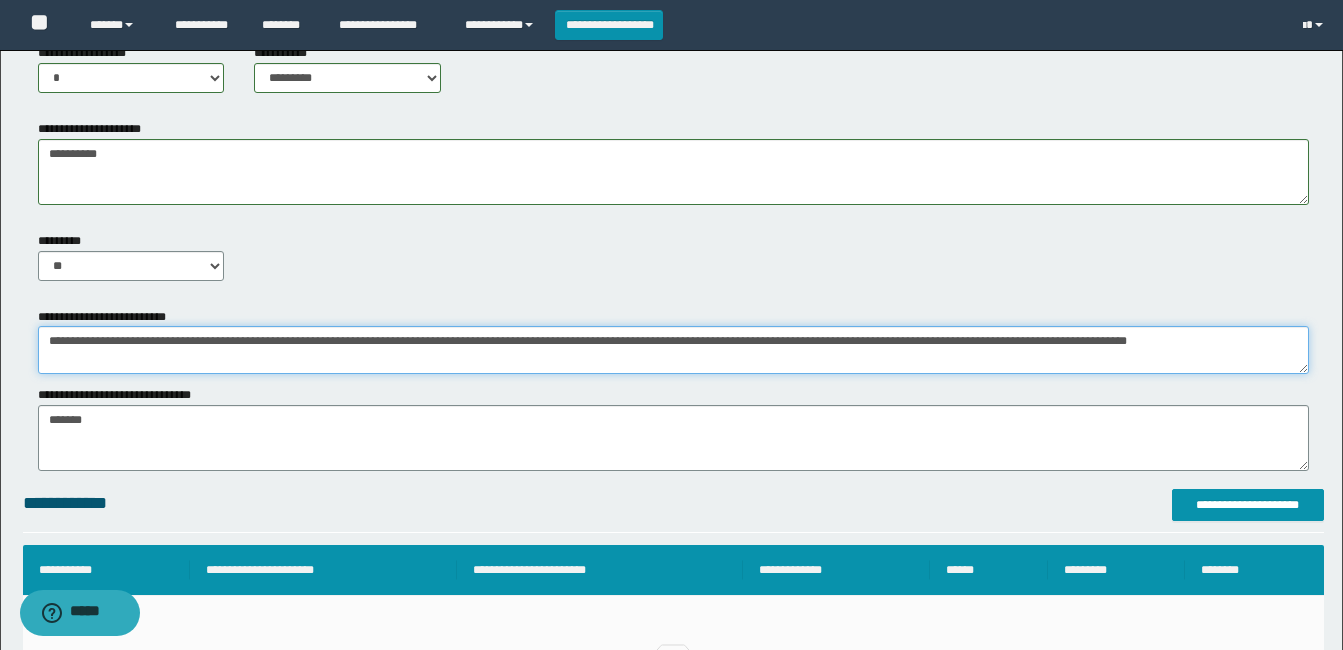 click on "**********" at bounding box center [673, 350] 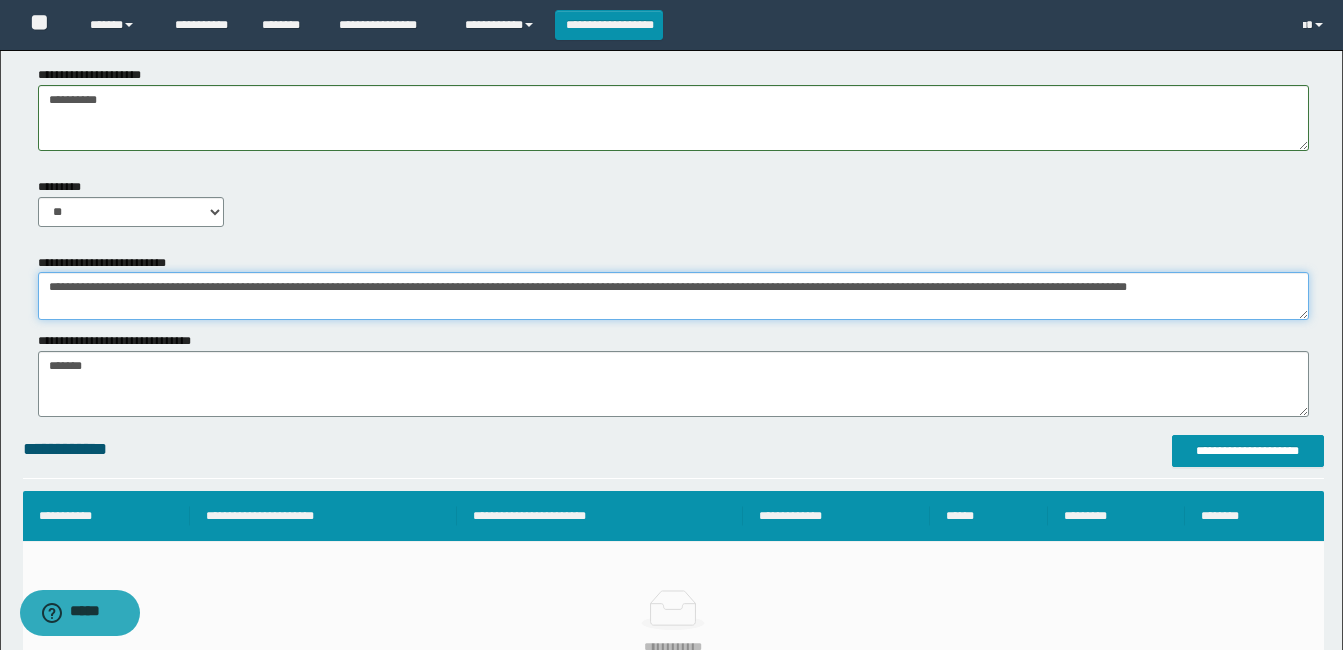 scroll, scrollTop: 1269, scrollLeft: 0, axis: vertical 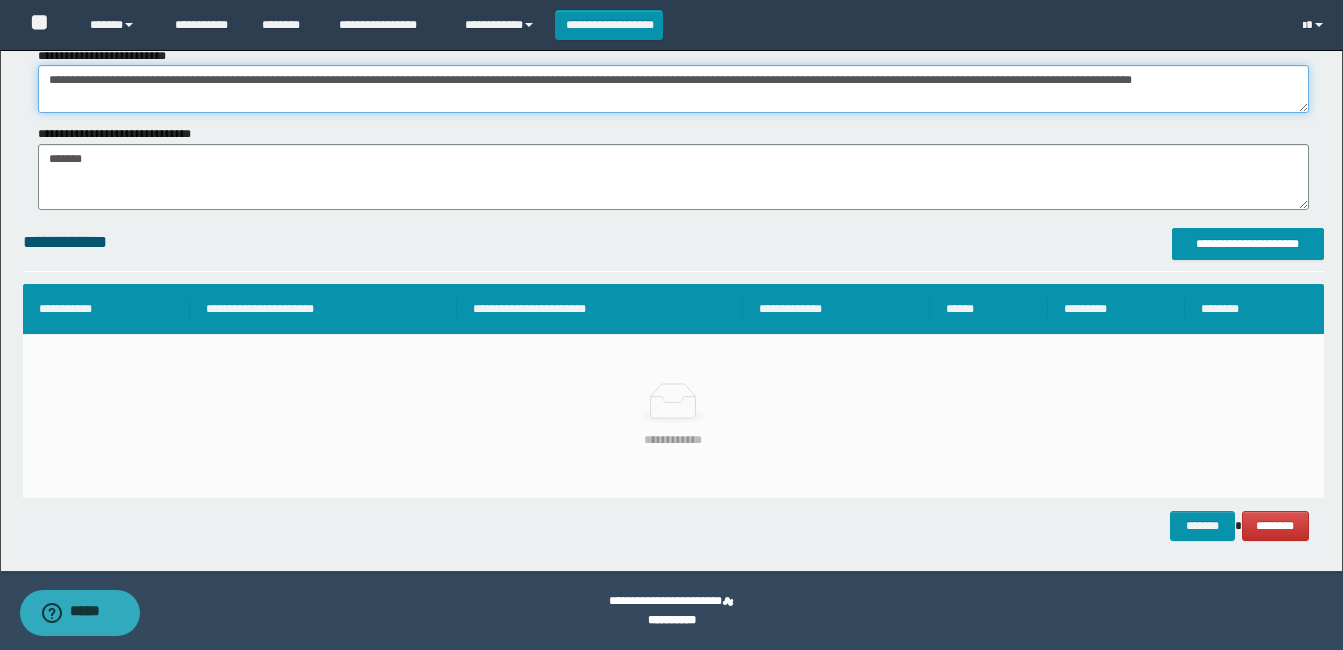 click on "**********" at bounding box center (673, 89) 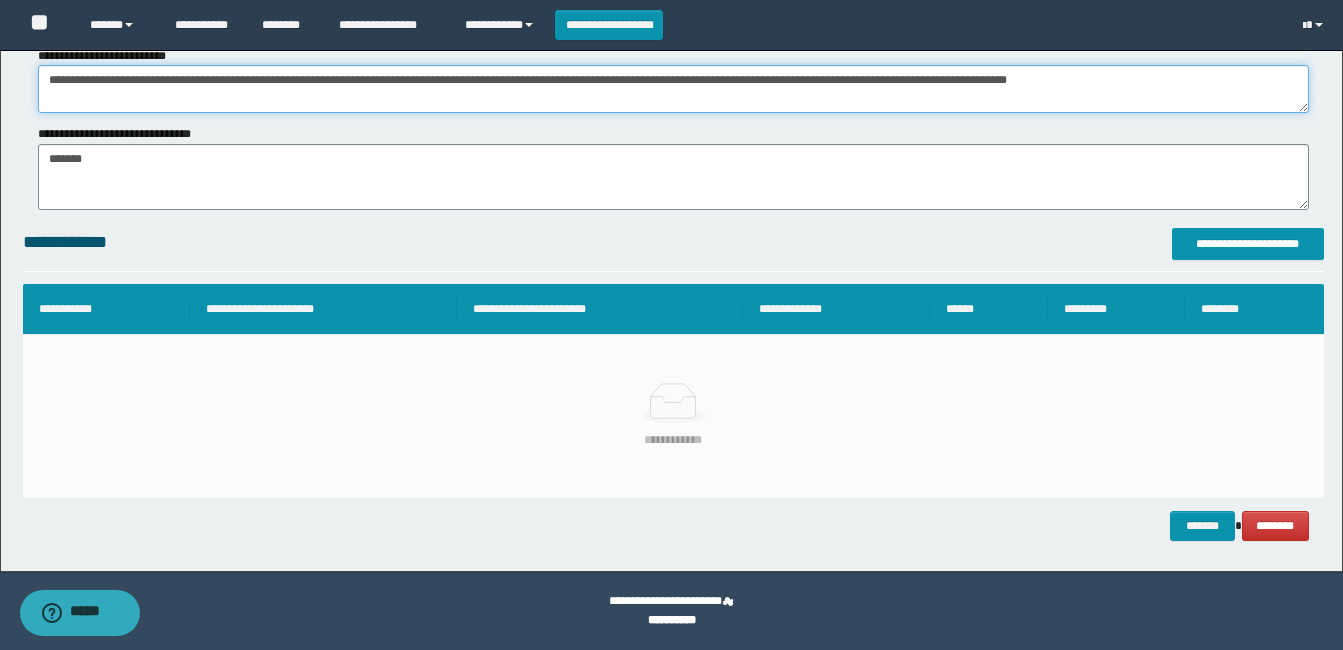 click on "**********" at bounding box center [673, 89] 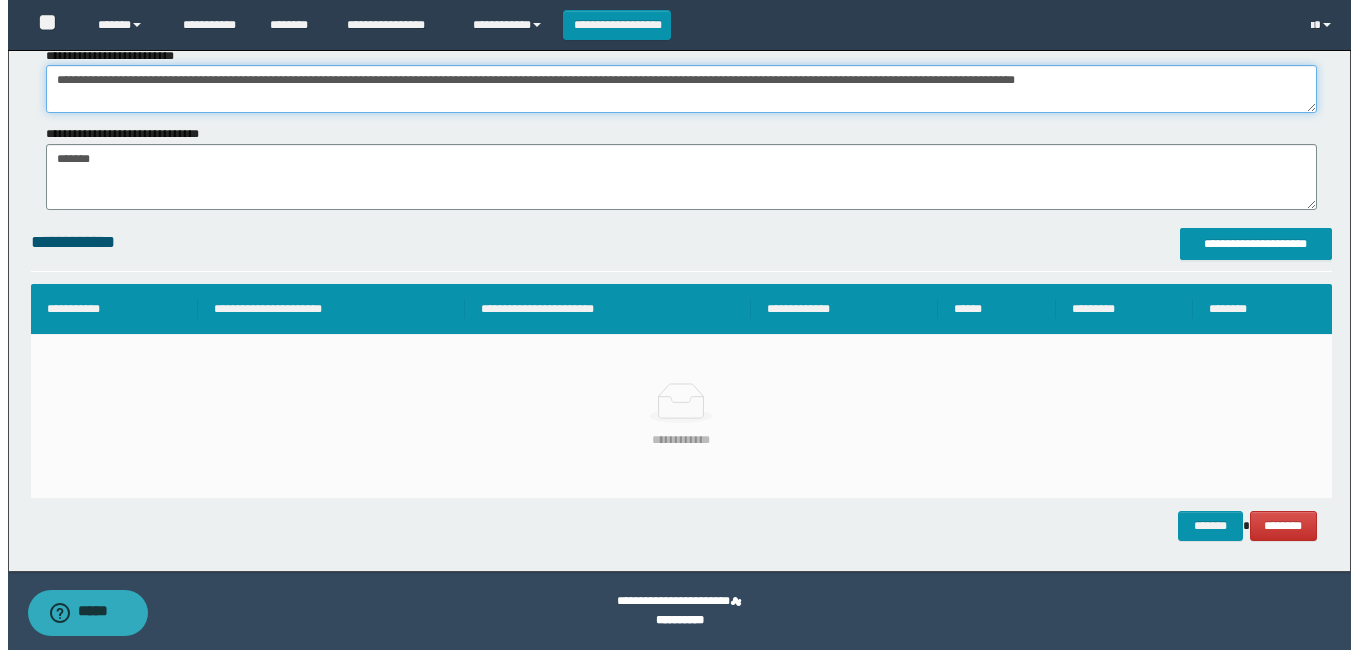 scroll, scrollTop: 969, scrollLeft: 0, axis: vertical 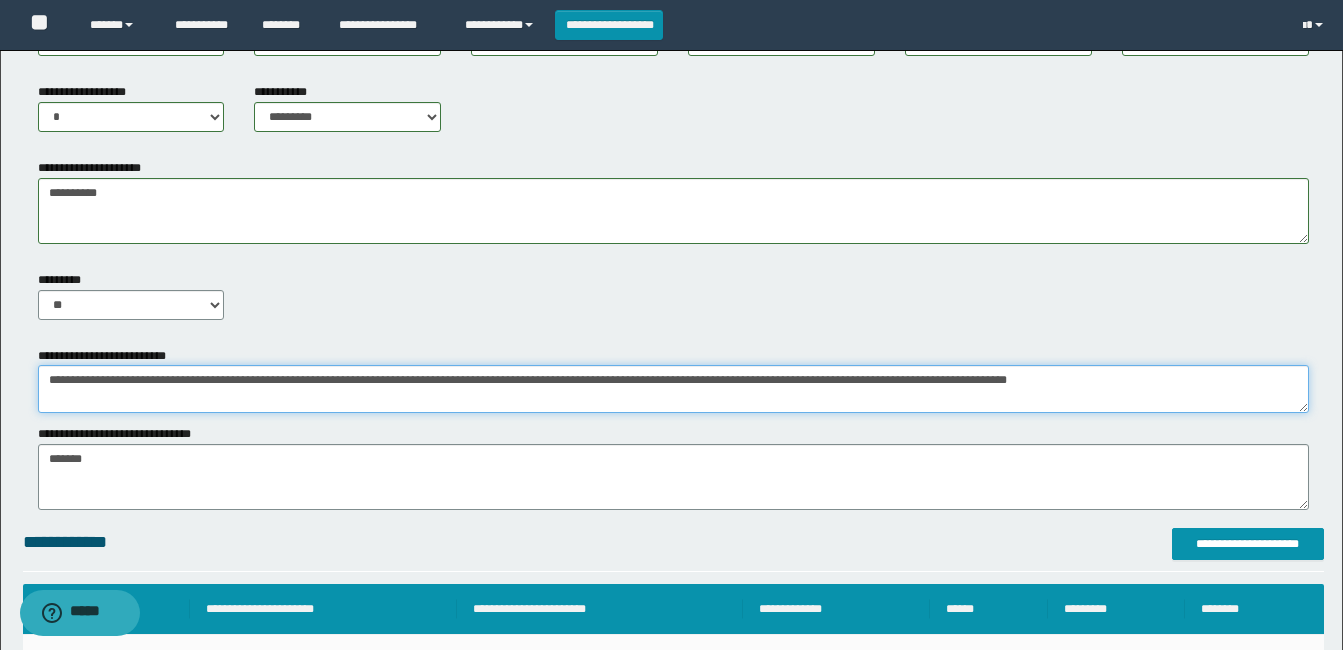click on "**********" at bounding box center (673, 389) 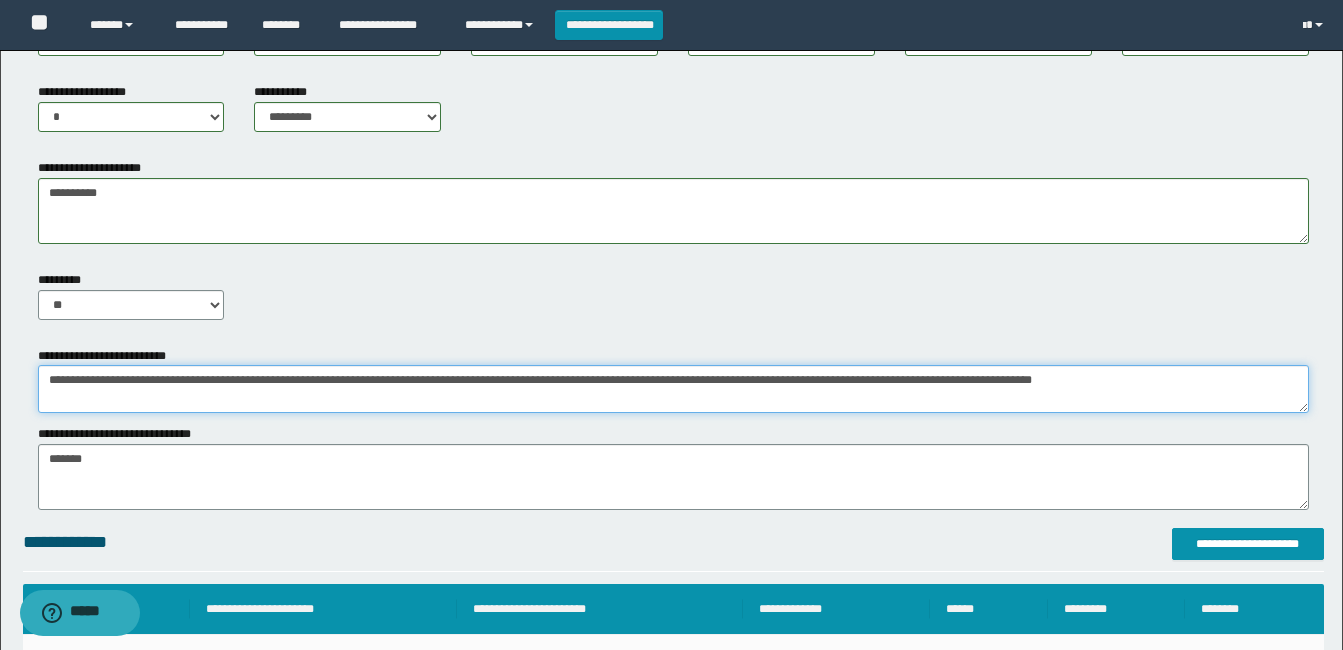 click on "**********" at bounding box center [673, 389] 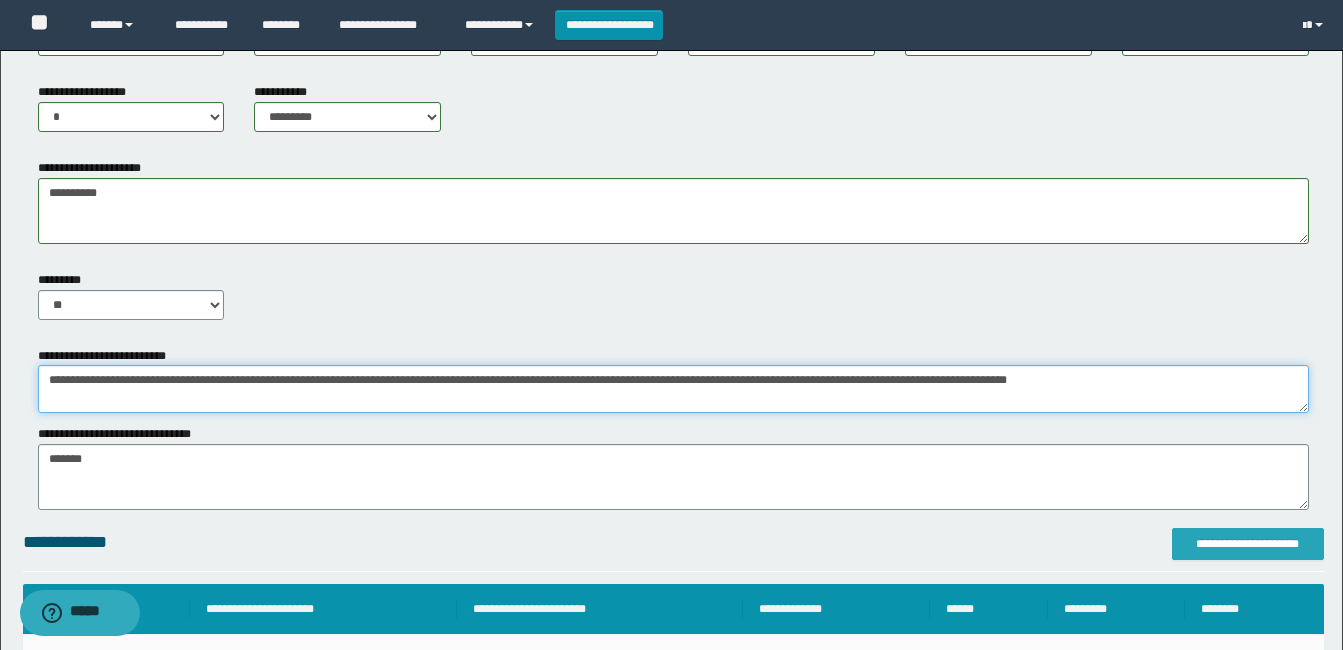 type on "**********" 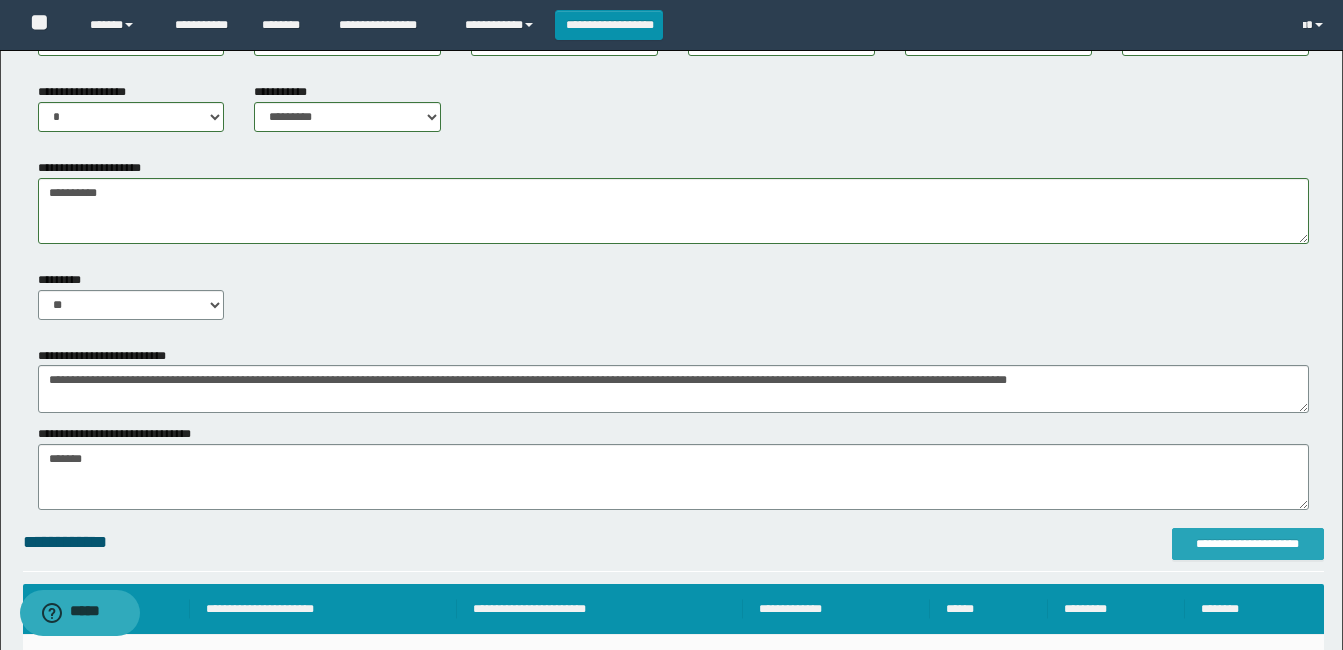 click on "**********" at bounding box center (1248, 544) 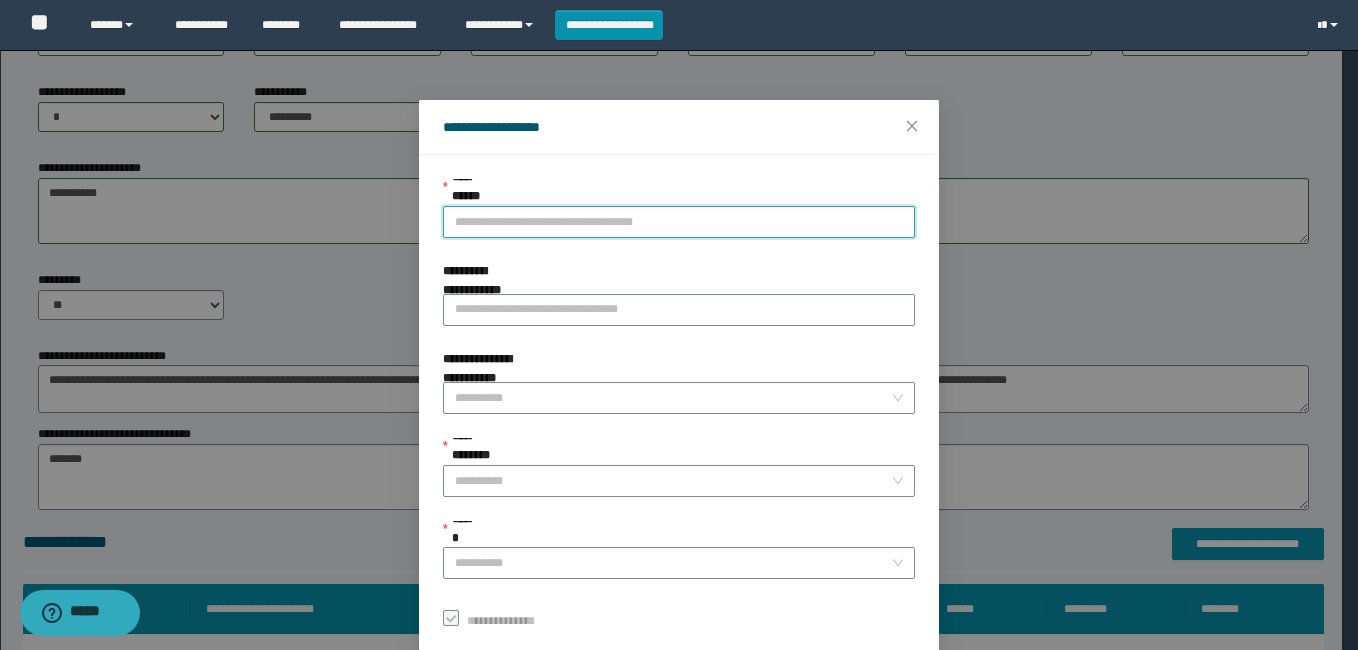 click on "**********" at bounding box center [679, 222] 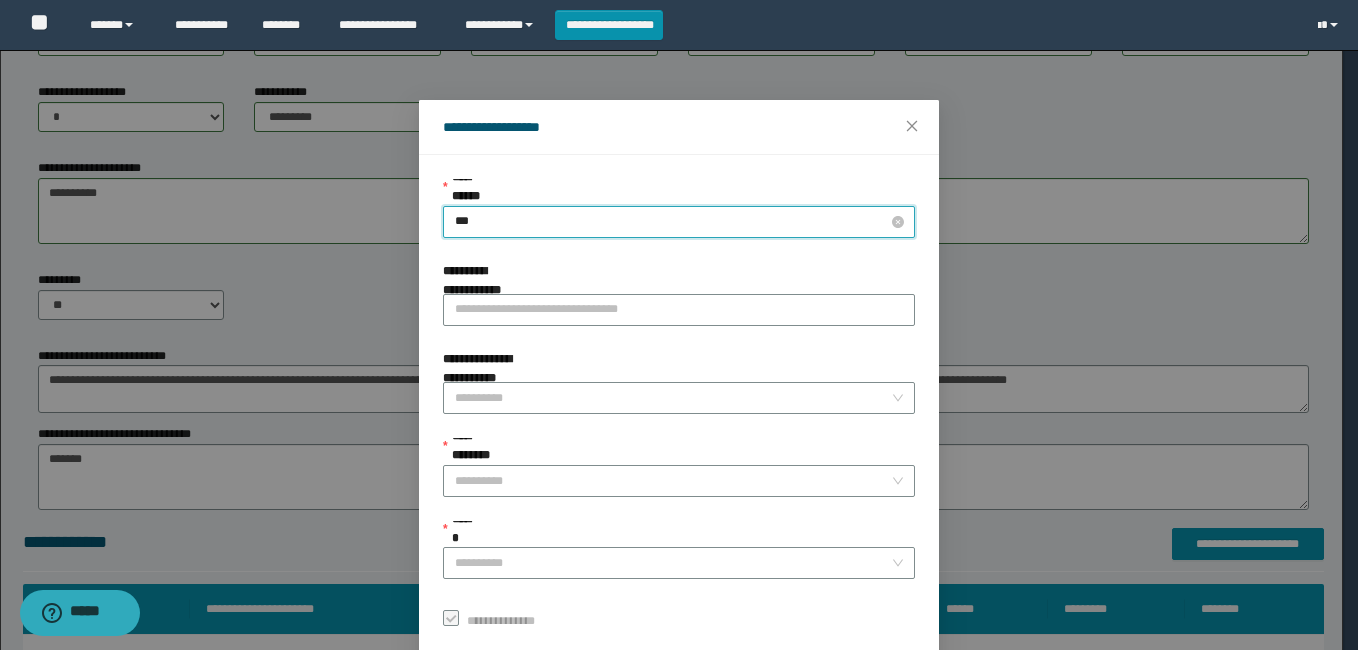 type on "****" 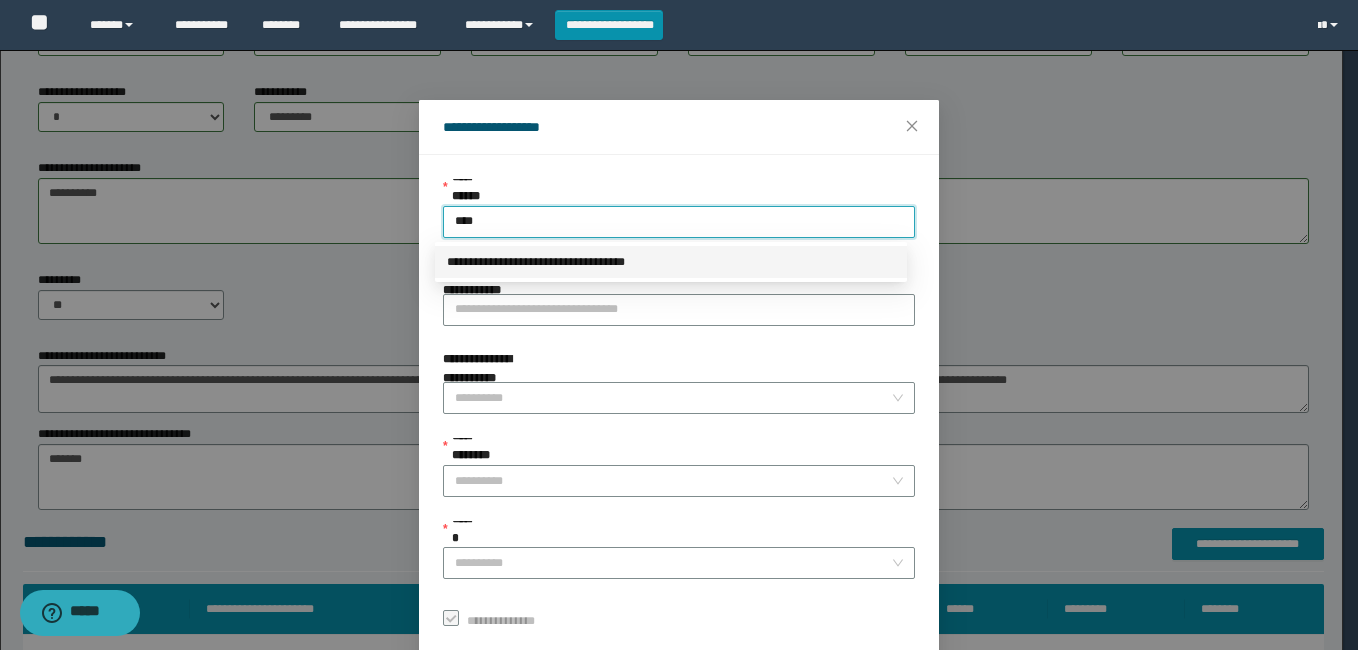 click on "**********" at bounding box center [671, 262] 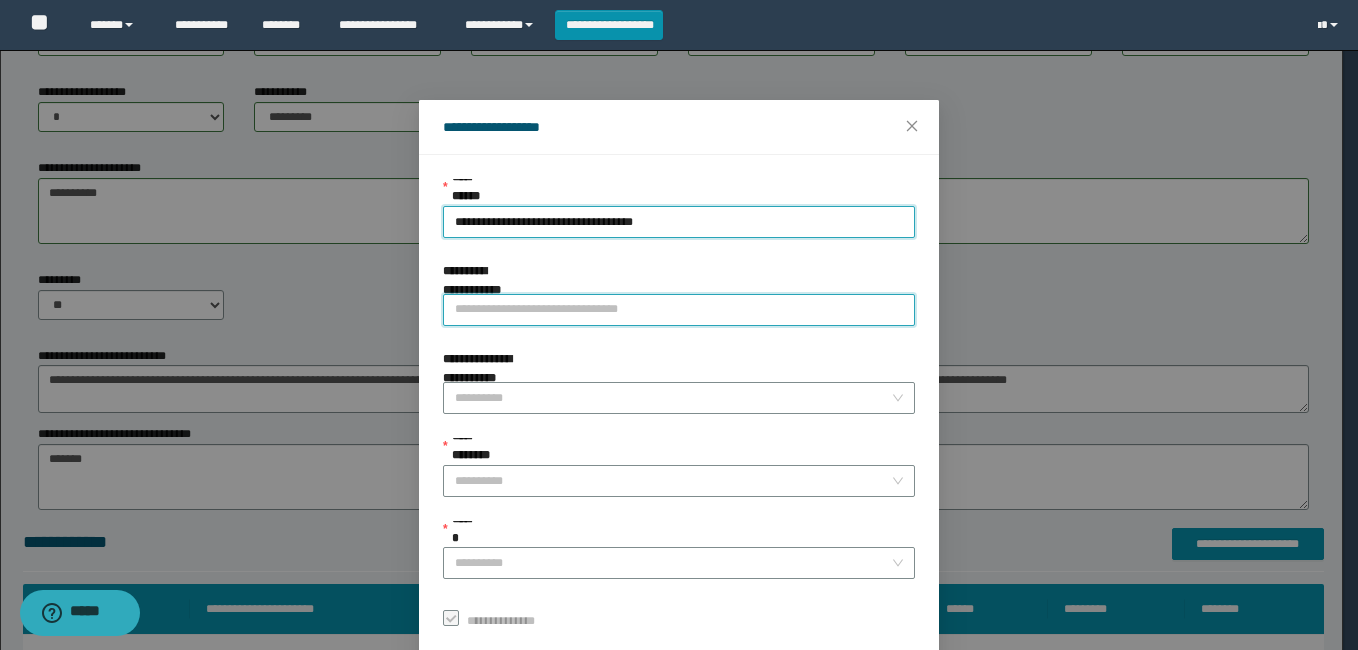 click on "**********" at bounding box center [679, 310] 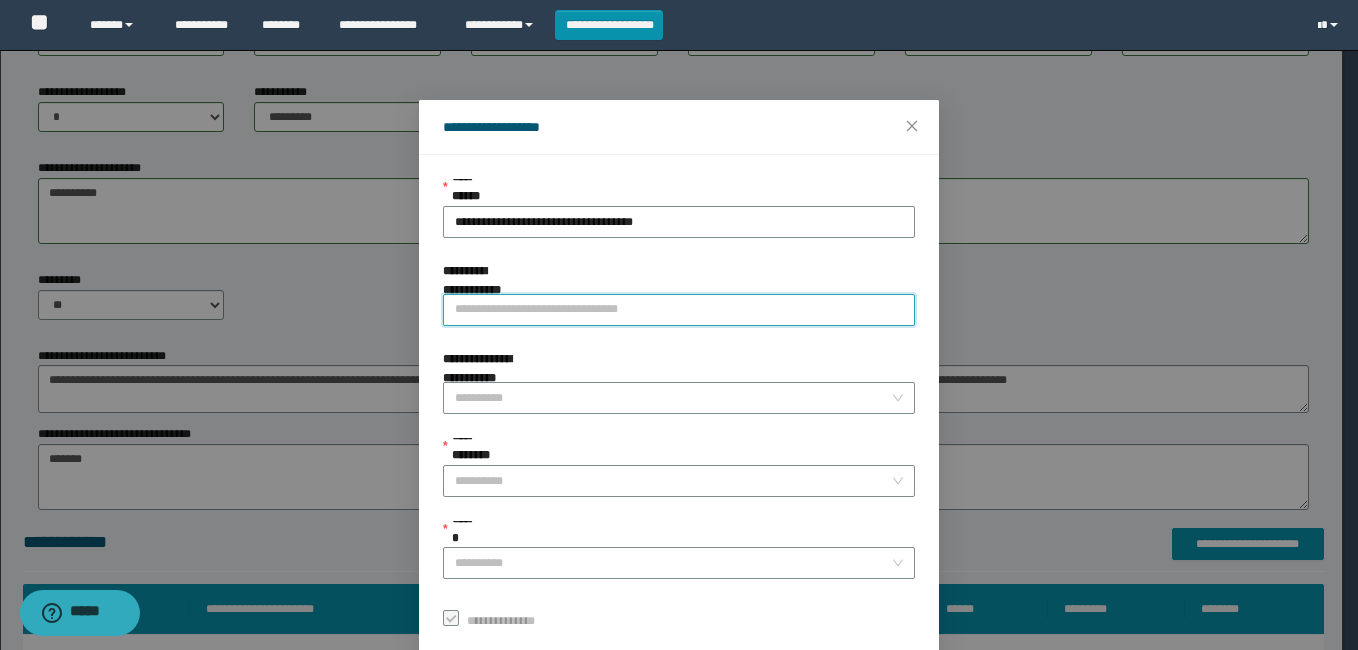 click on "**********" at bounding box center (679, 310) 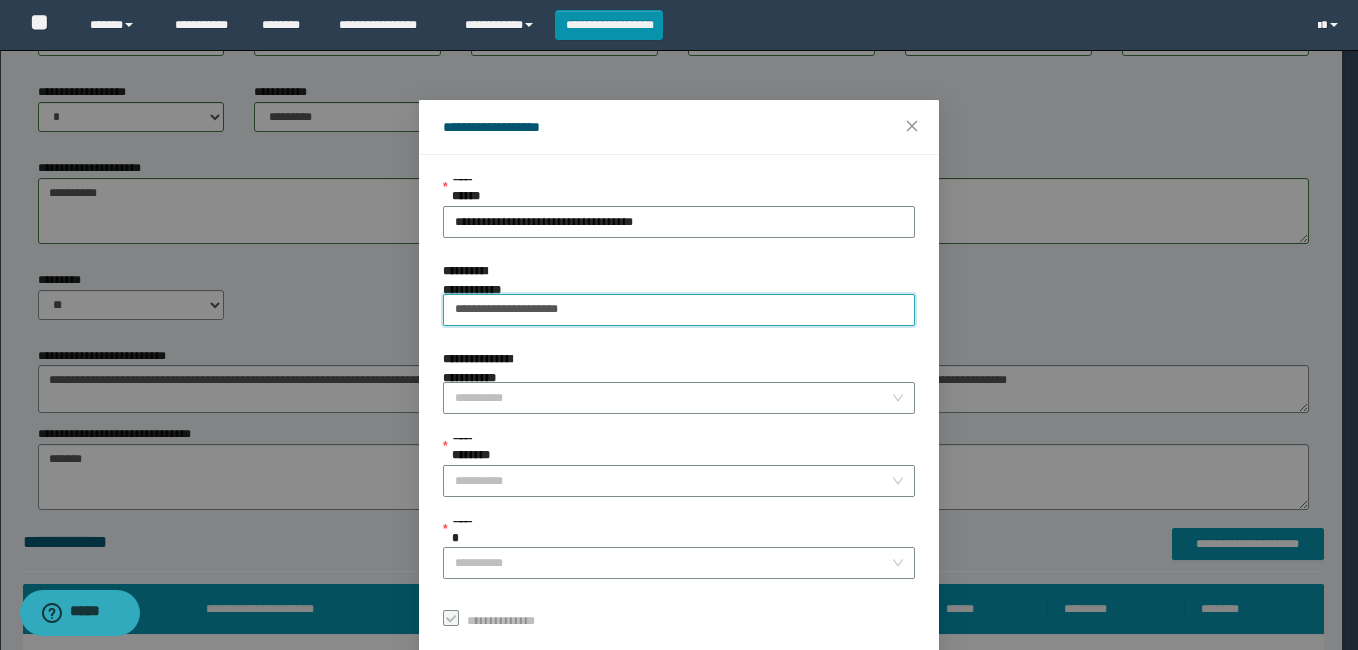 drag, startPoint x: 560, startPoint y: 303, endPoint x: 423, endPoint y: 301, distance: 137.0146 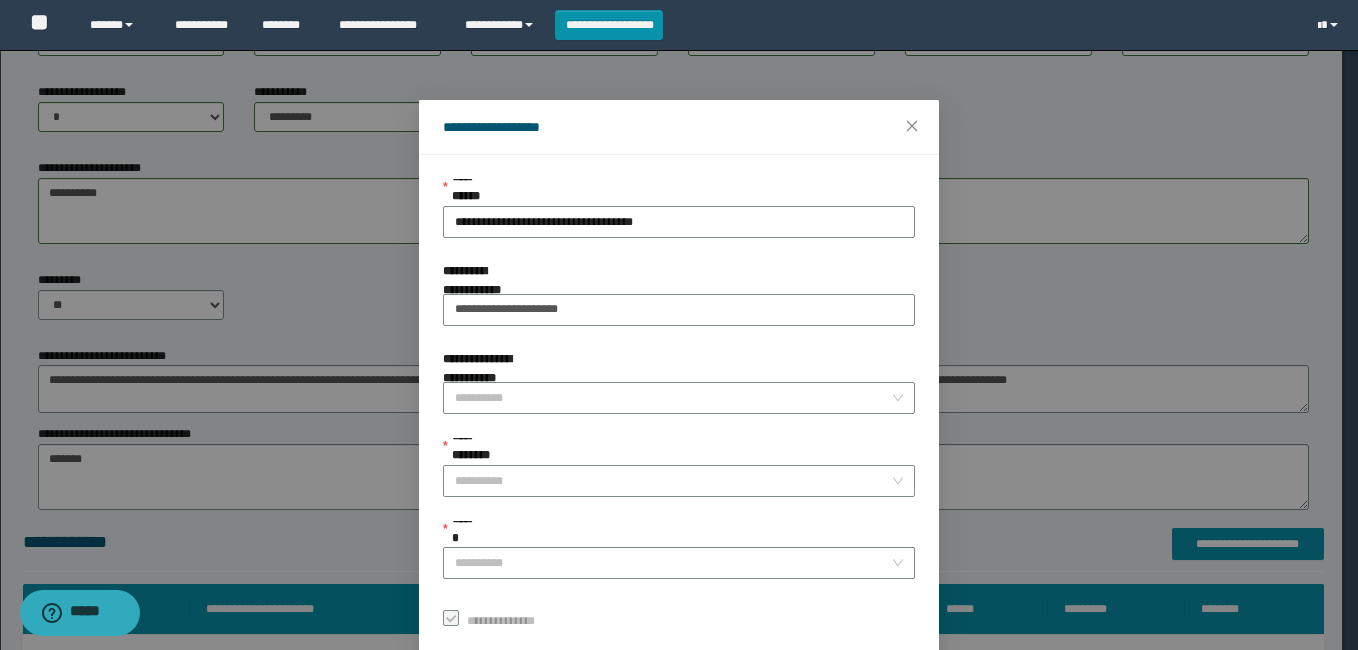 click on "**********" at bounding box center (679, 415) 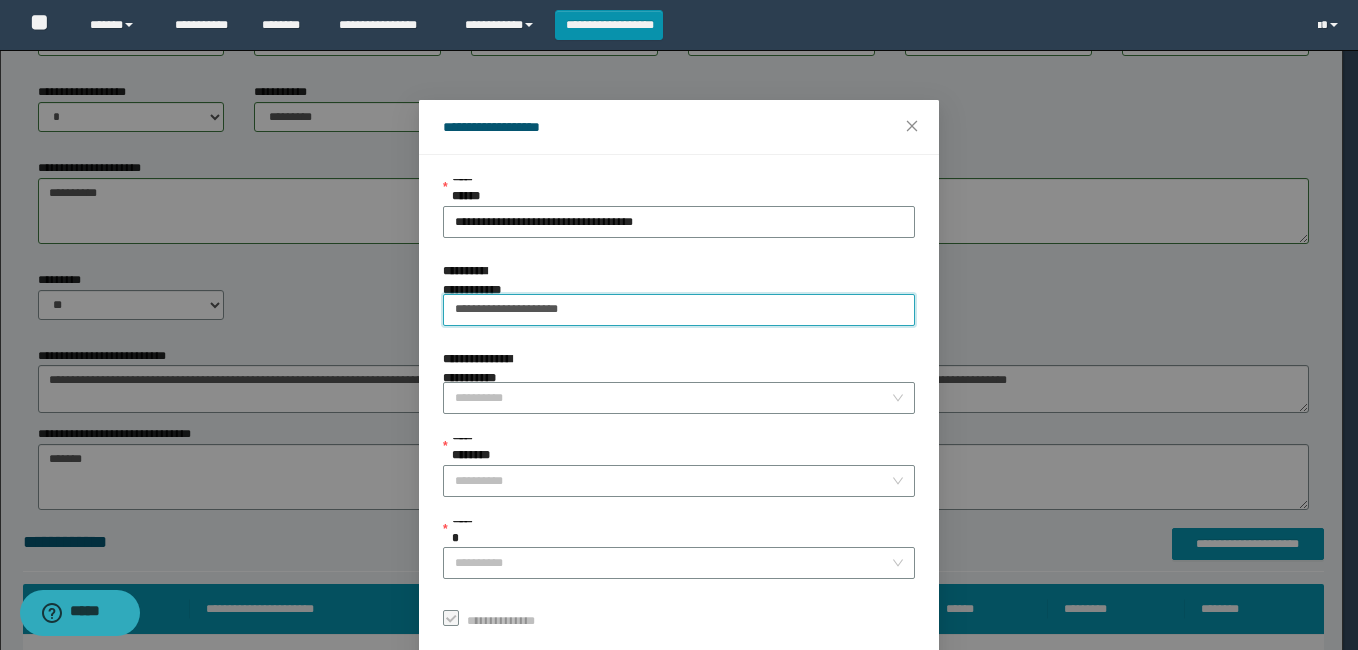click on "**********" at bounding box center [679, 310] 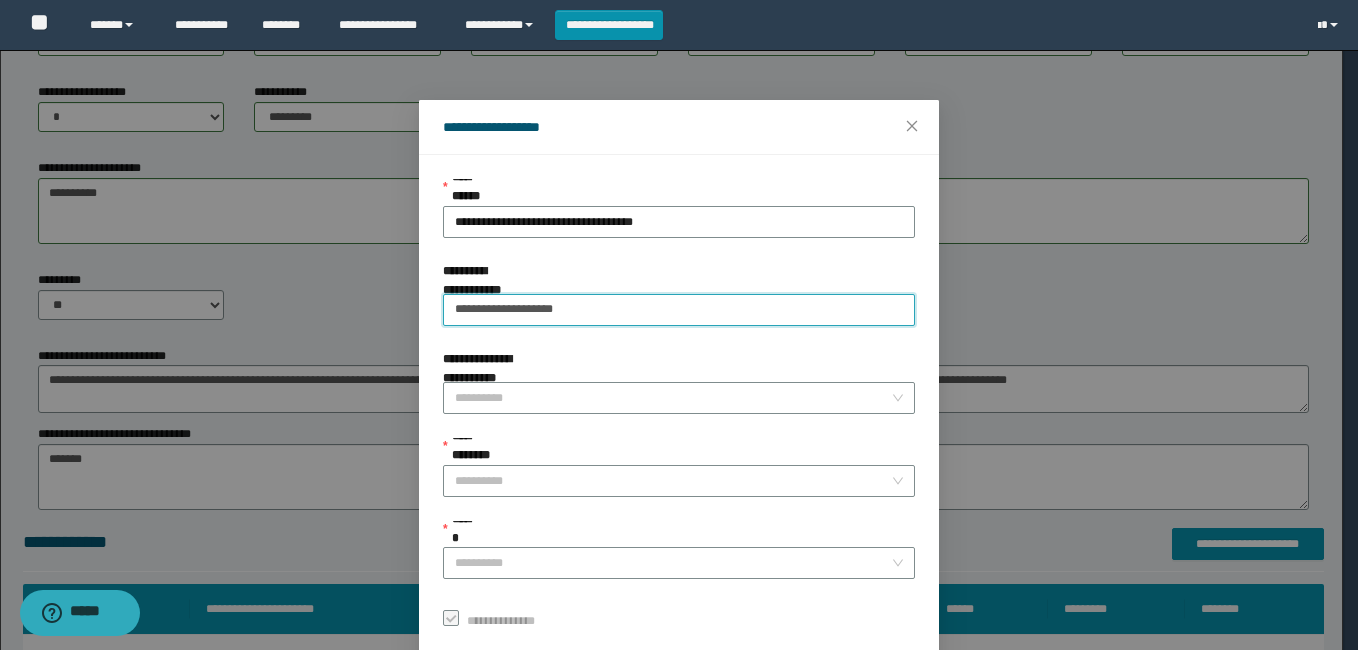 click on "**********" at bounding box center (679, 310) 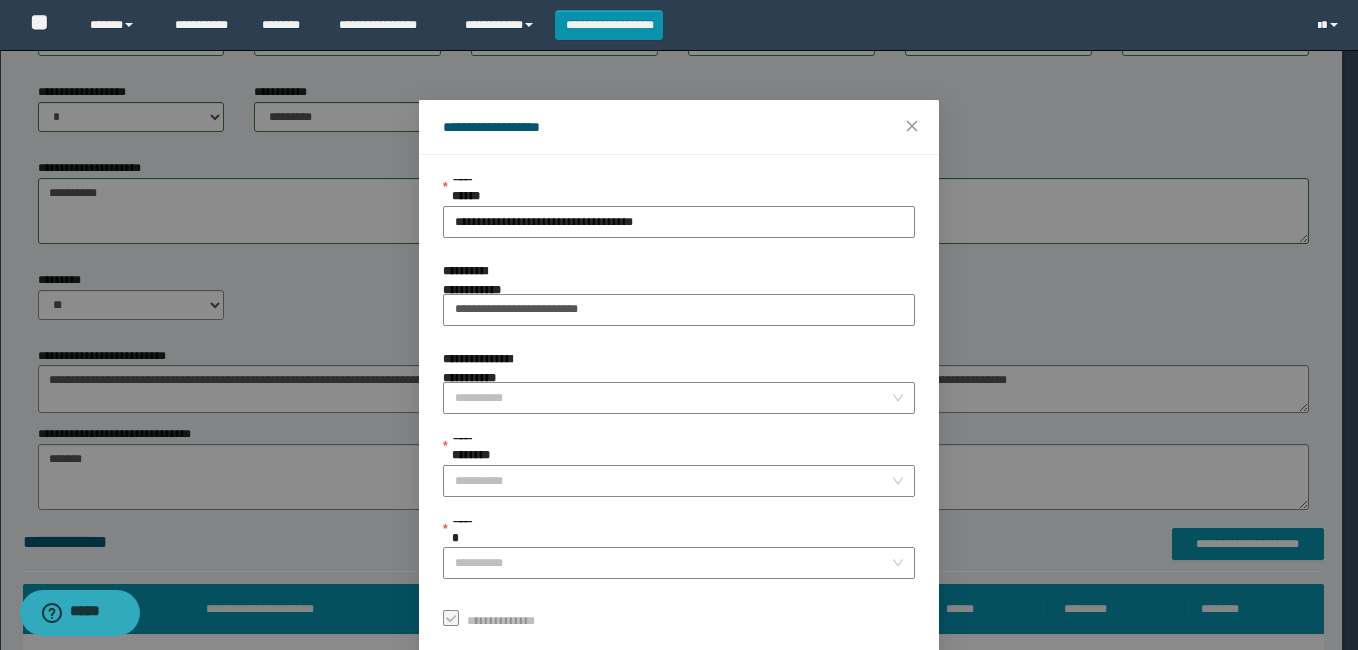 click on "**********" at bounding box center (679, 407) 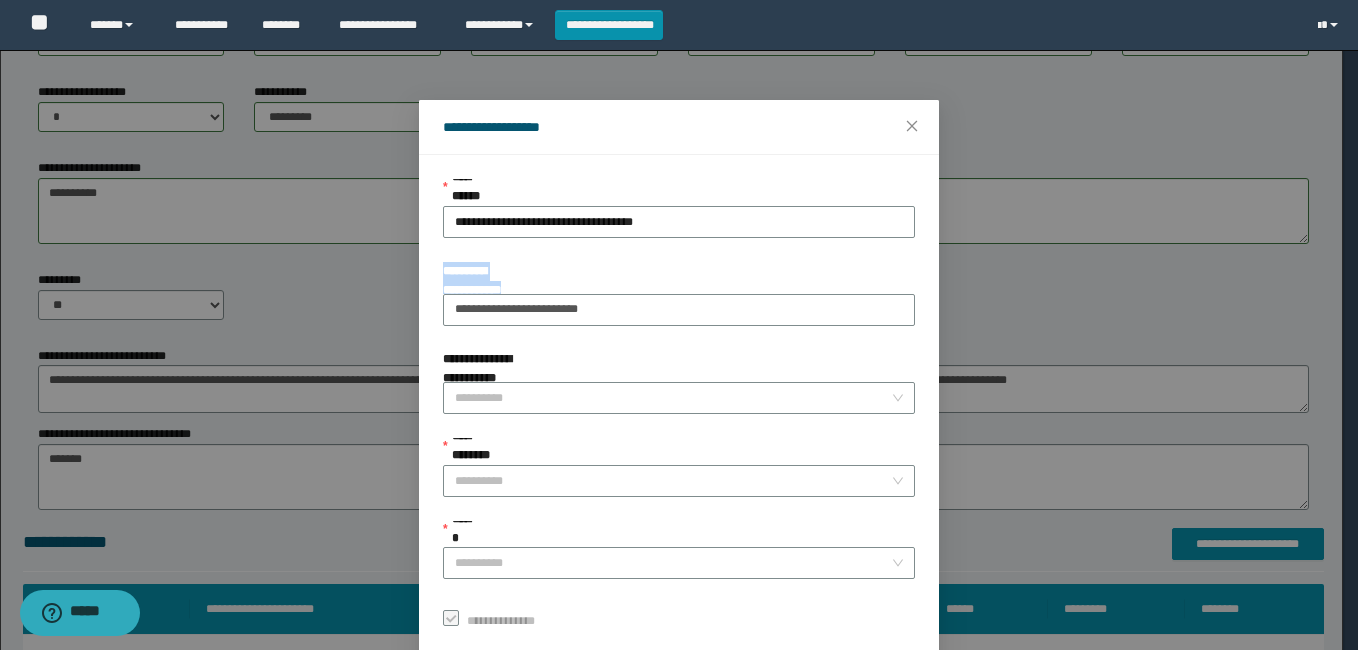 click on "**********" at bounding box center [679, 407] 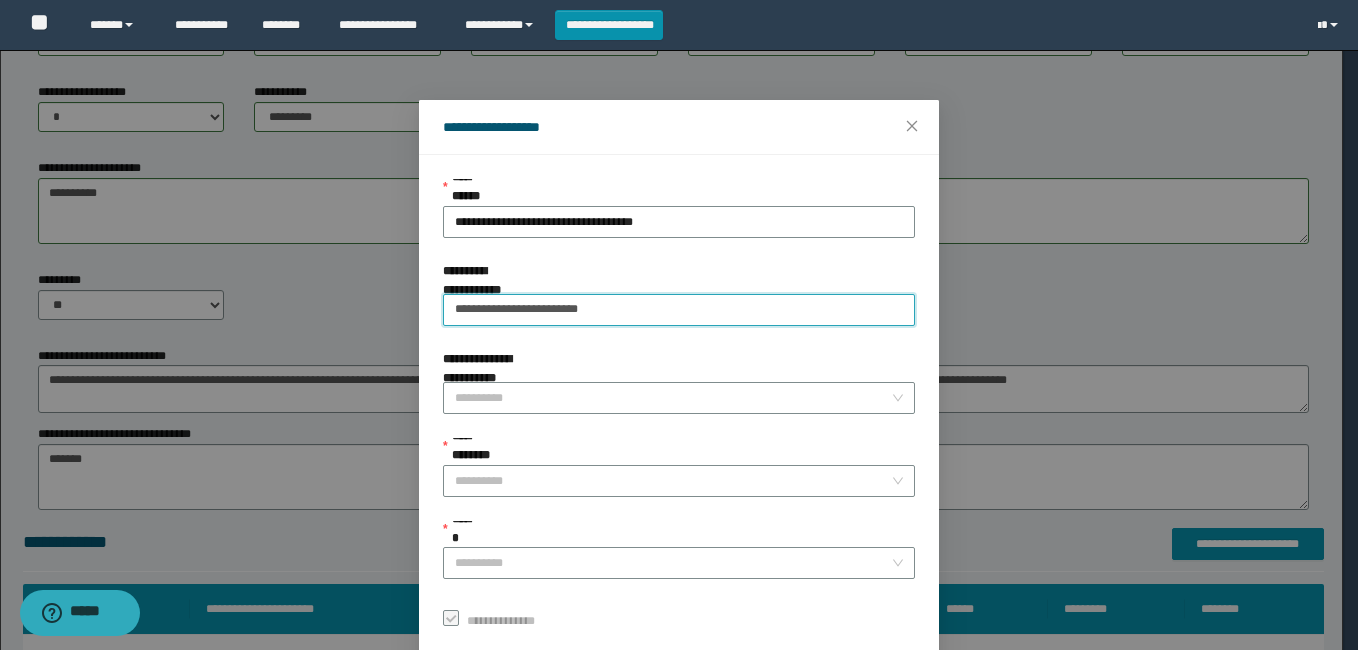 click on "**********" at bounding box center (679, 310) 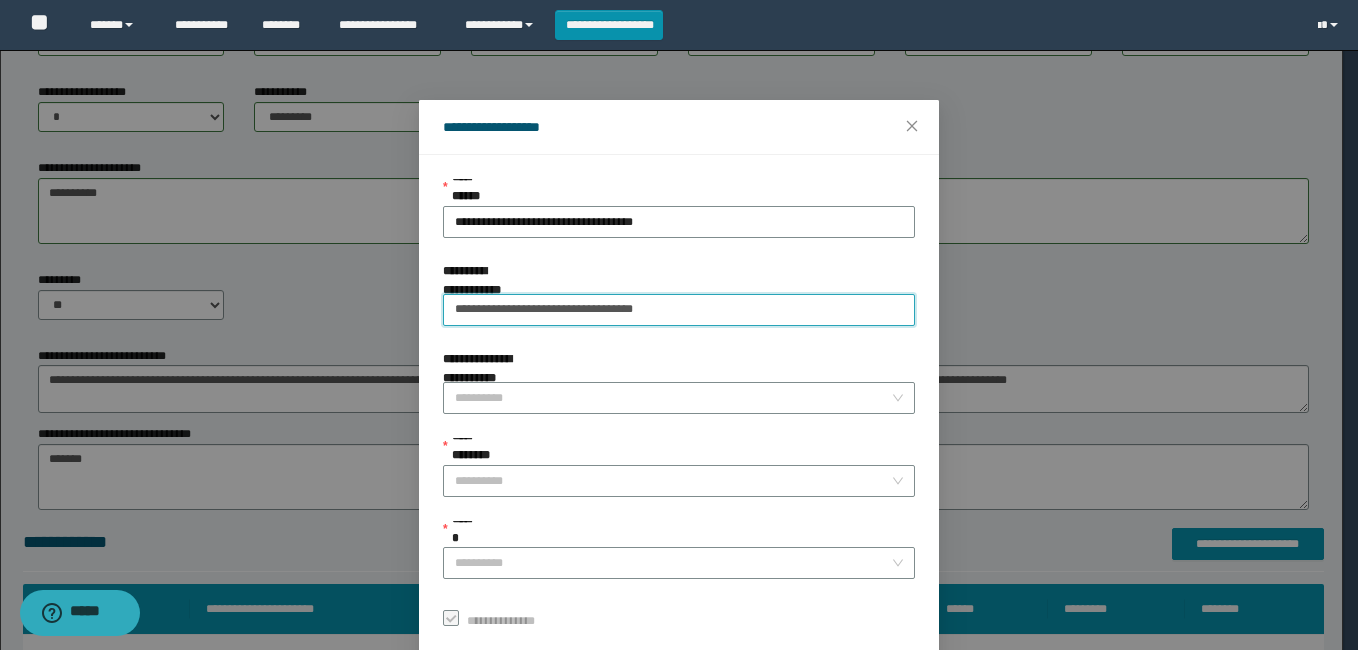 click on "**********" at bounding box center [679, 310] 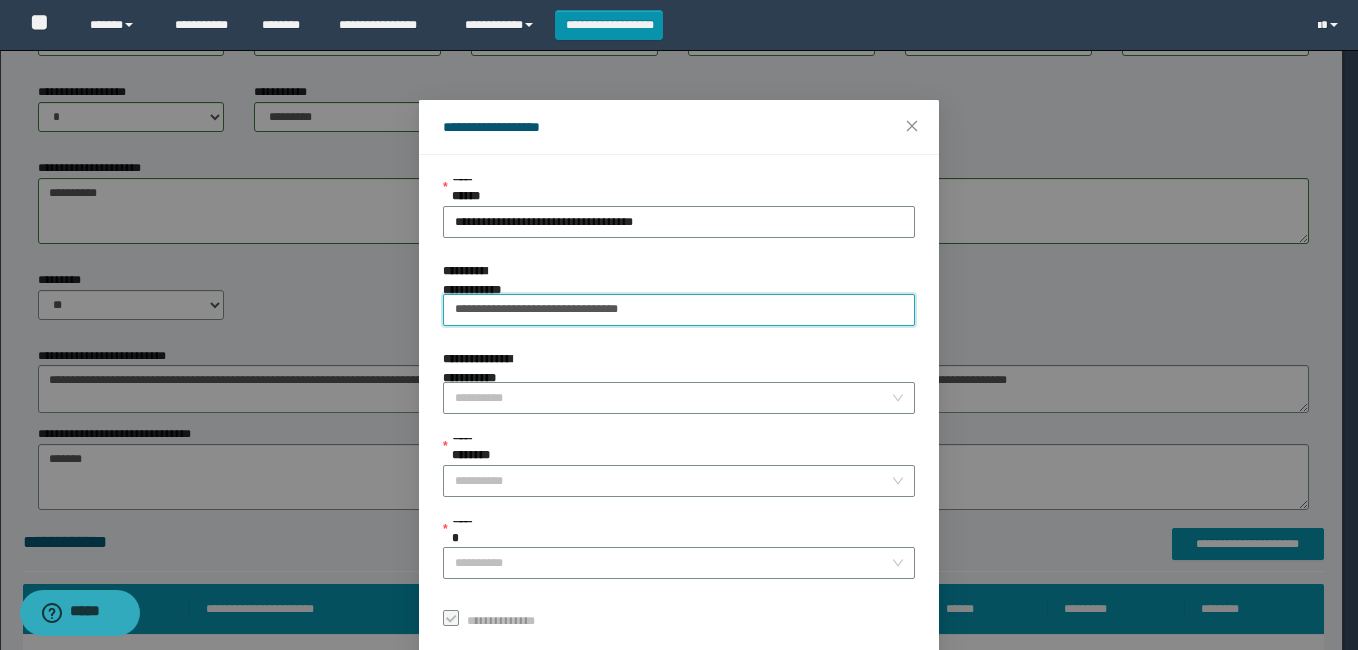 click on "**********" at bounding box center (679, 310) 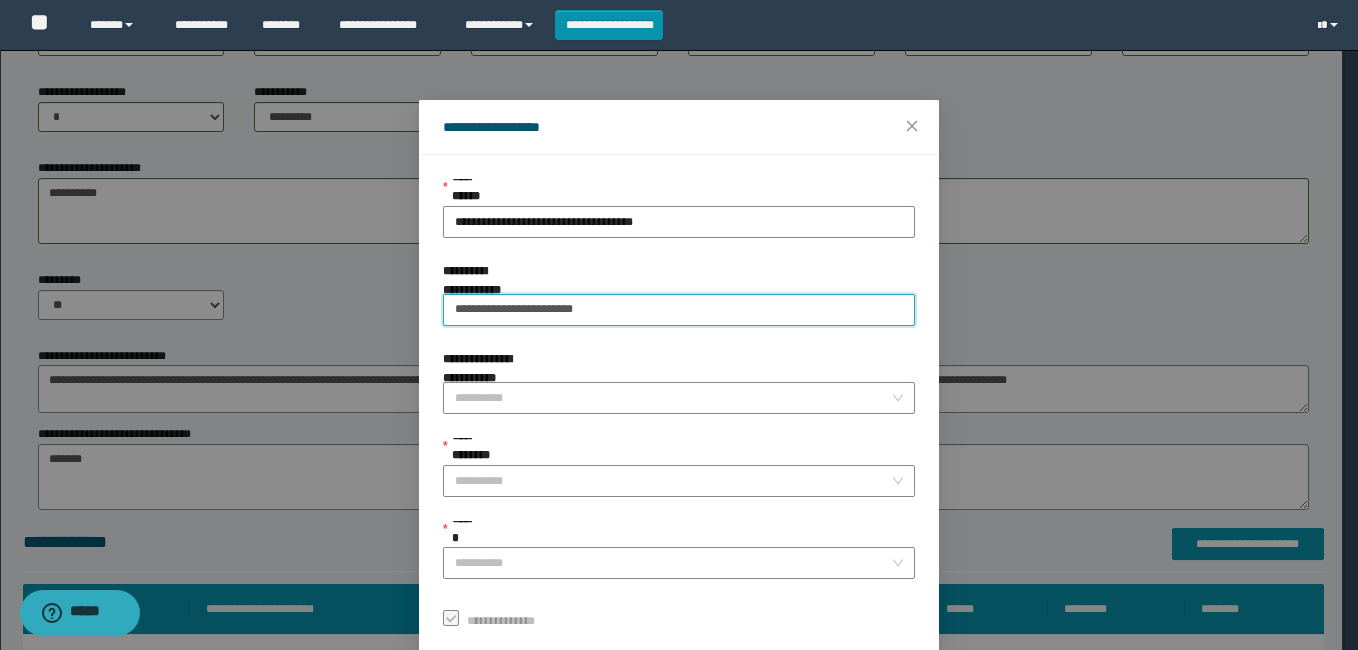 click on "**********" at bounding box center (679, 310) 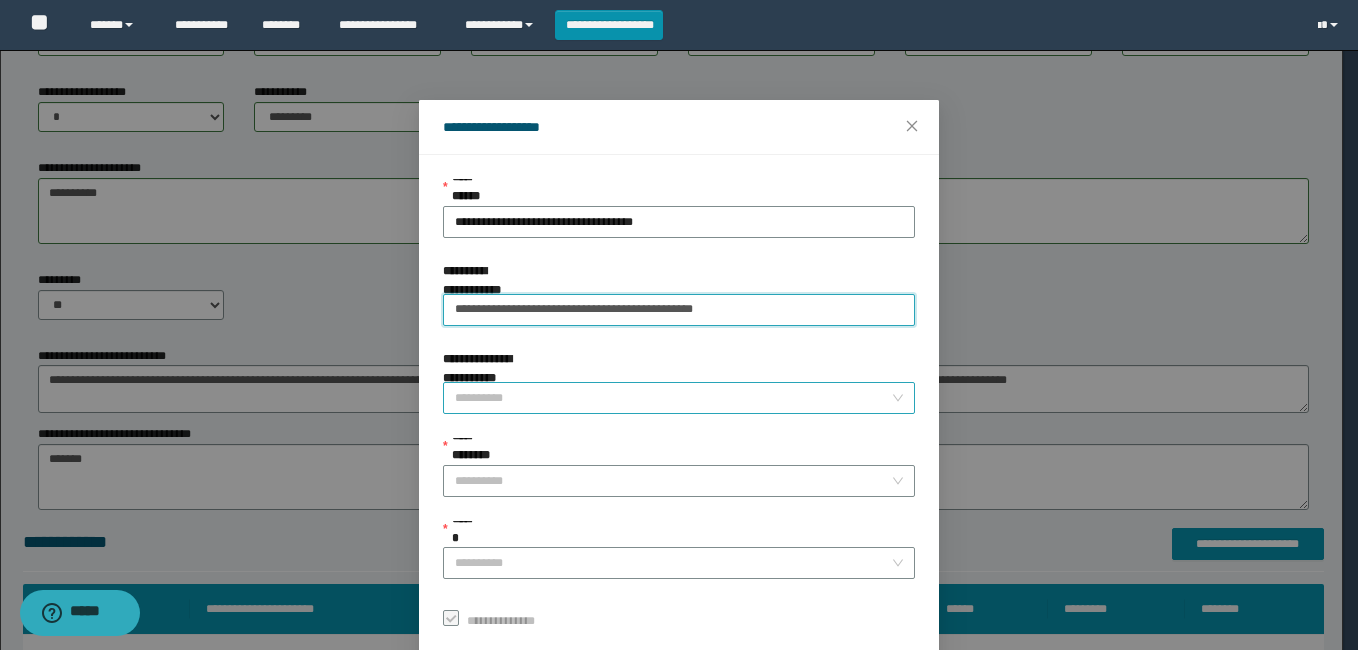 type on "**********" 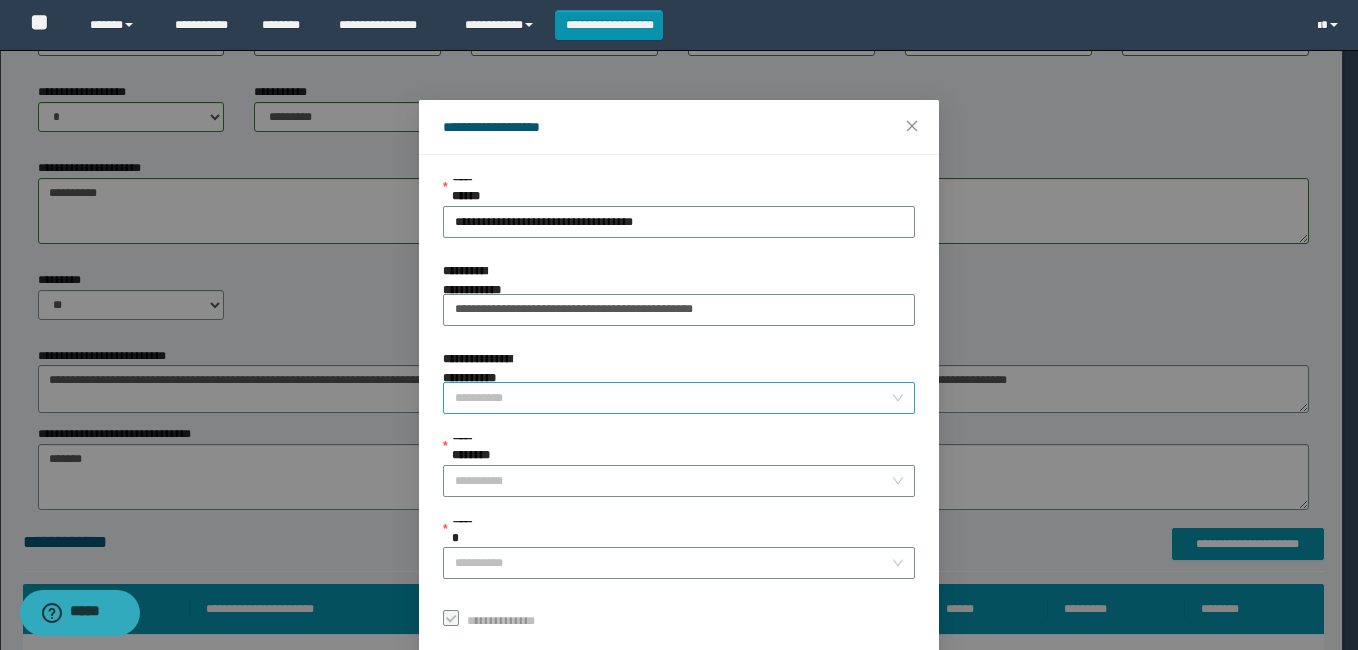 click on "**********" at bounding box center (673, 398) 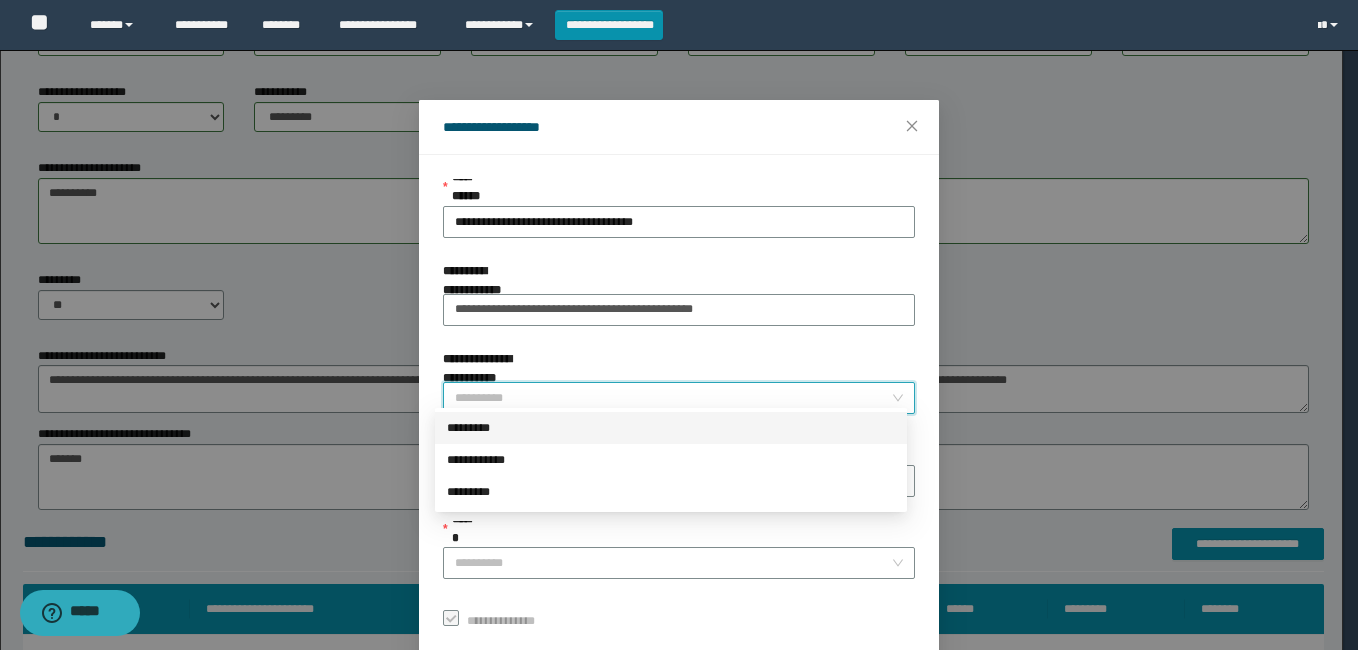 click on "*********" at bounding box center (671, 428) 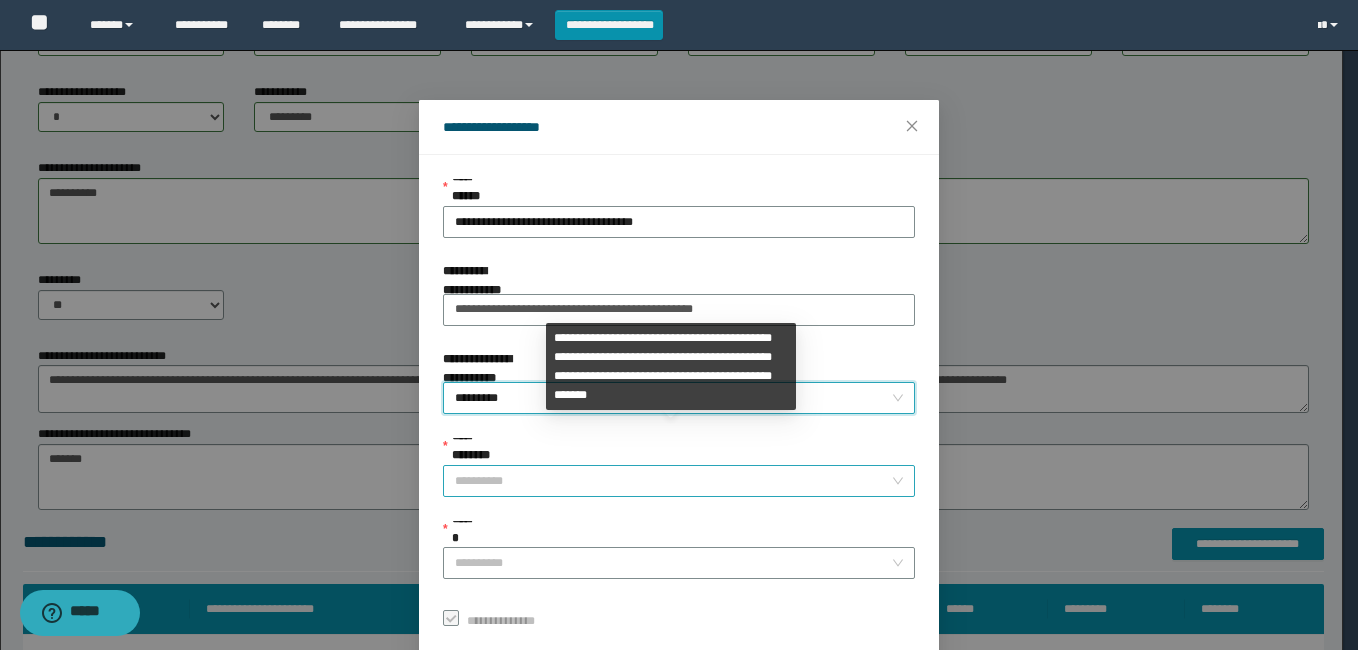 click on "**********" at bounding box center (673, 481) 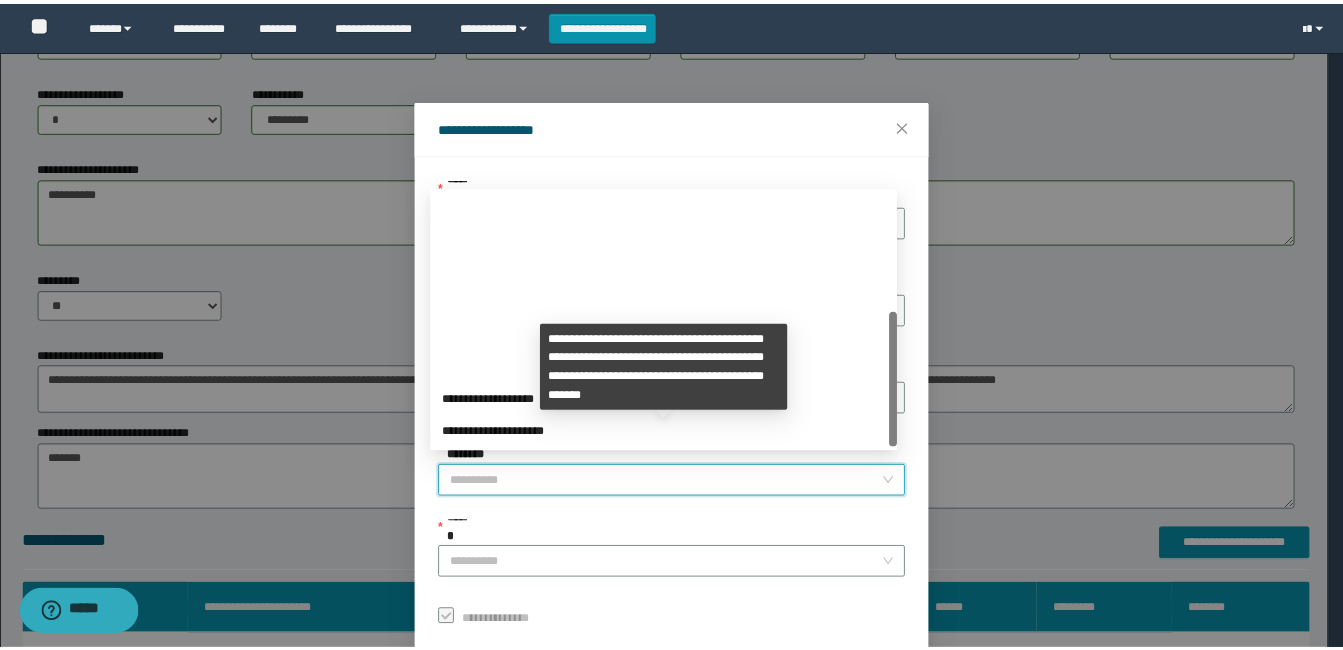 scroll, scrollTop: 224, scrollLeft: 0, axis: vertical 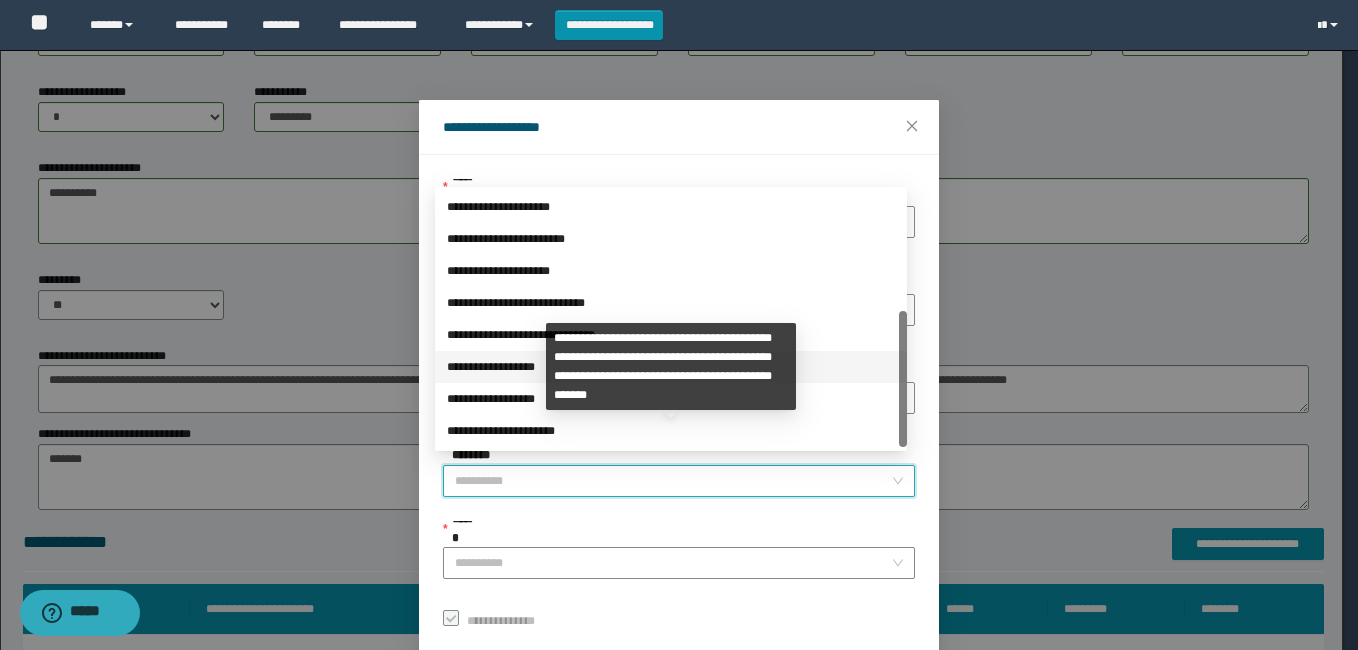 click on "**********" at bounding box center (671, 367) 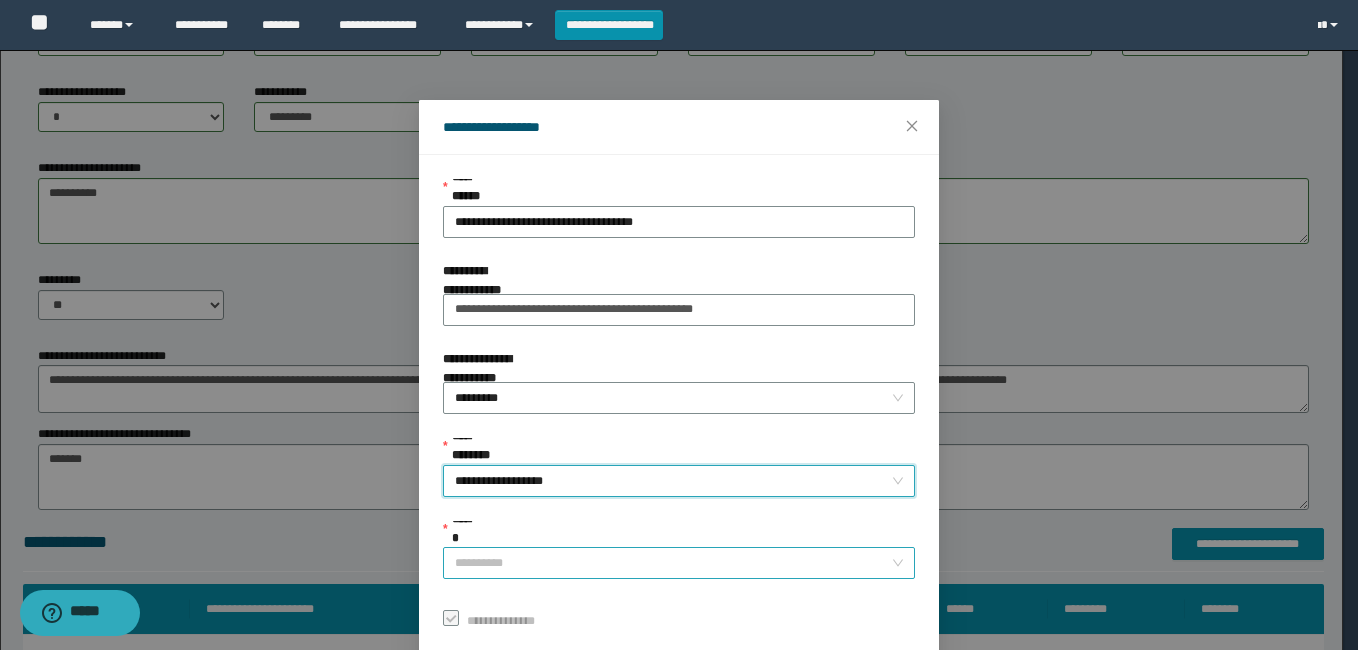 click on "******" at bounding box center [673, 563] 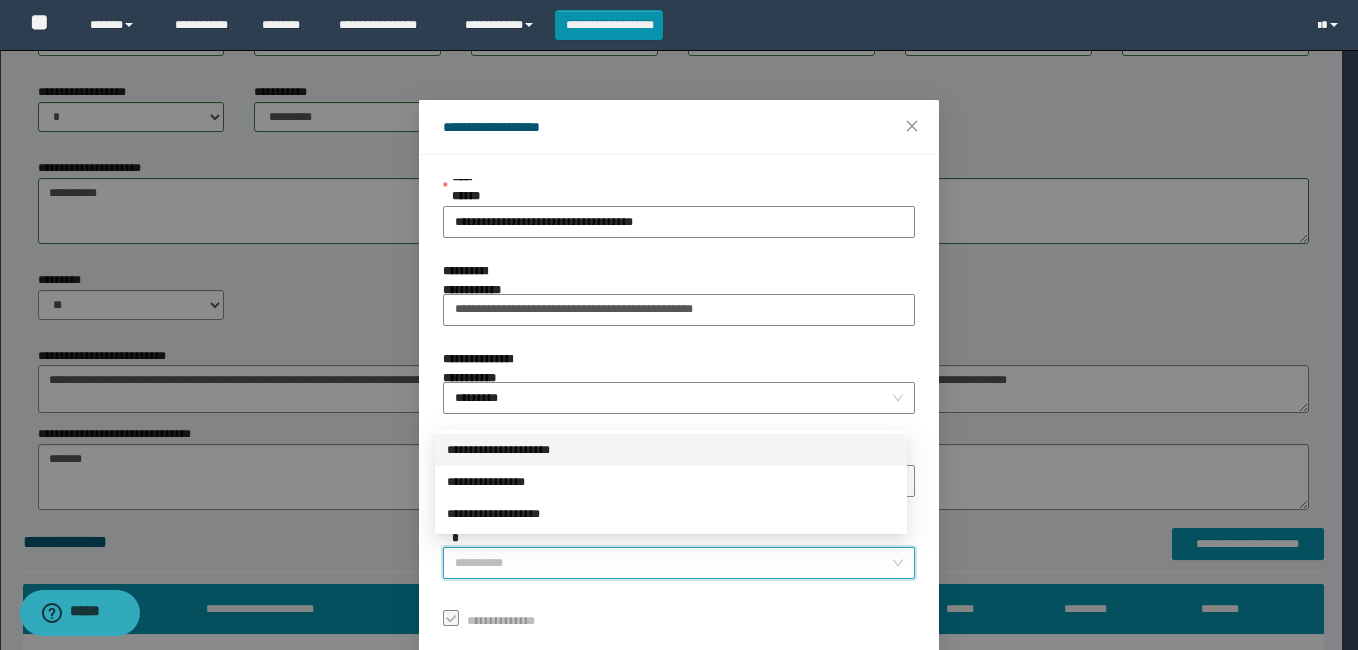 click on "**********" at bounding box center [671, 450] 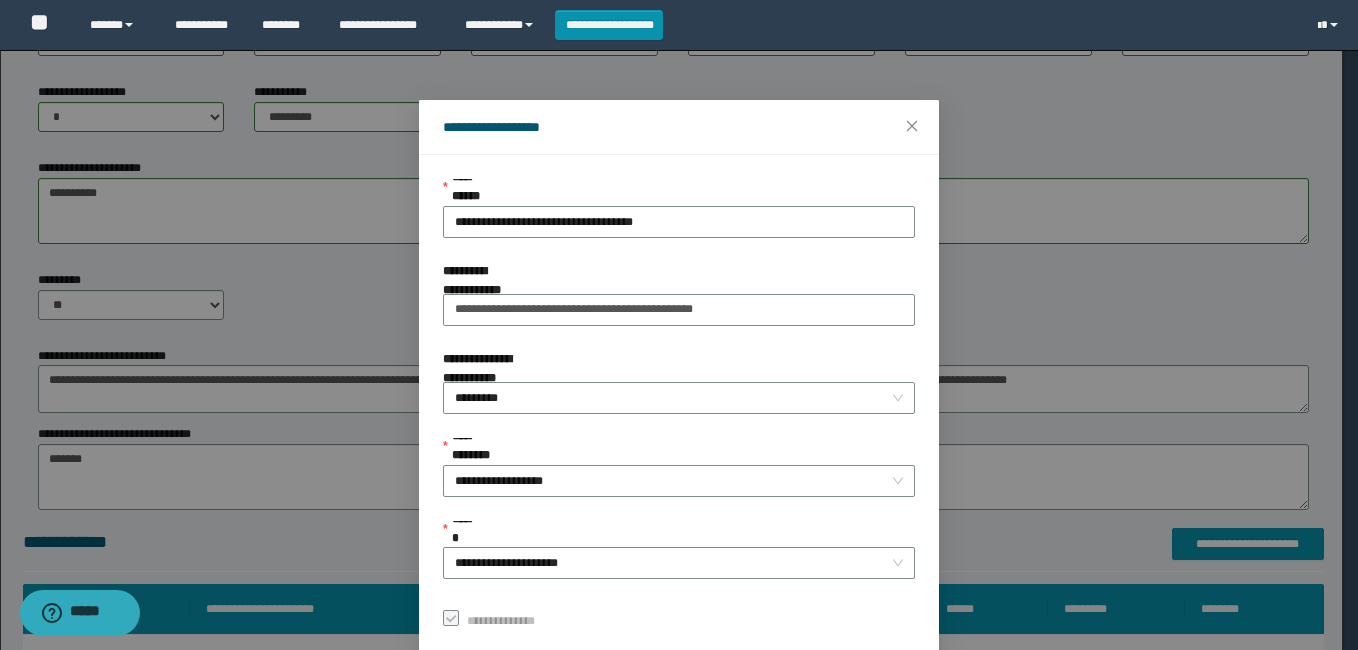 click on "**********" at bounding box center [679, 325] 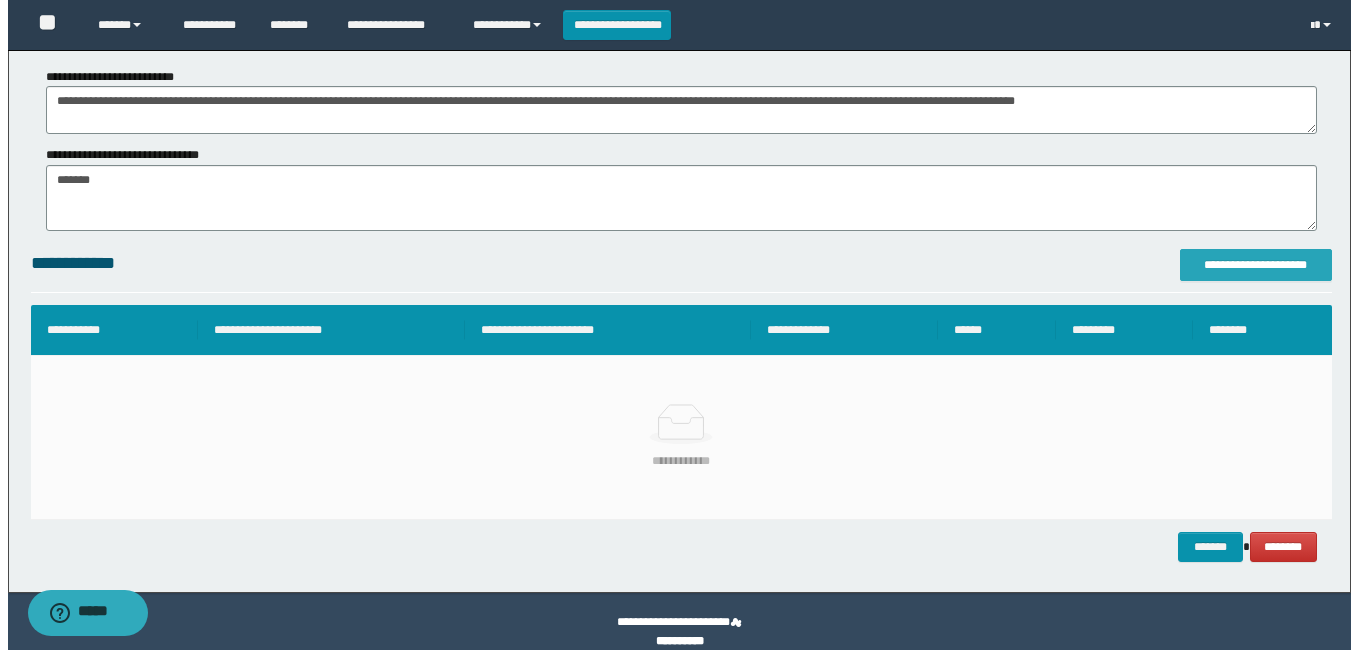 scroll, scrollTop: 1269, scrollLeft: 0, axis: vertical 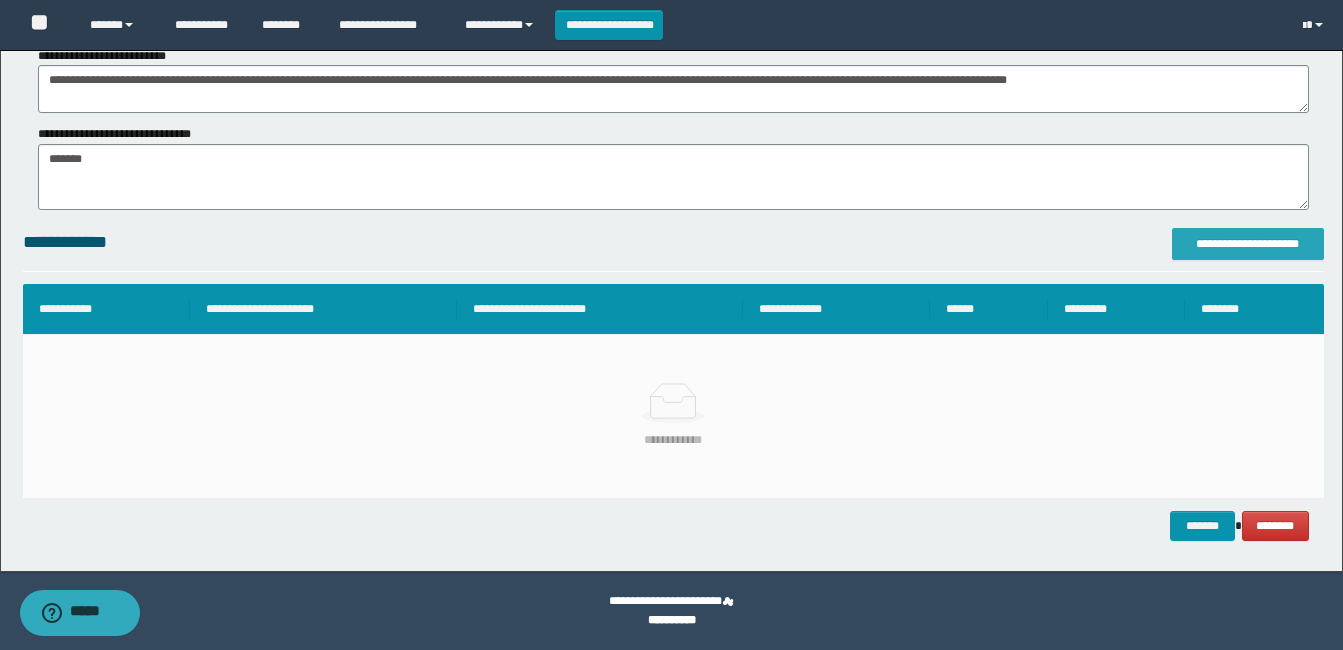 click on "**********" at bounding box center (1248, 244) 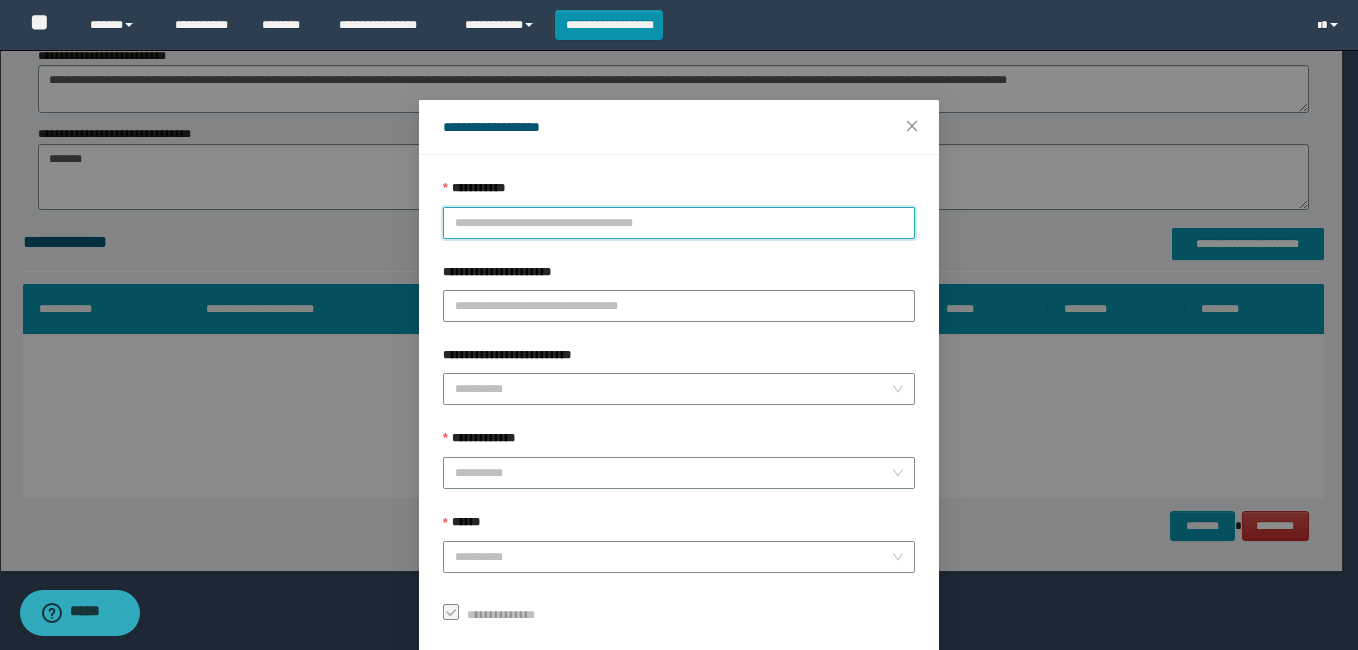 drag, startPoint x: 485, startPoint y: 218, endPoint x: 504, endPoint y: 224, distance: 19.924858 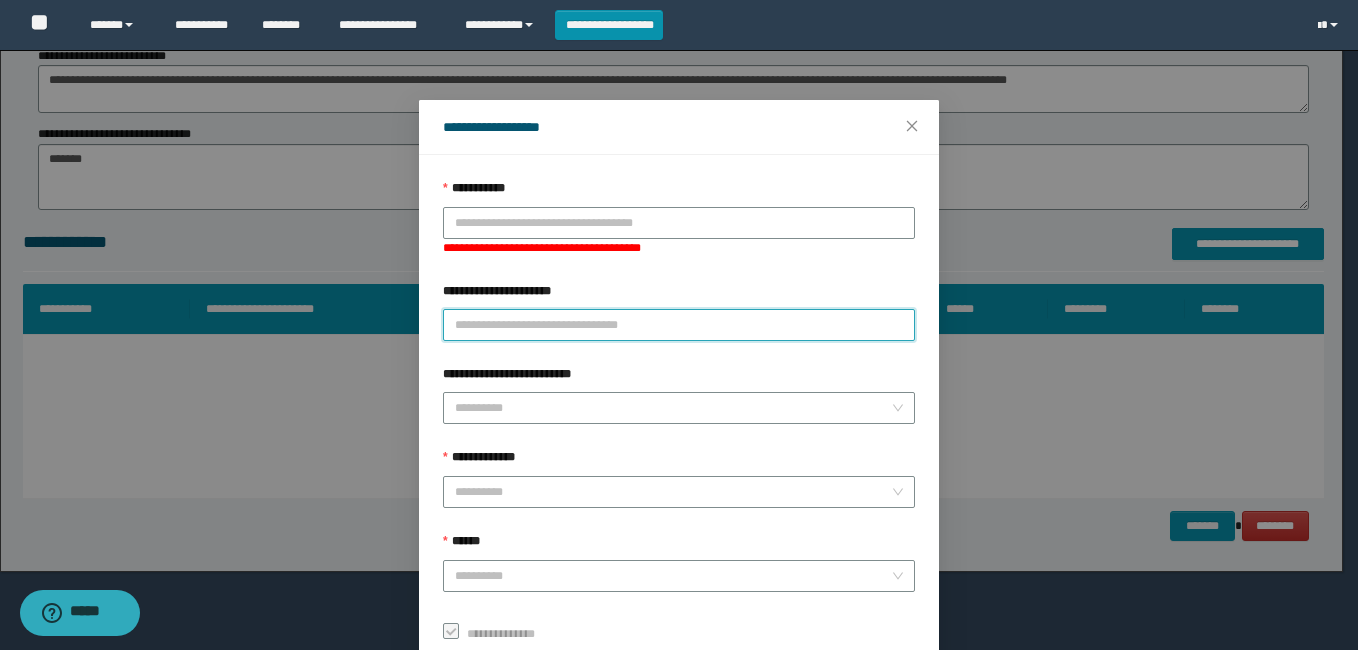 click on "**********" at bounding box center [679, 311] 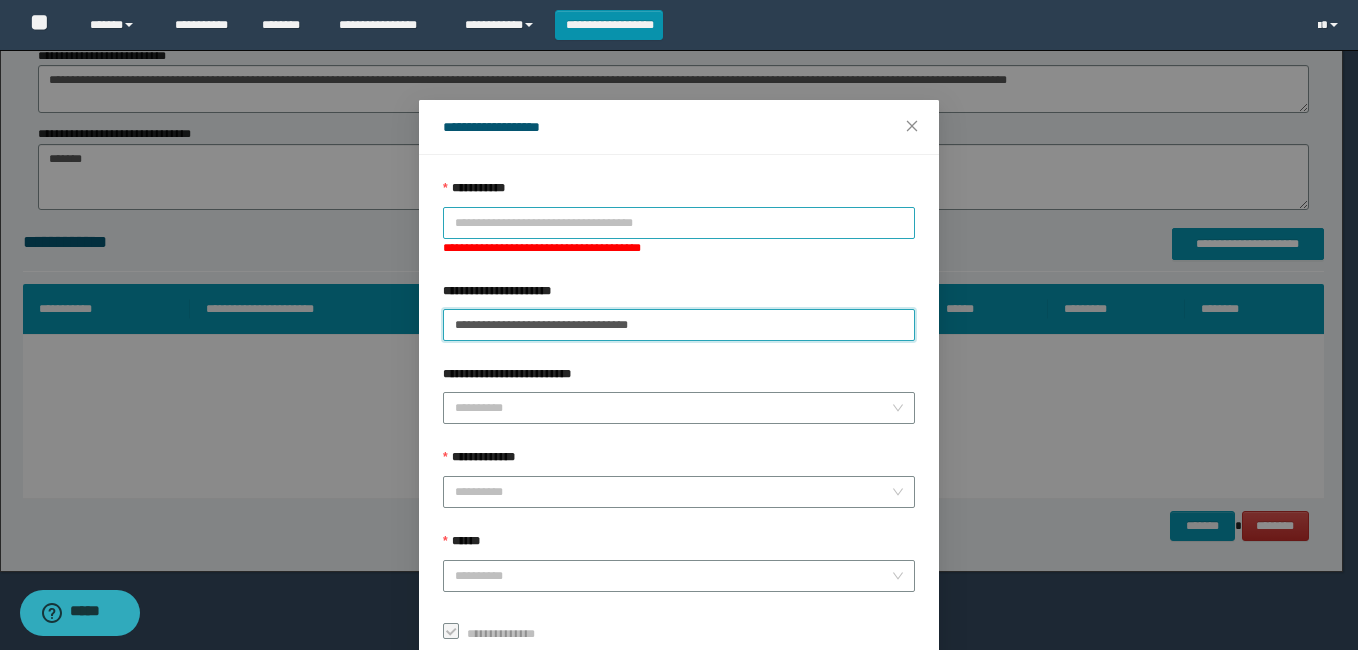 type on "**********" 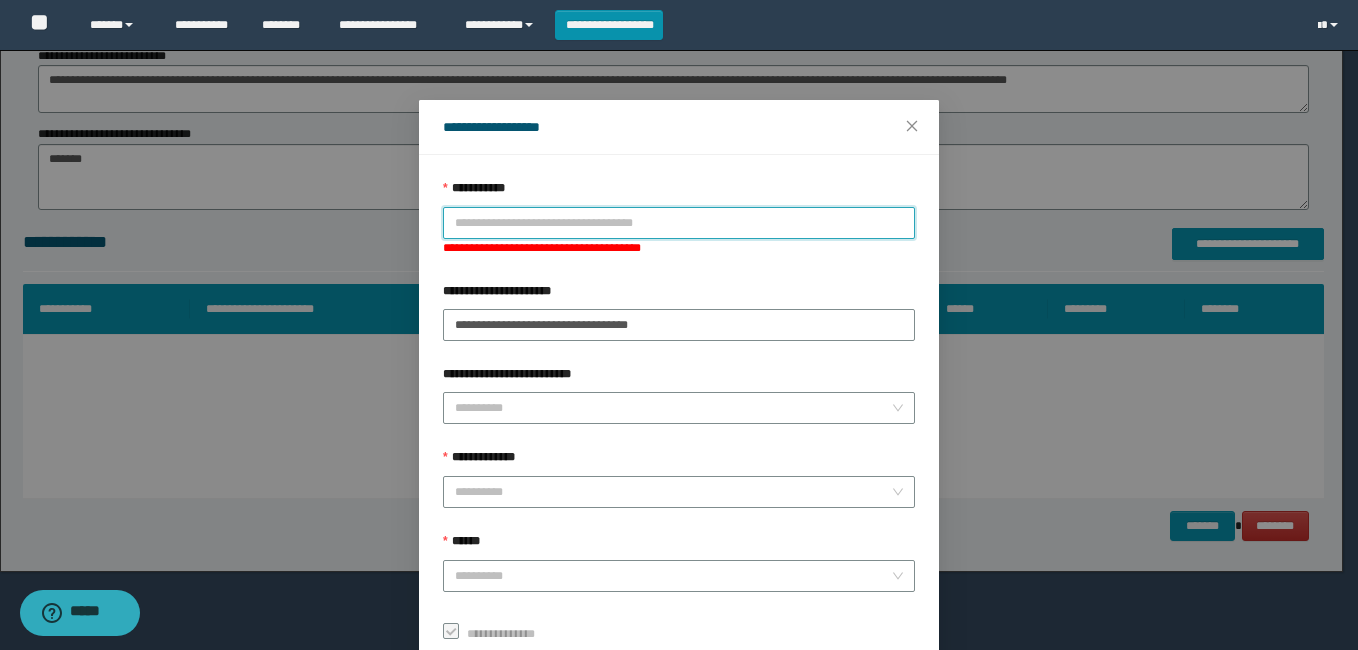 click on "**********" at bounding box center (679, 223) 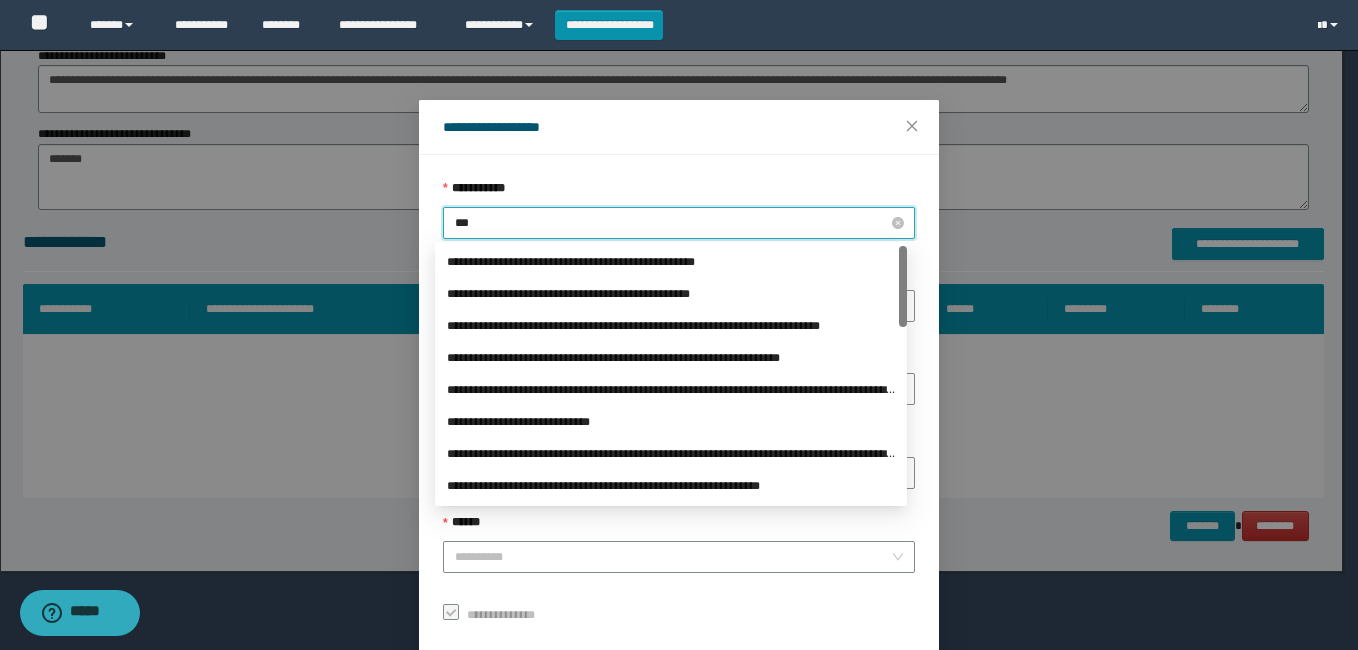 type on "****" 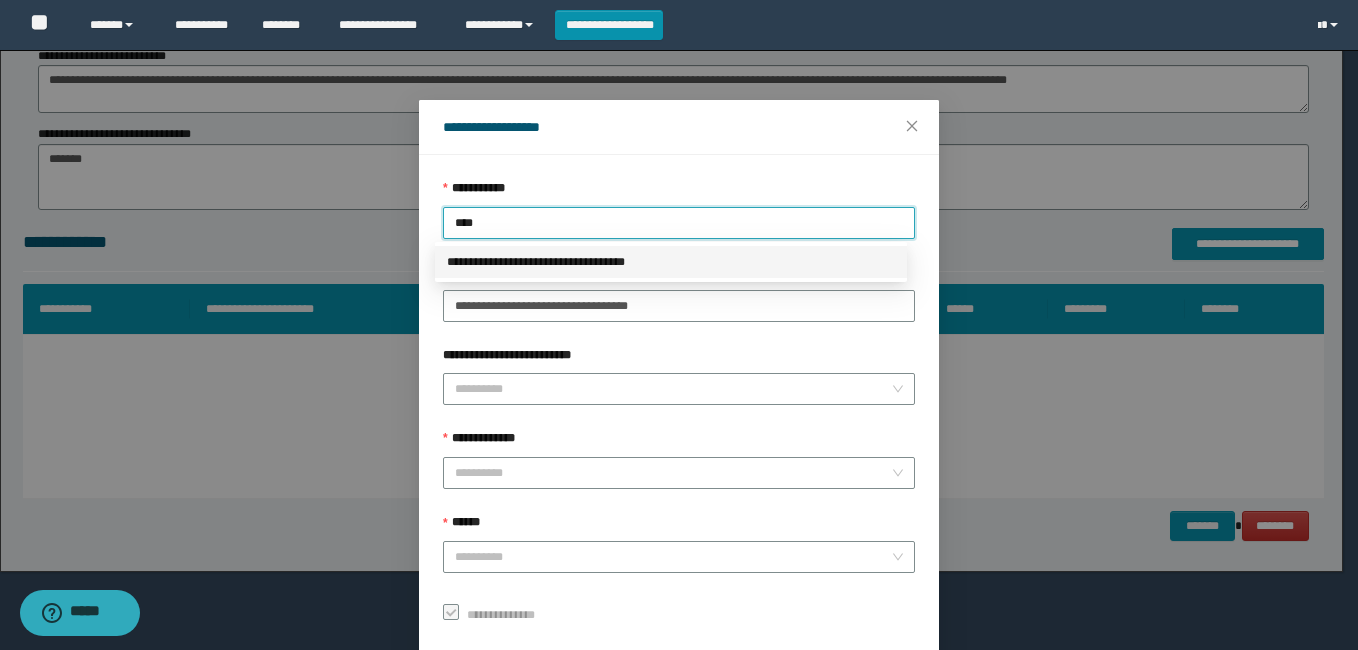 click on "**********" at bounding box center (671, 262) 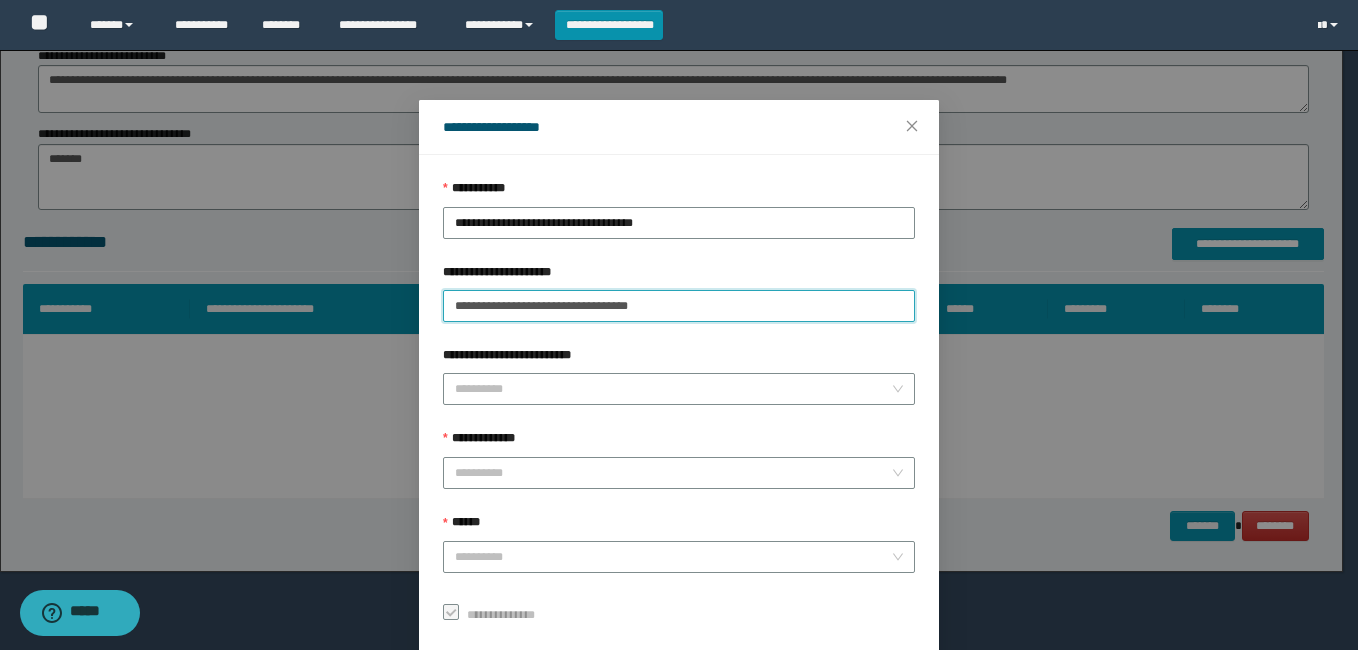 drag, startPoint x: 623, startPoint y: 306, endPoint x: 552, endPoint y: 303, distance: 71.063354 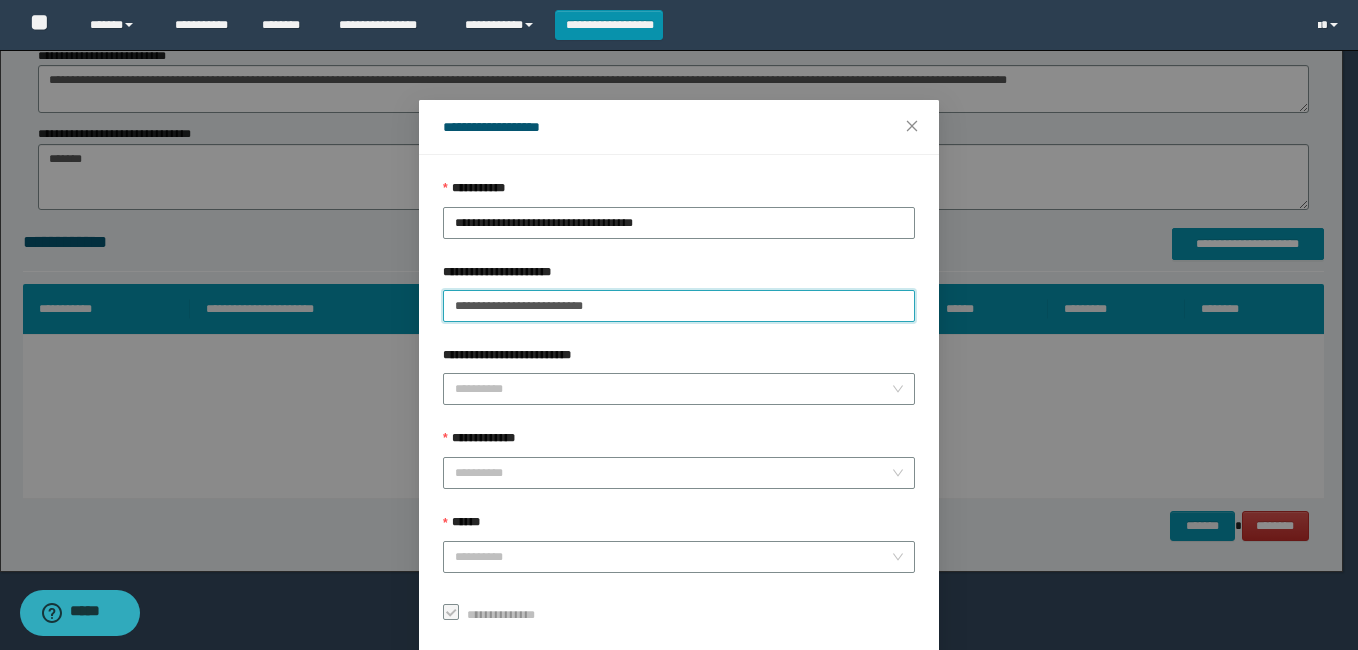 click on "**********" at bounding box center [679, 306] 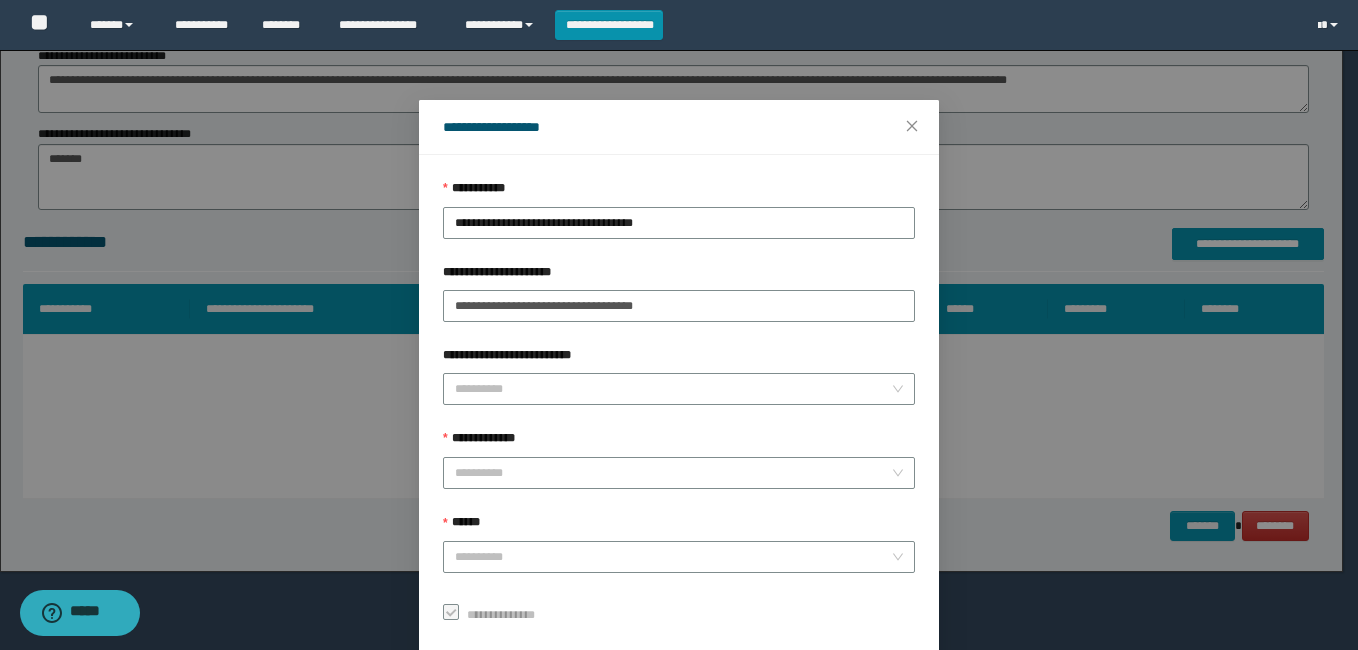 click on "**********" at bounding box center [679, 404] 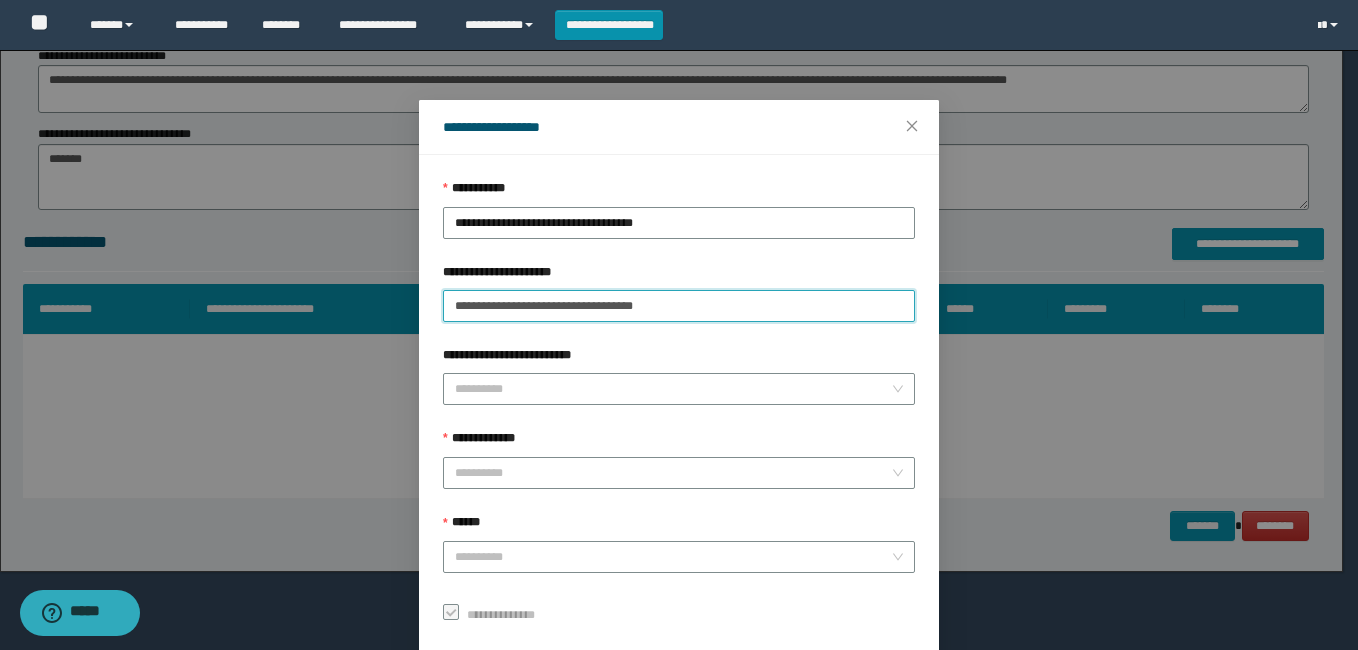 click on "**********" at bounding box center (679, 306) 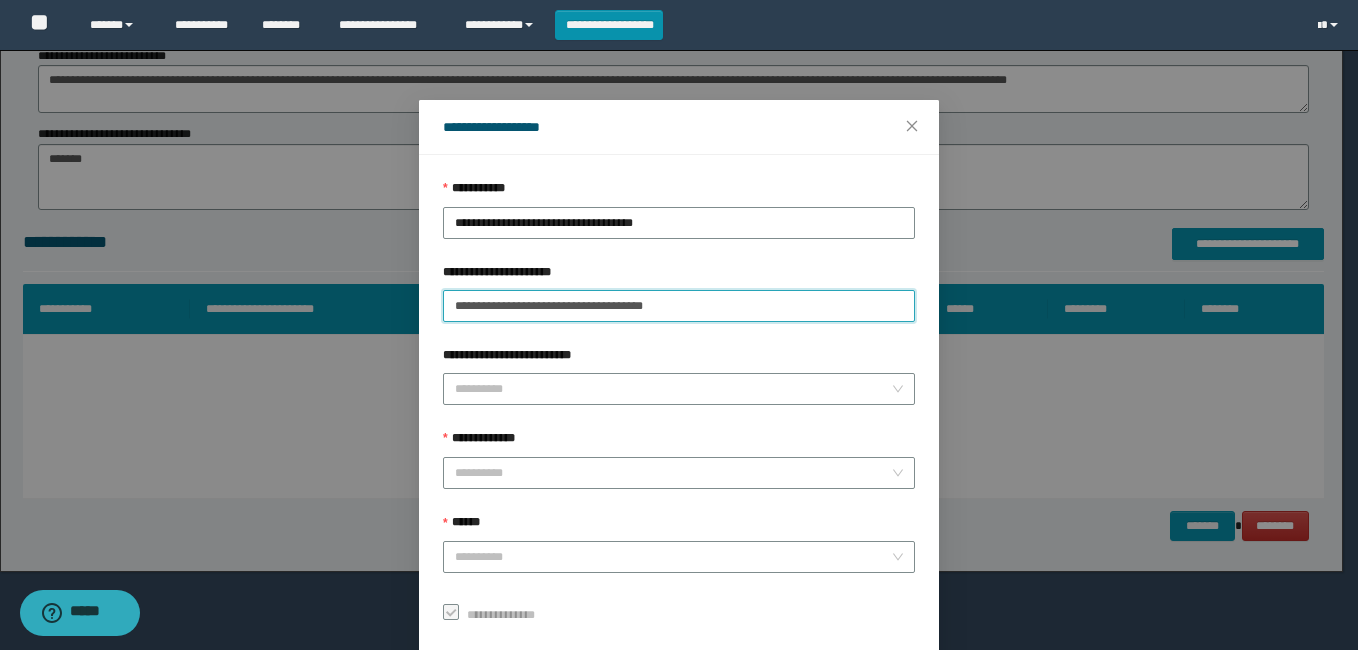 drag, startPoint x: 569, startPoint y: 306, endPoint x: 555, endPoint y: 304, distance: 14.142136 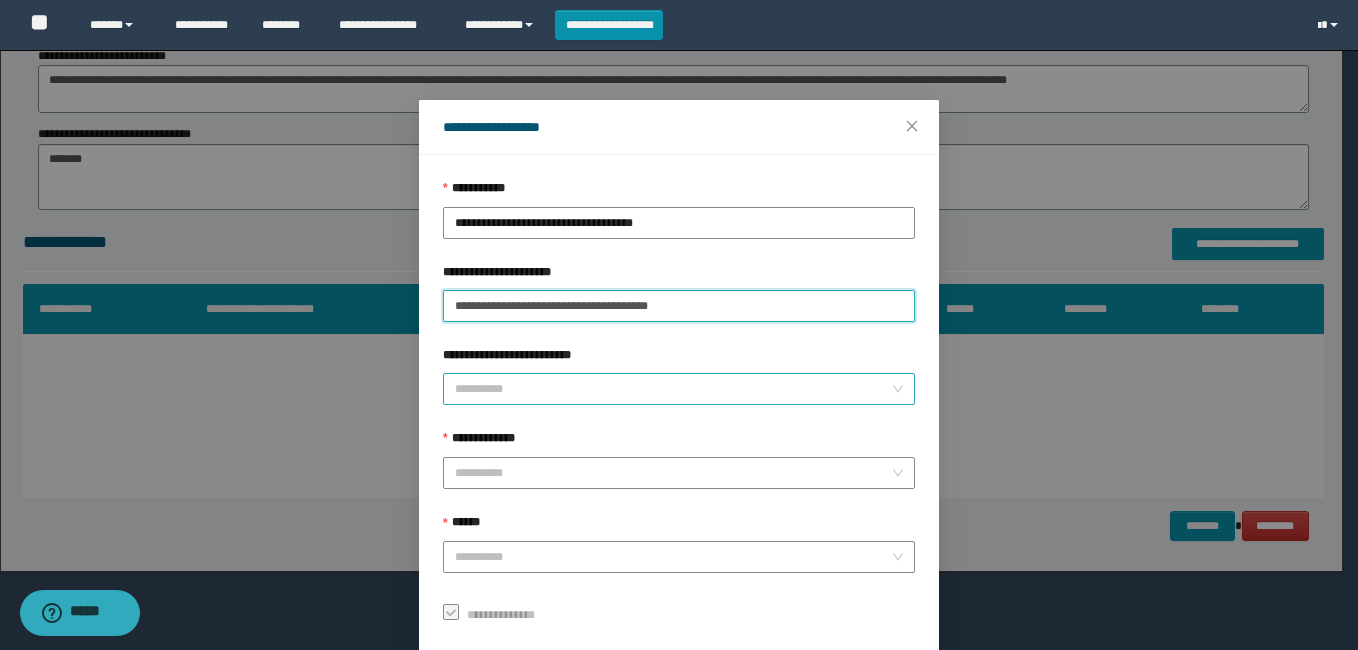 type on "**********" 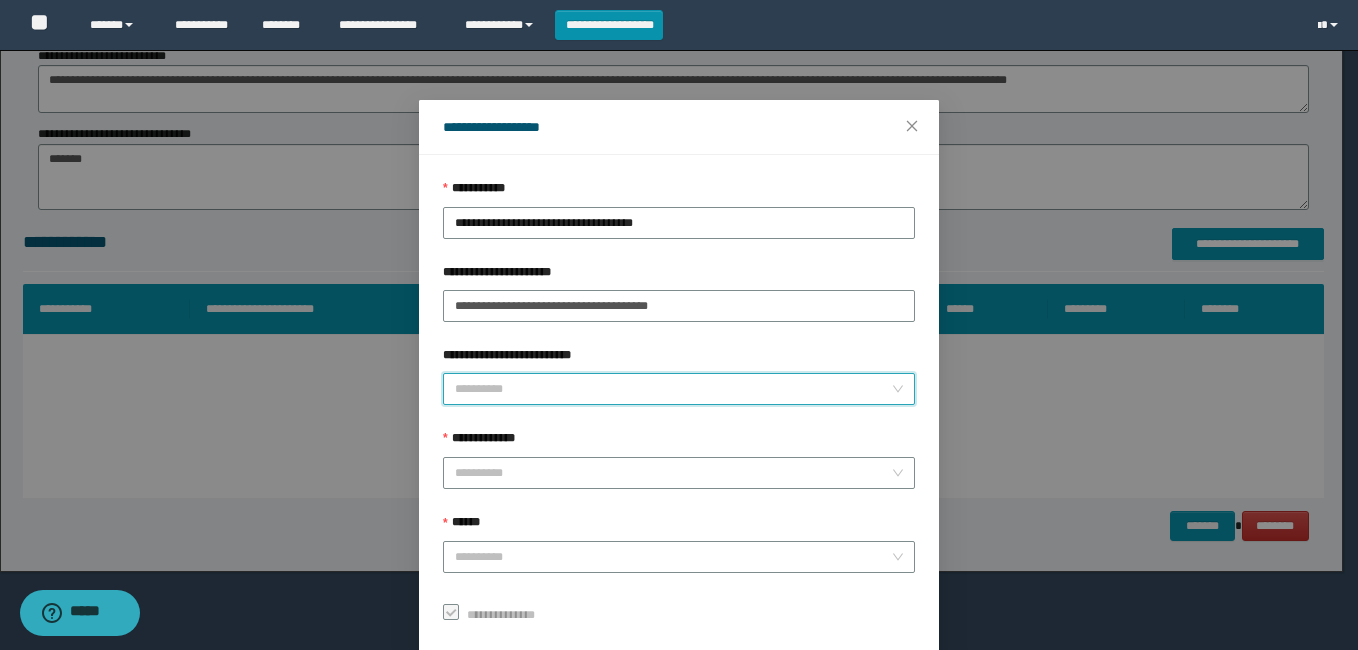 click on "**********" at bounding box center (673, 389) 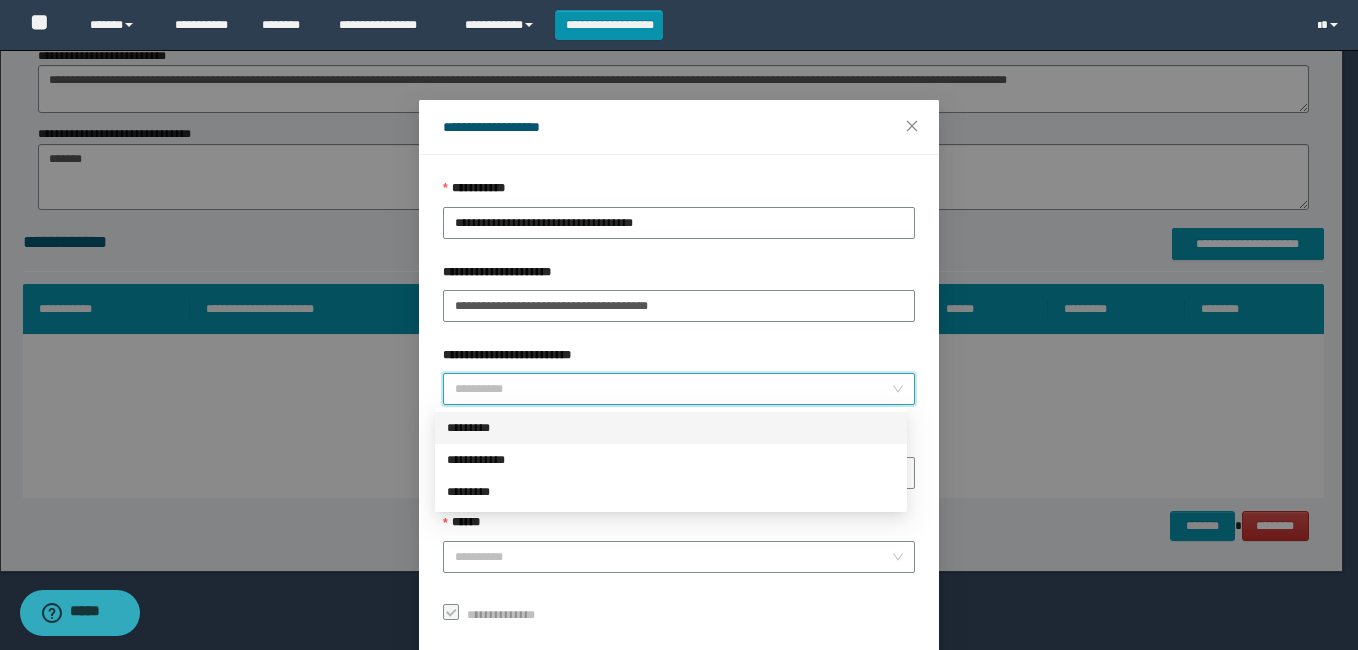 click on "*********" at bounding box center (671, 428) 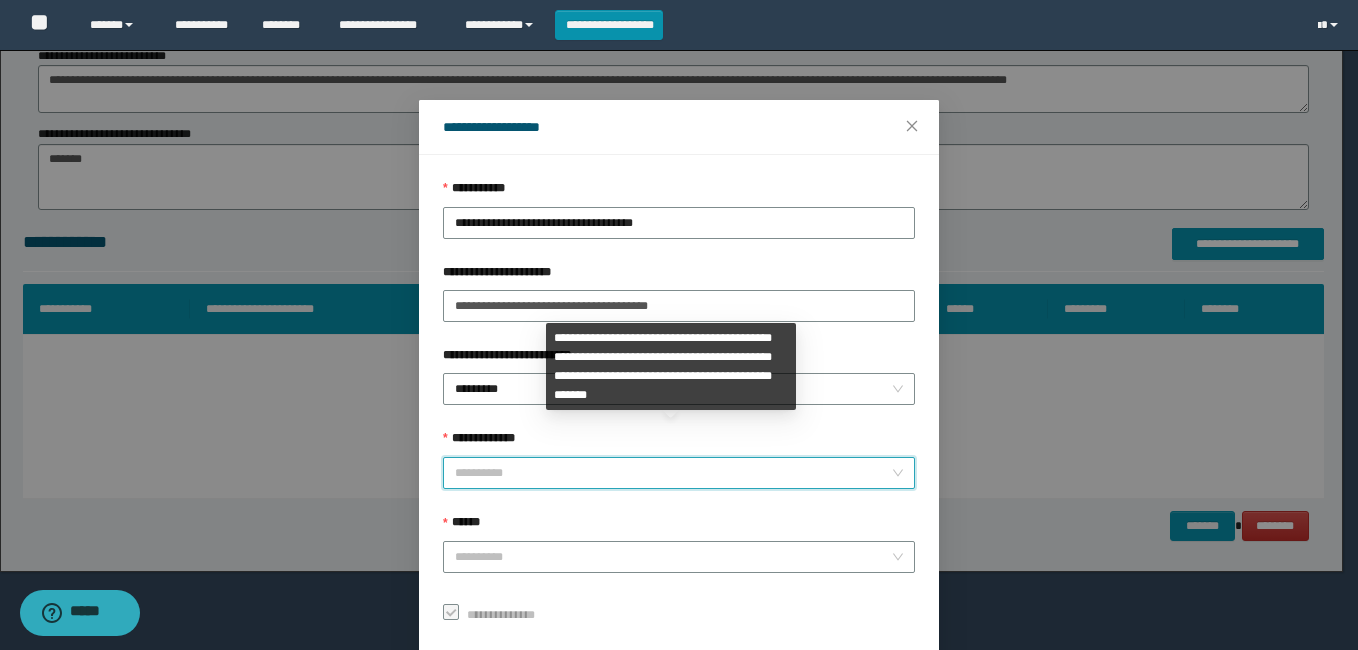 click on "**********" at bounding box center (673, 473) 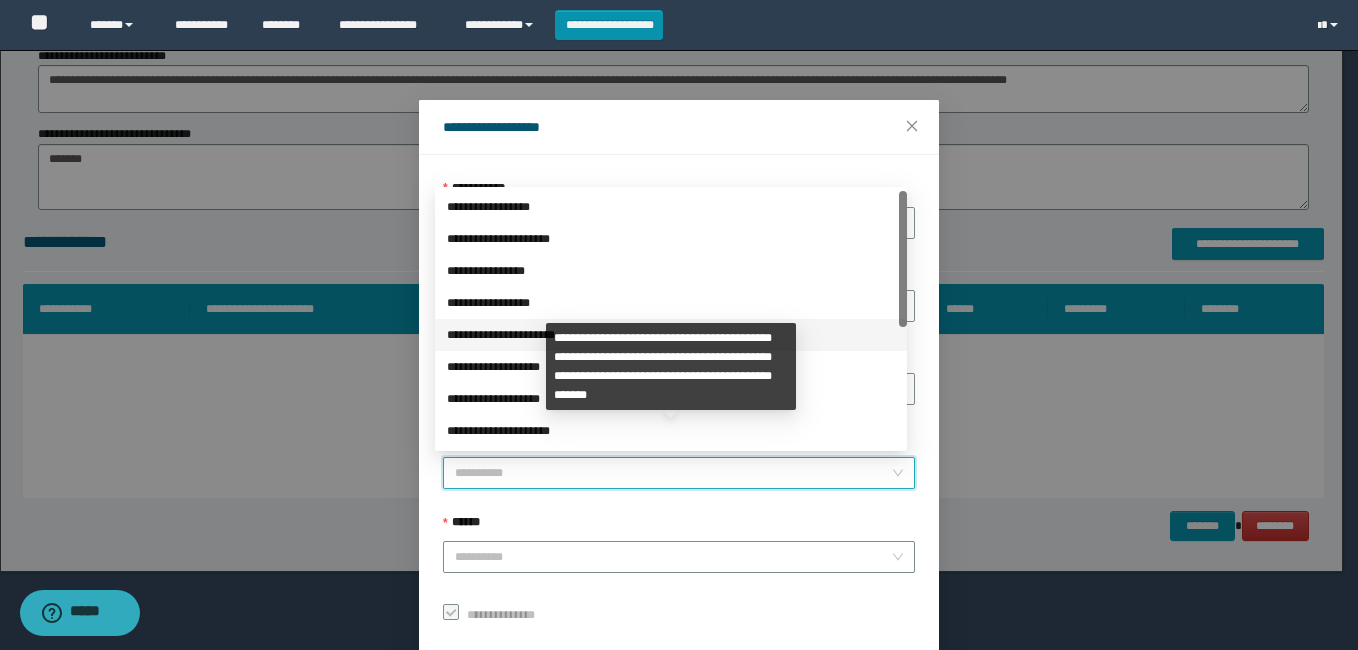 click on "**********" at bounding box center (671, 335) 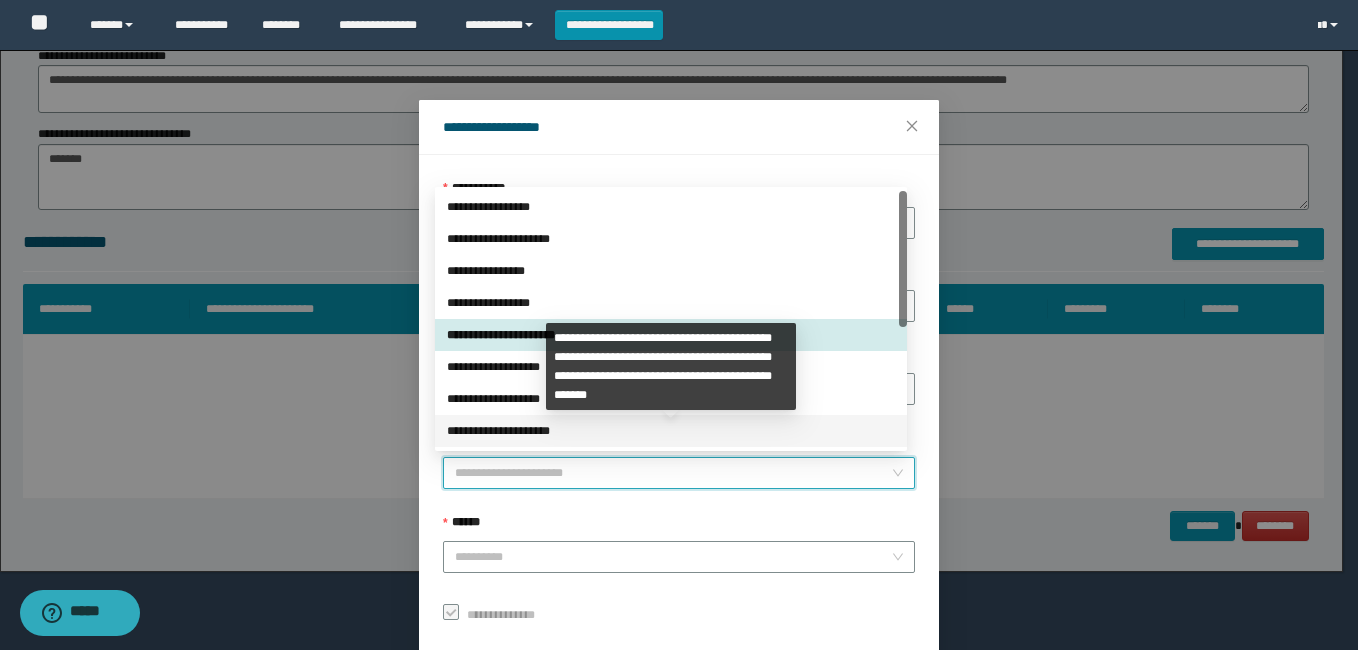 scroll, scrollTop: 192, scrollLeft: 0, axis: vertical 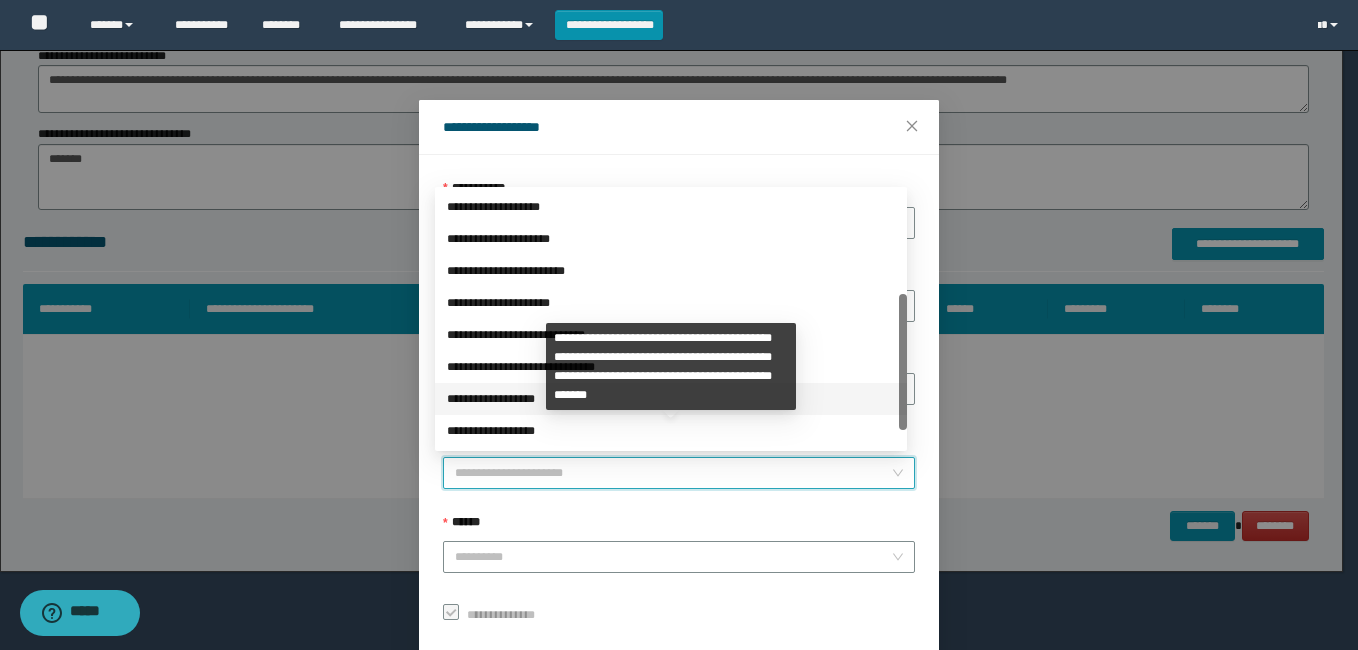 click on "**********" at bounding box center [671, 399] 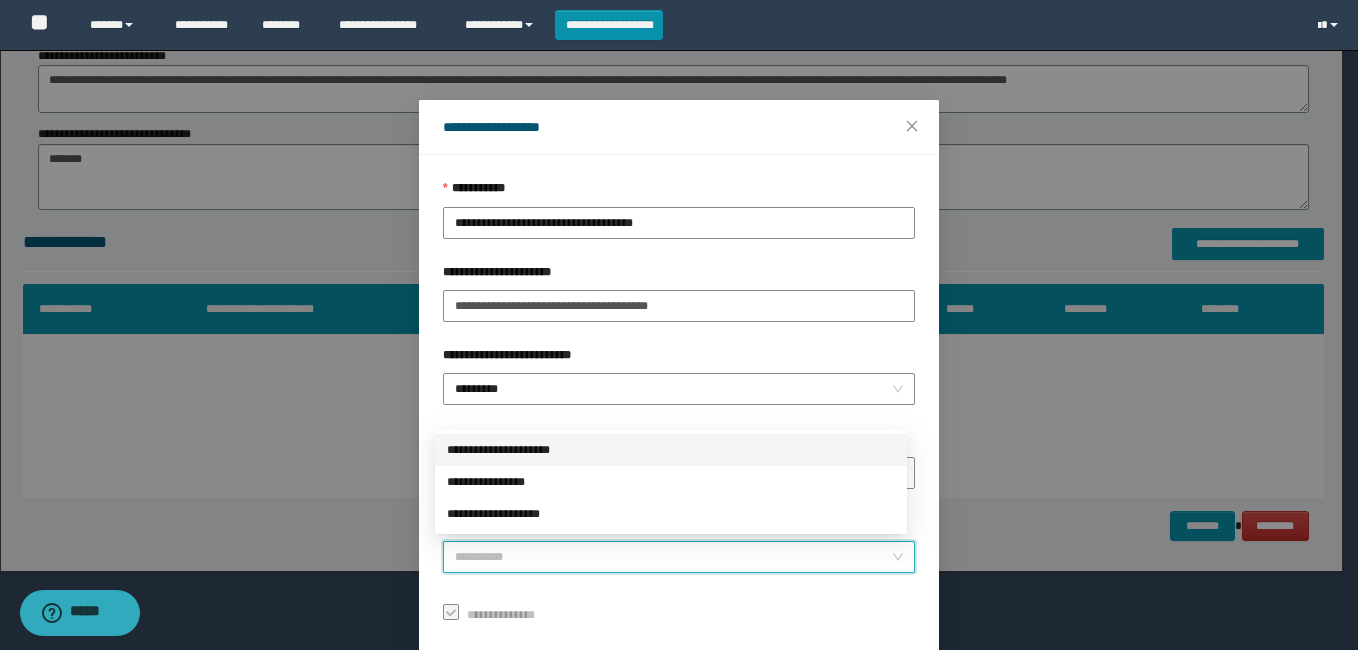 click on "******" at bounding box center (673, 557) 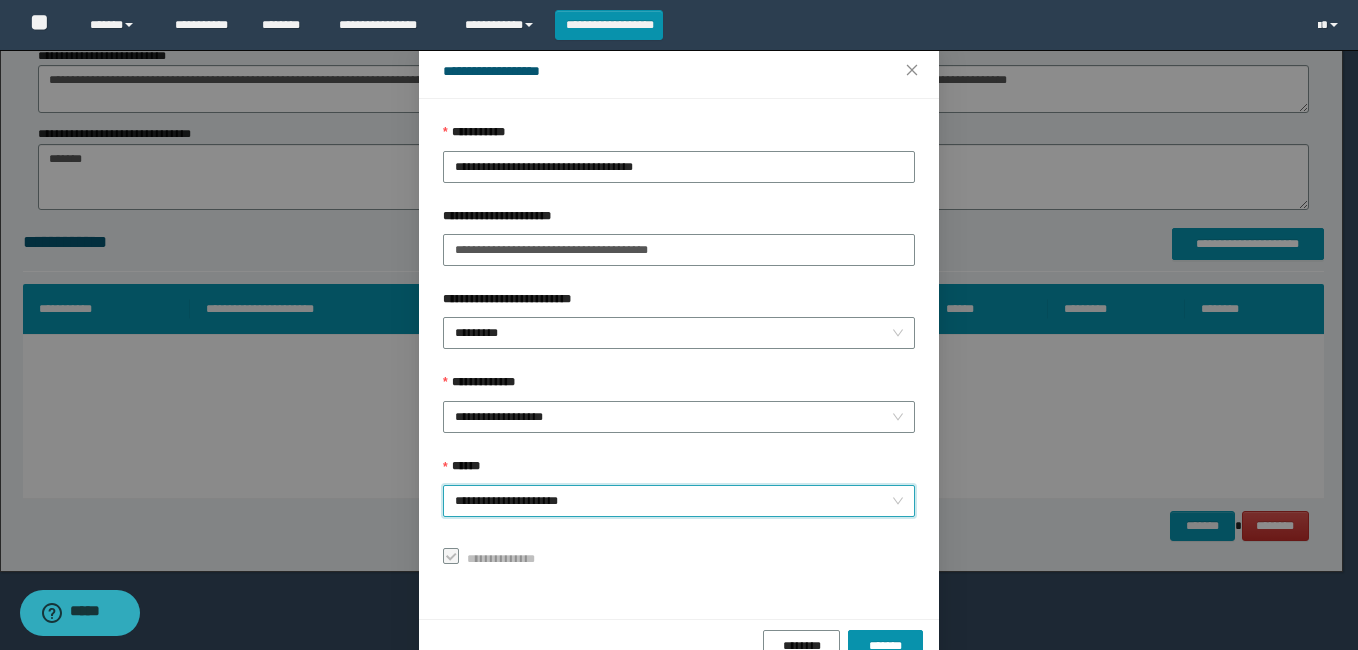 scroll, scrollTop: 102, scrollLeft: 0, axis: vertical 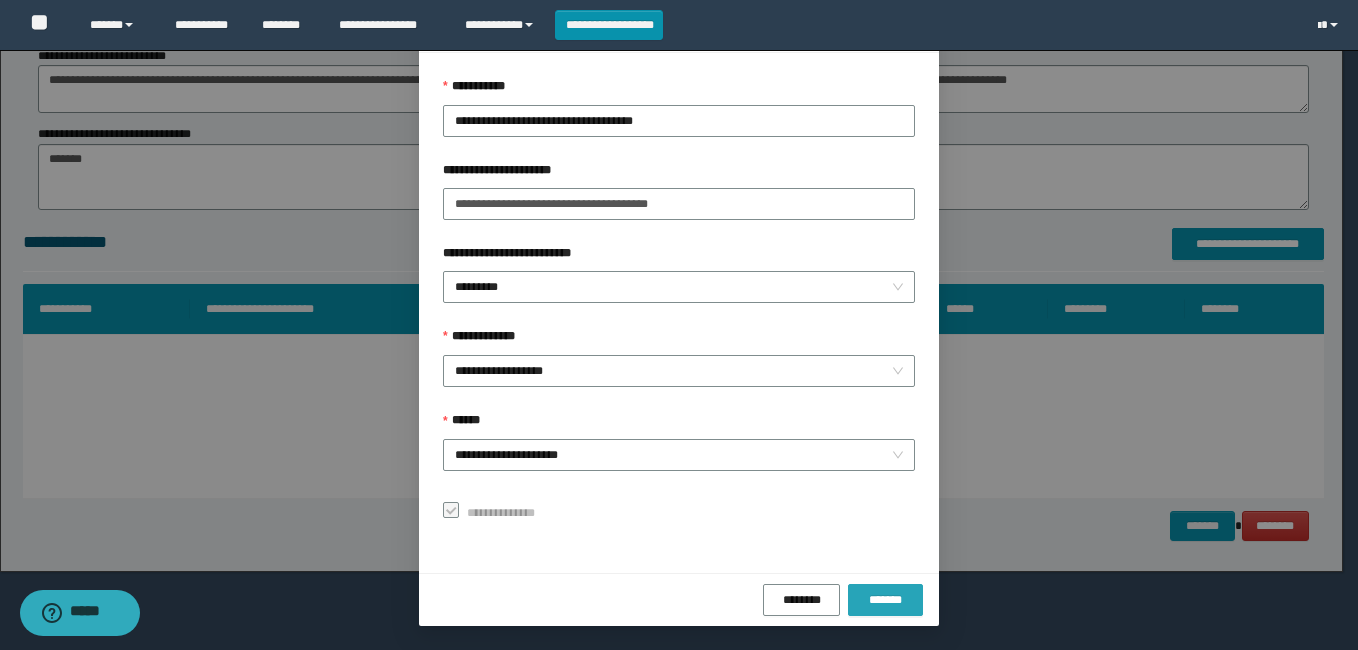 click on "*******" at bounding box center [885, 600] 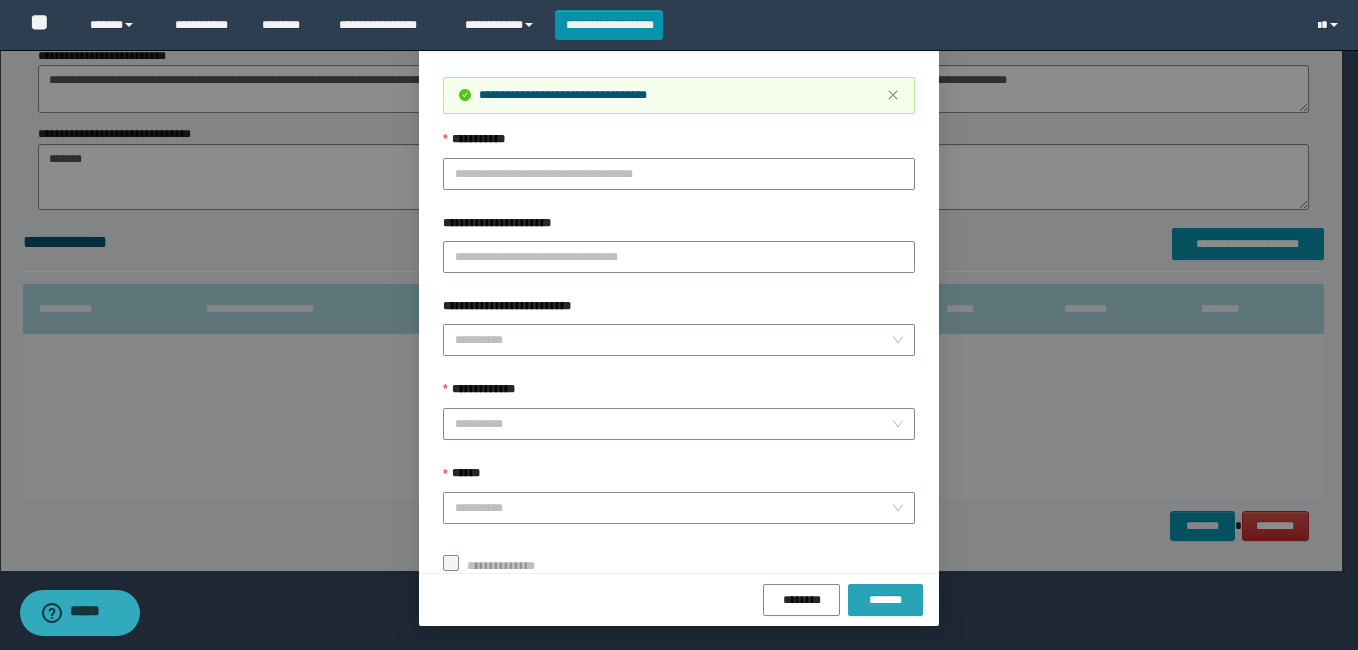 scroll, scrollTop: 55, scrollLeft: 0, axis: vertical 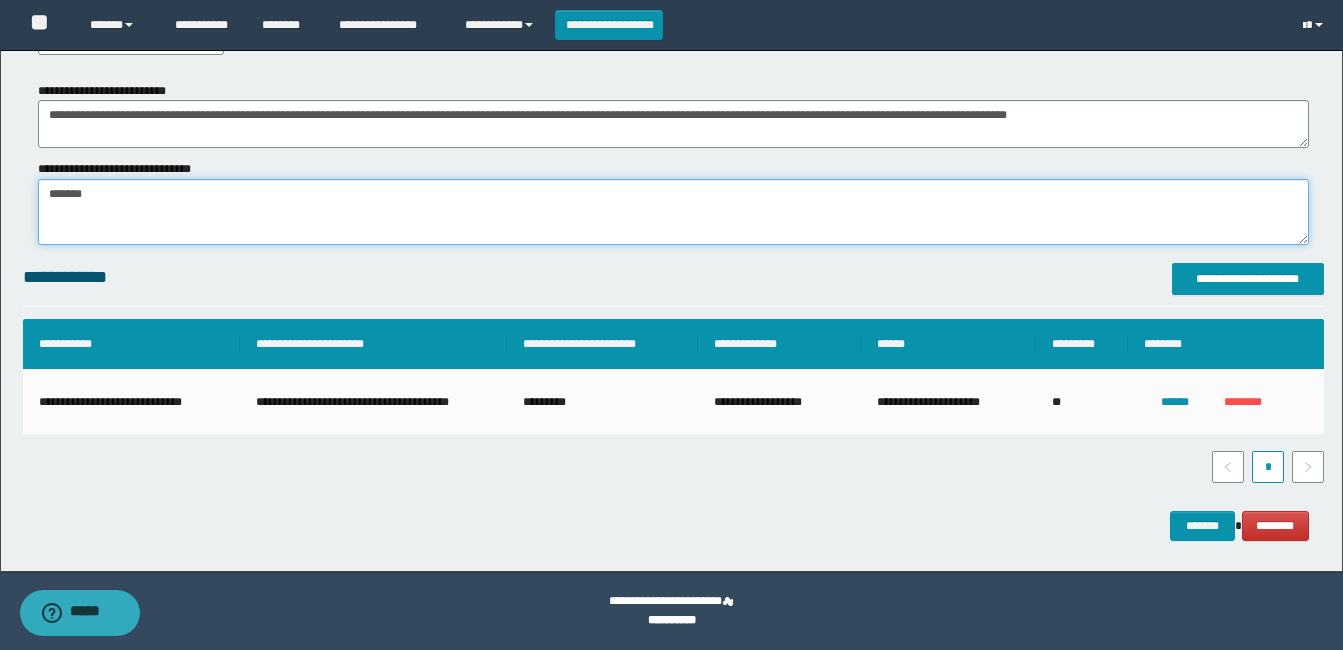drag, startPoint x: 44, startPoint y: 194, endPoint x: 133, endPoint y: 202, distance: 89.358826 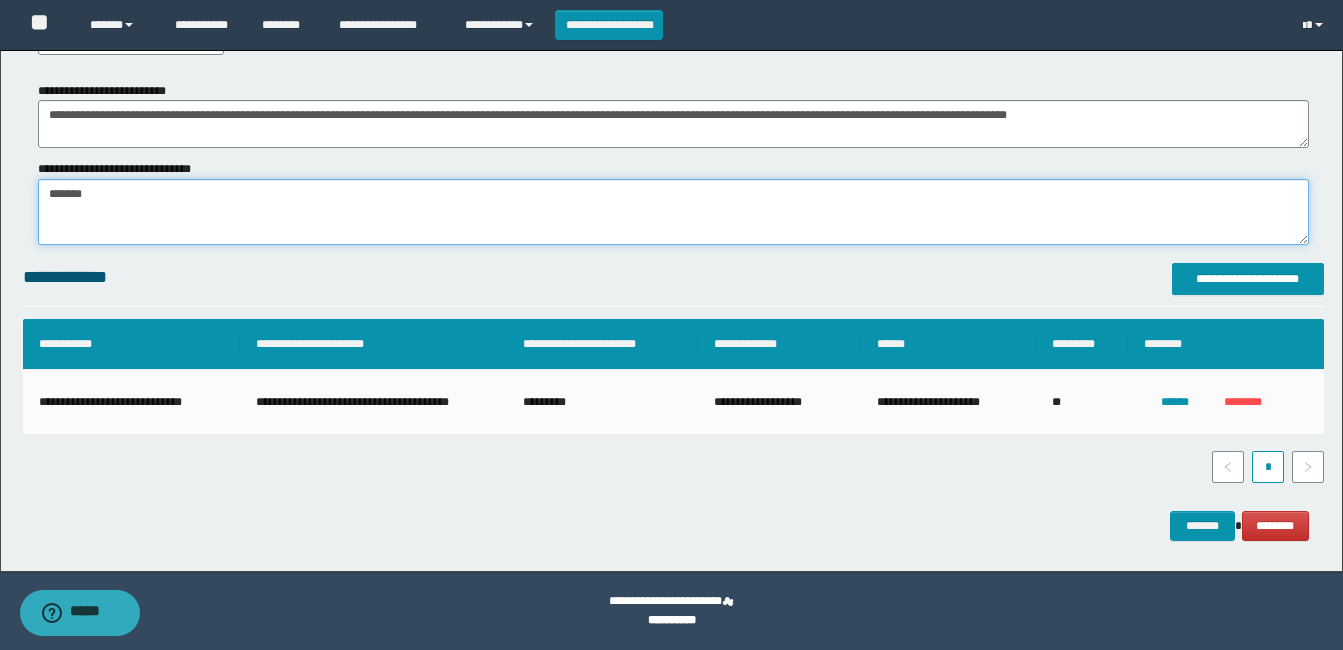 paste on "**********" 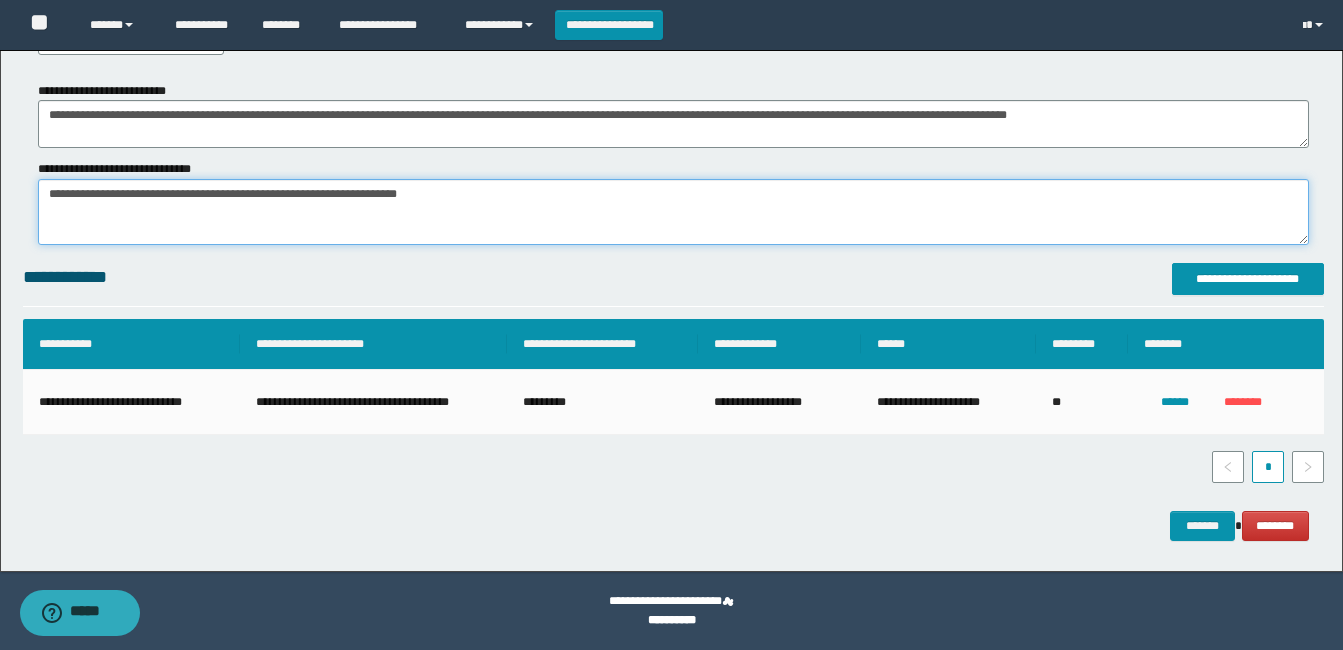 drag, startPoint x: 131, startPoint y: 194, endPoint x: 275, endPoint y: 220, distance: 146.3284 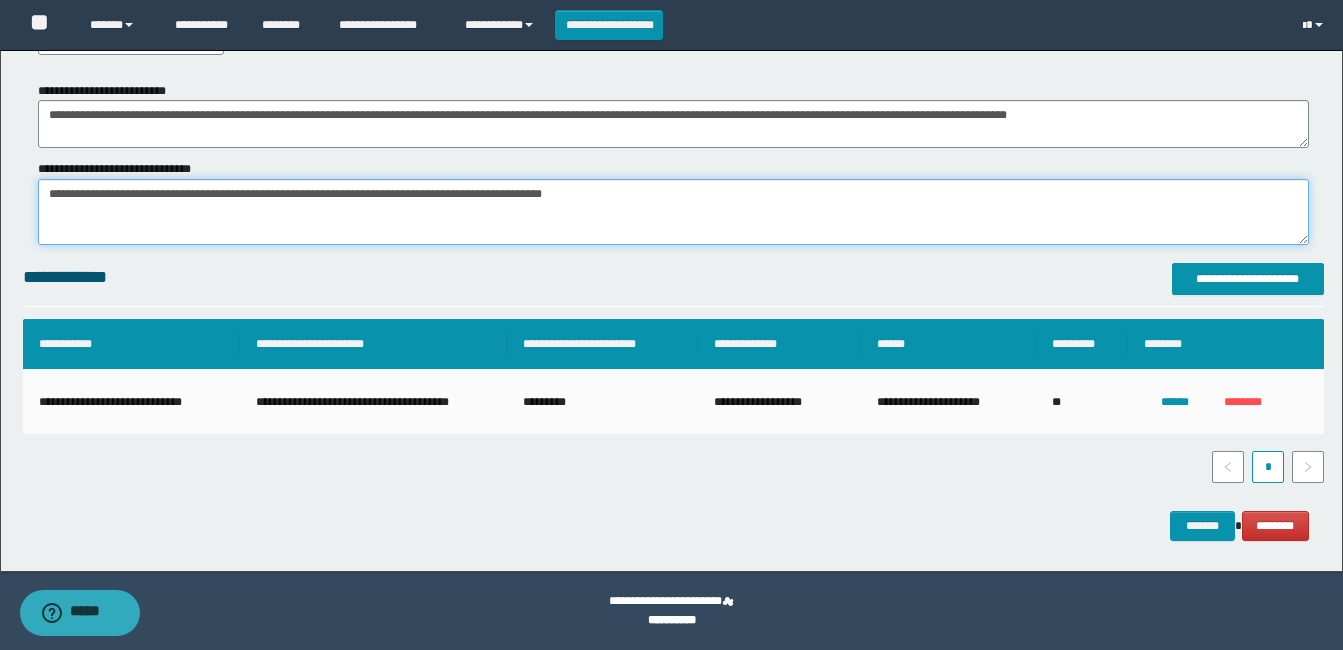 click on "*******" at bounding box center [673, 212] 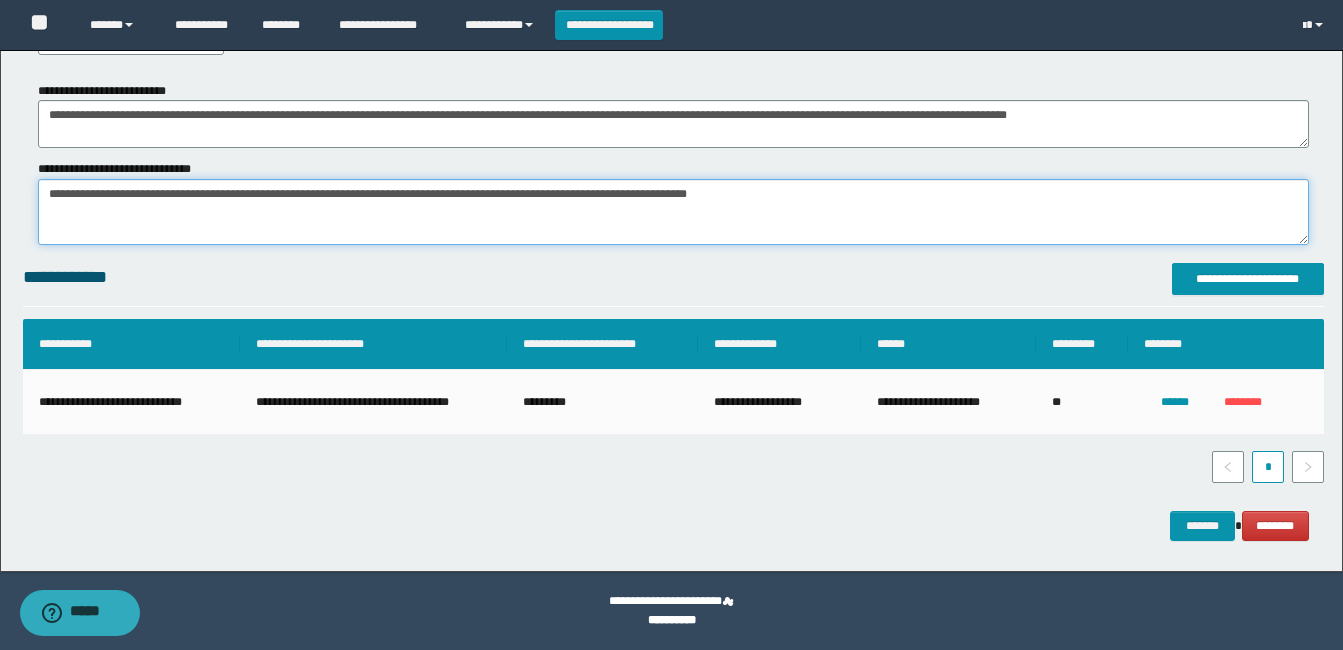 click on "*******" at bounding box center (673, 212) 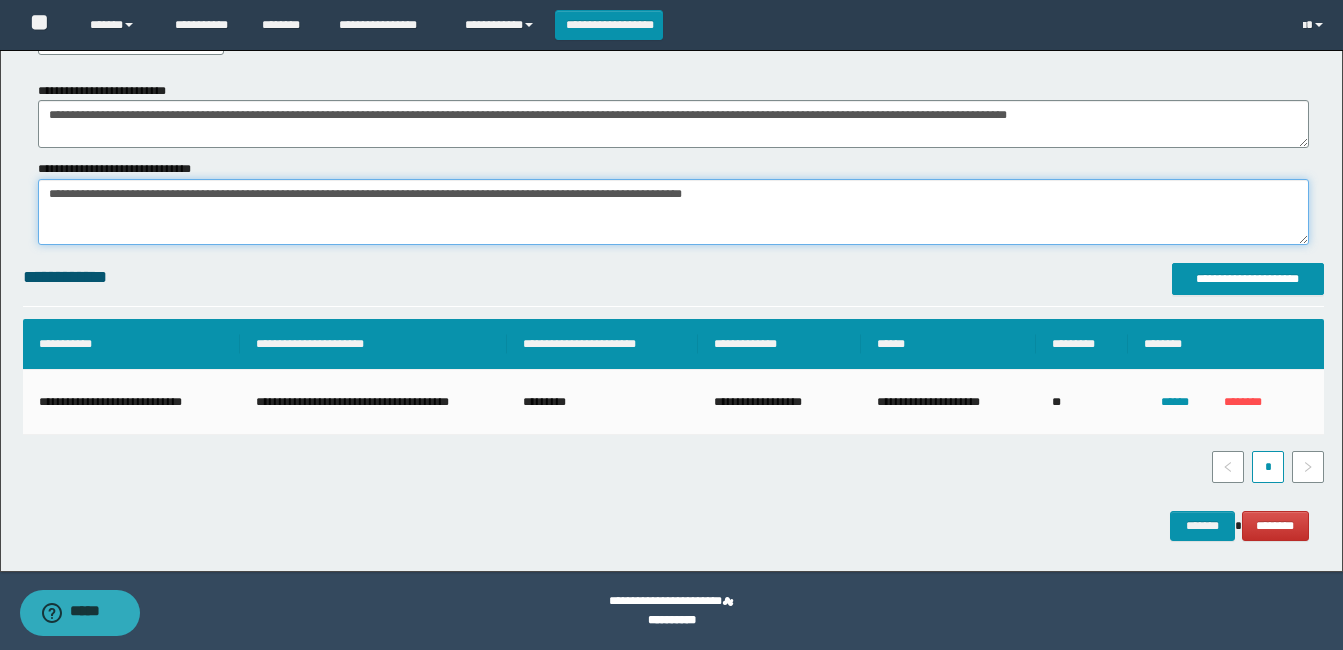 drag, startPoint x: 674, startPoint y: 201, endPoint x: 934, endPoint y: 212, distance: 260.23257 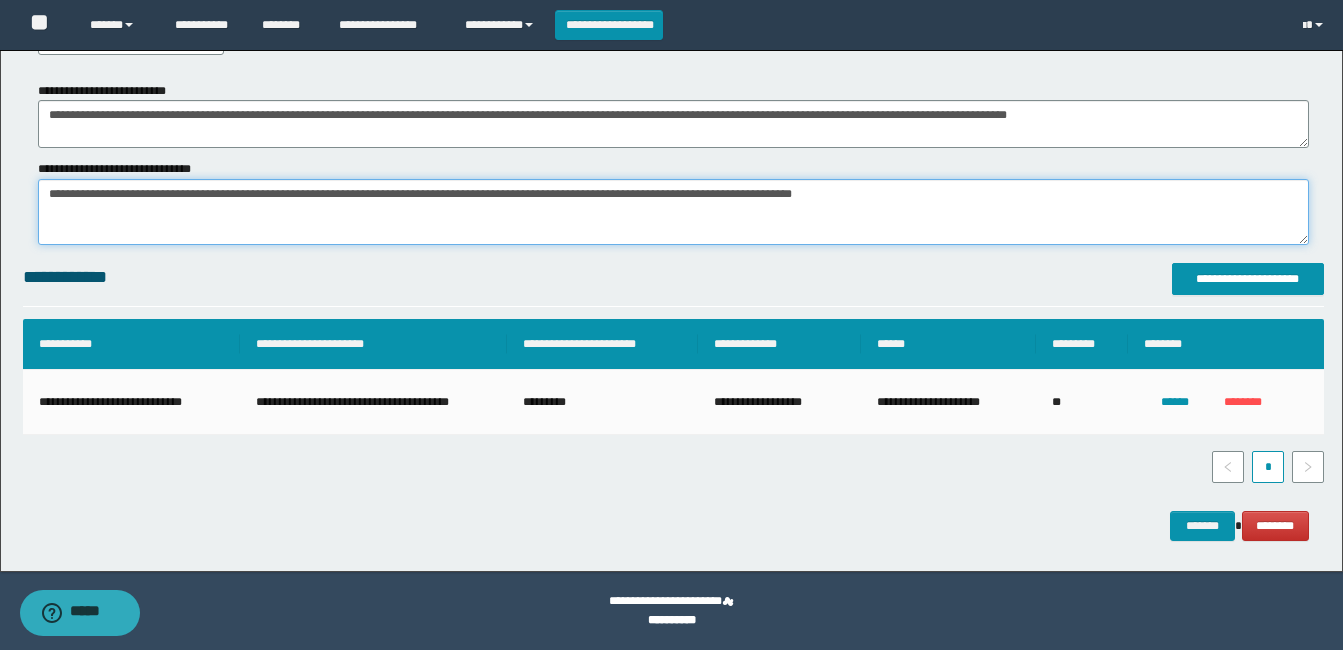 drag, startPoint x: 129, startPoint y: 194, endPoint x: 413, endPoint y: 198, distance: 284.02817 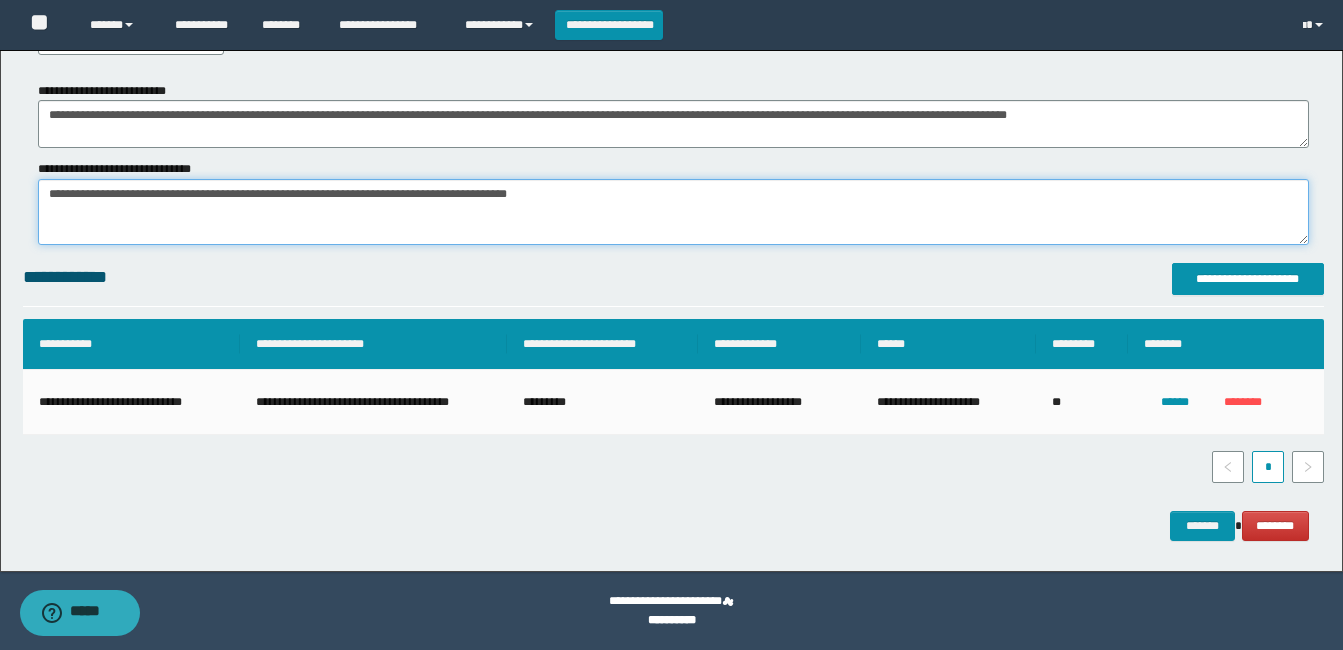 click on "*******" at bounding box center (673, 212) 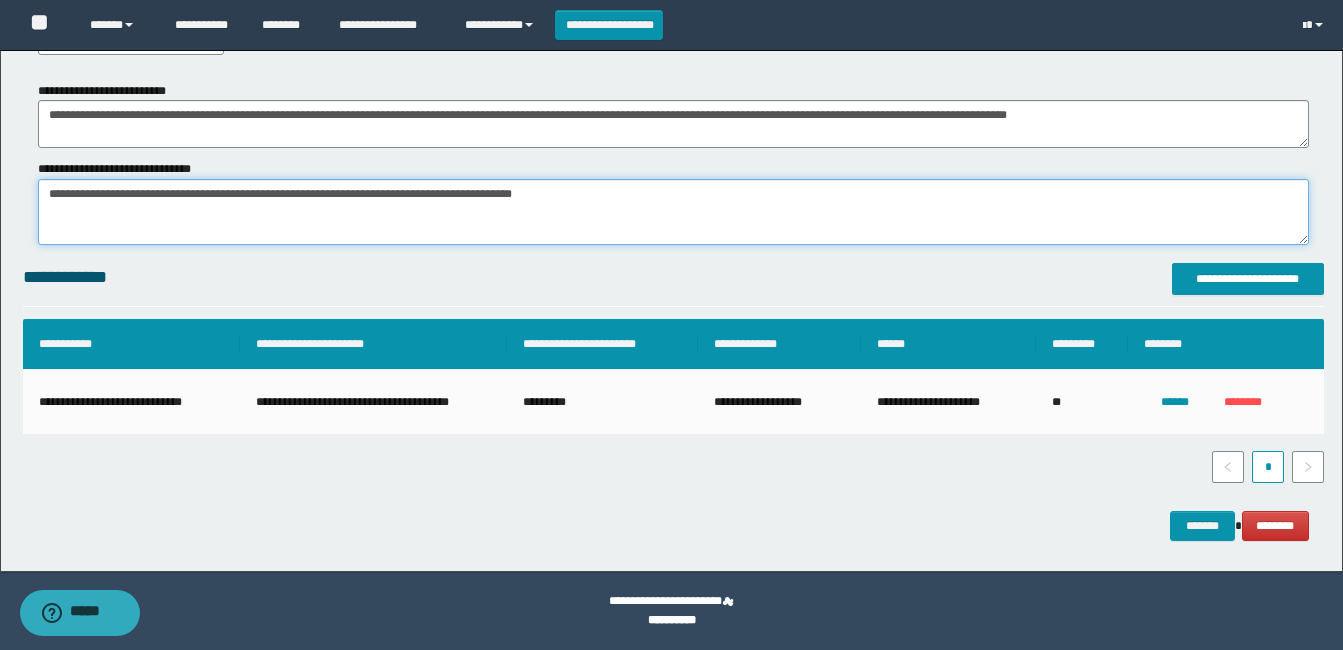 paste on "**********" 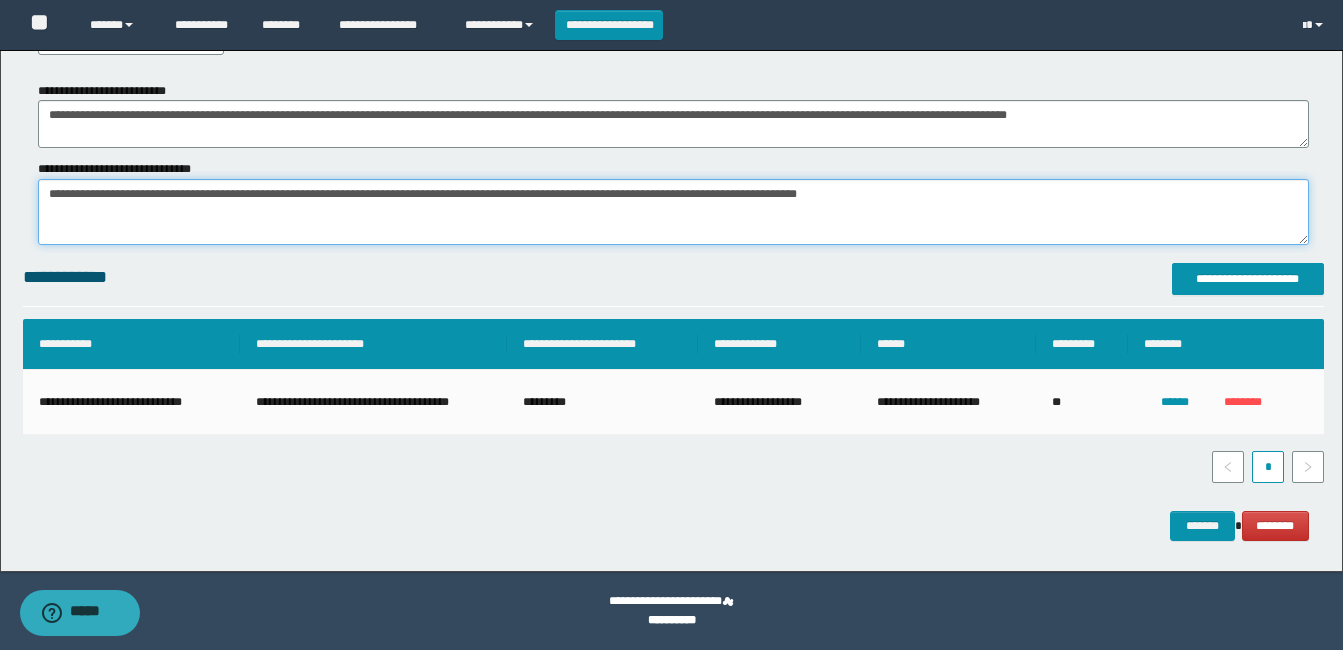 click on "*******" at bounding box center (673, 212) 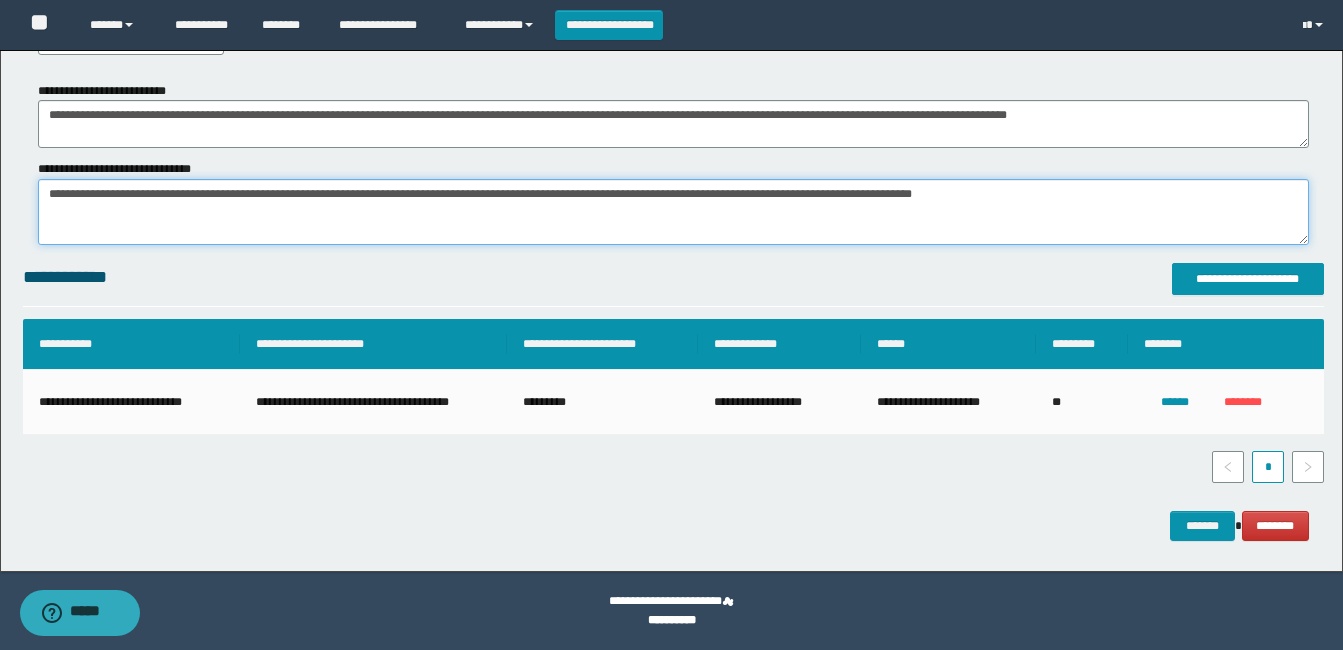 drag, startPoint x: 282, startPoint y: 193, endPoint x: 569, endPoint y: 199, distance: 287.0627 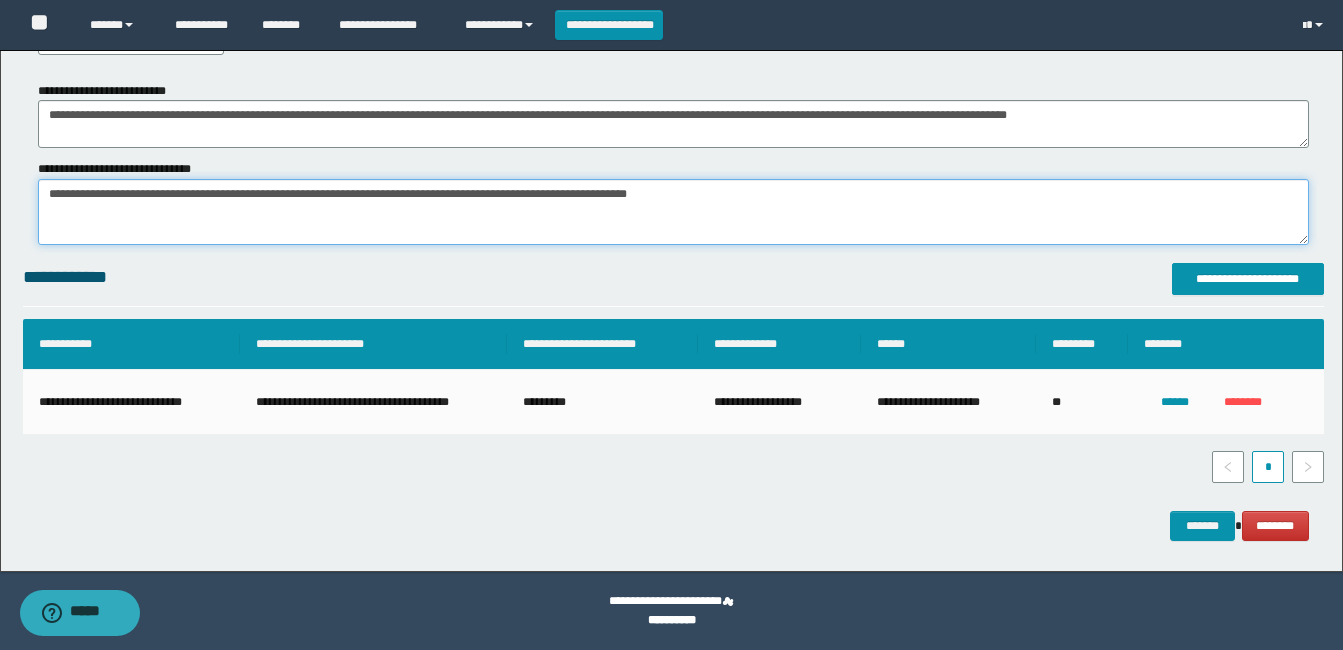 click on "*******" at bounding box center [673, 212] 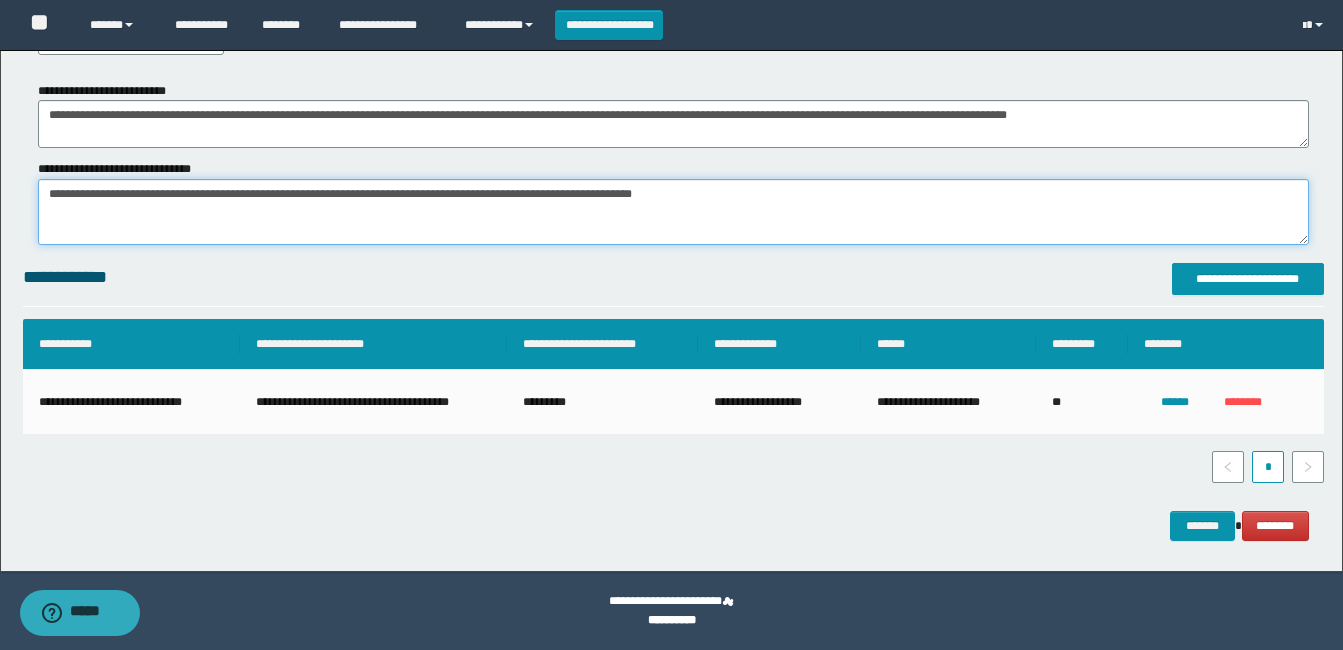 click on "*******" at bounding box center (673, 212) 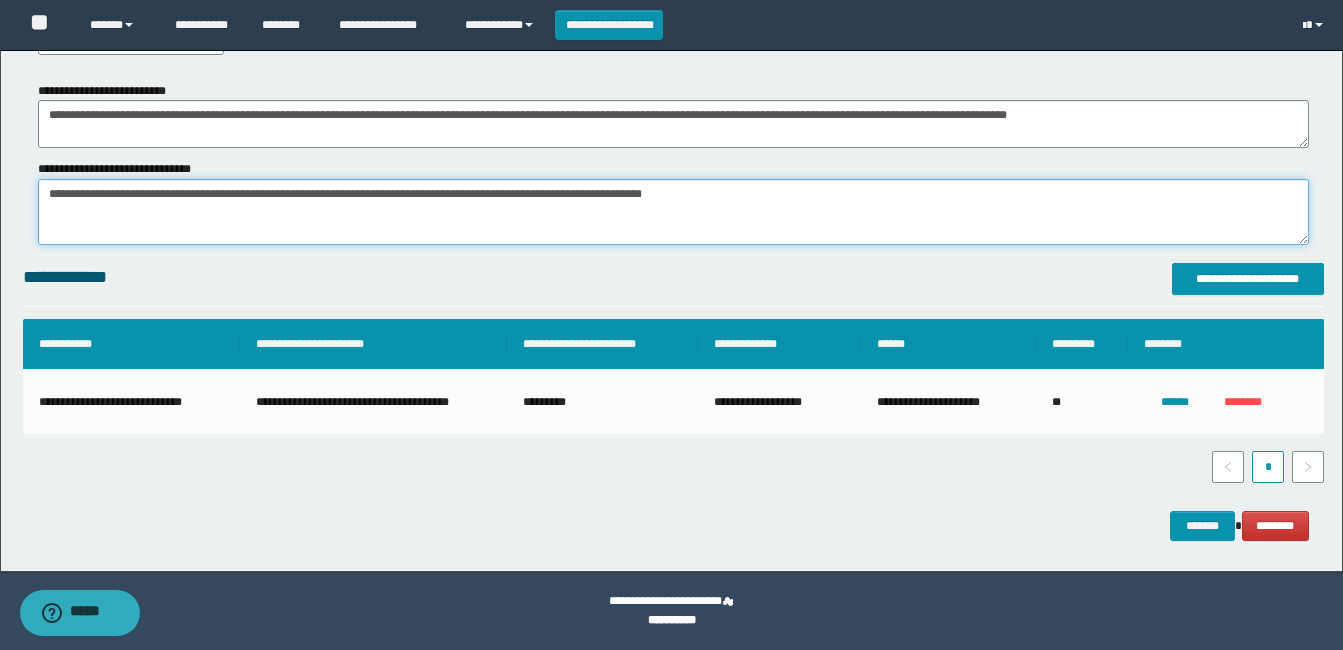 paste on "**********" 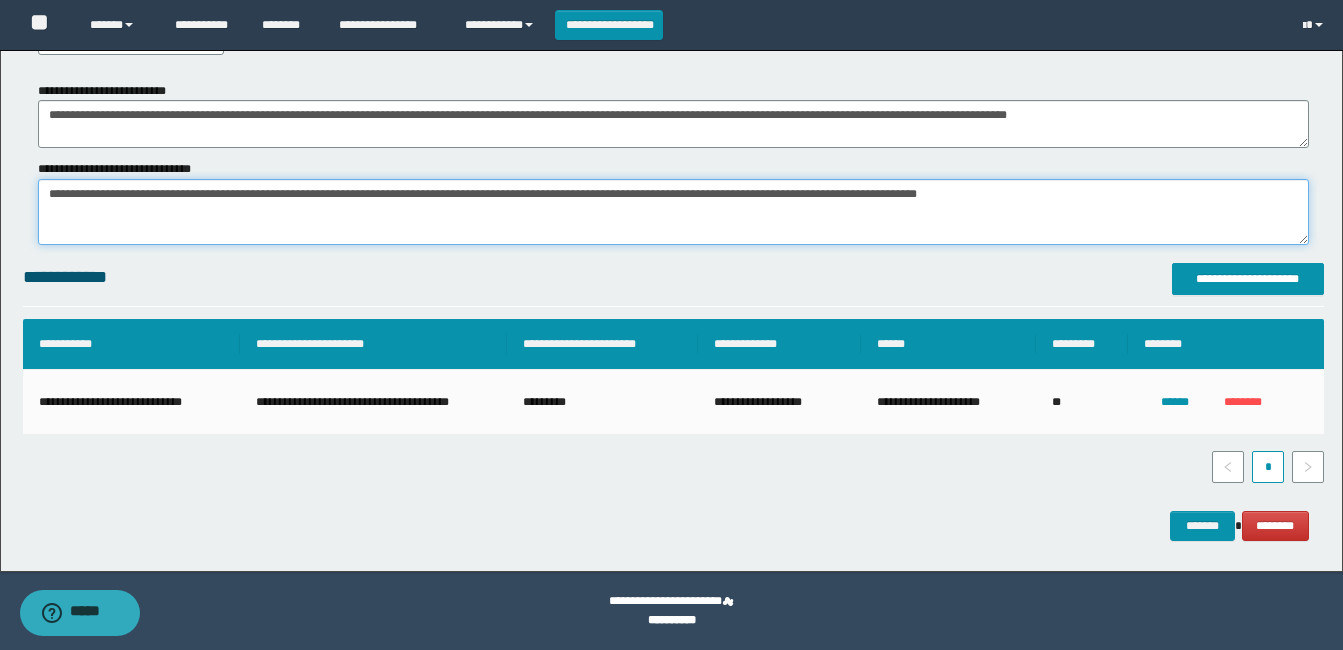 type on "**********" 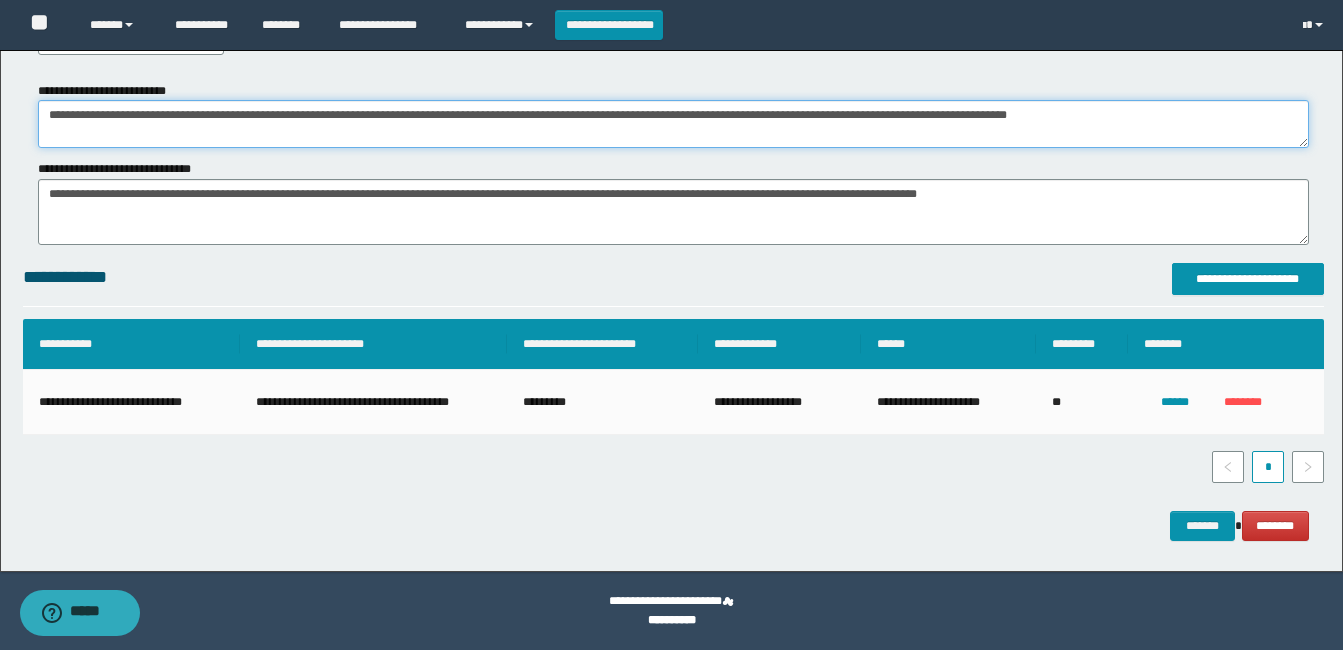 drag, startPoint x: 908, startPoint y: 113, endPoint x: 929, endPoint y: 92, distance: 29.698484 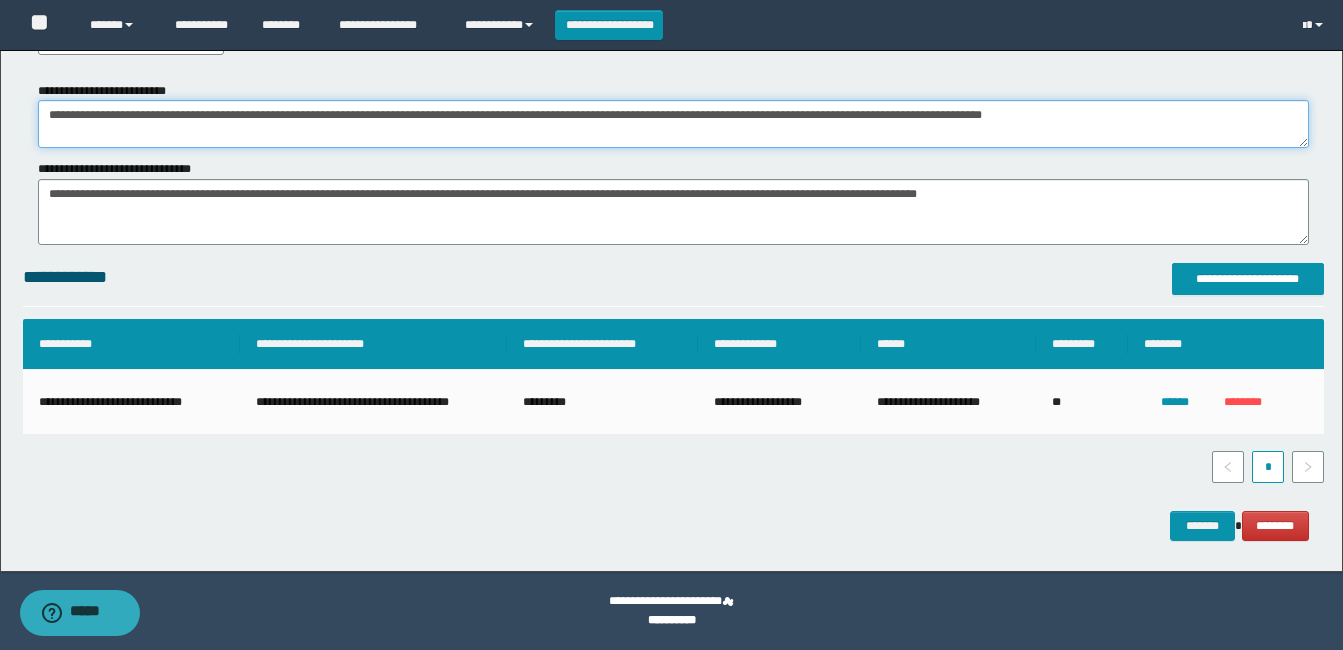 click on "**********" at bounding box center [673, 124] 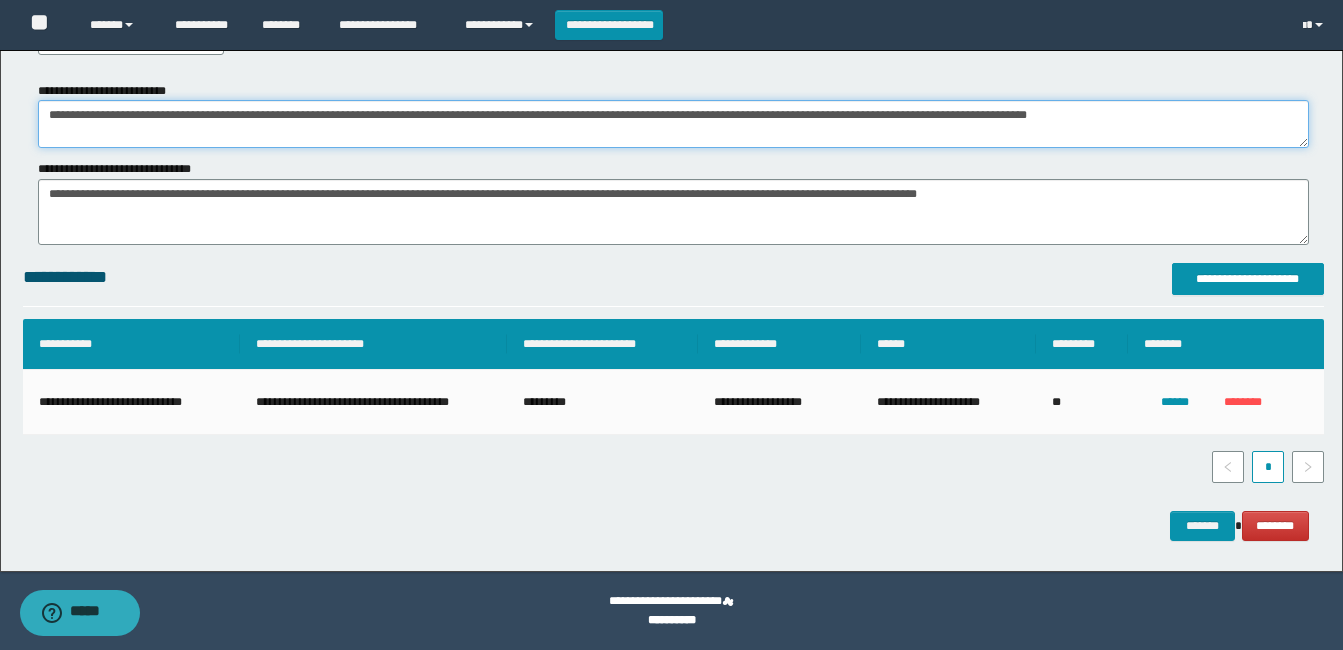 click on "**********" at bounding box center (673, 124) 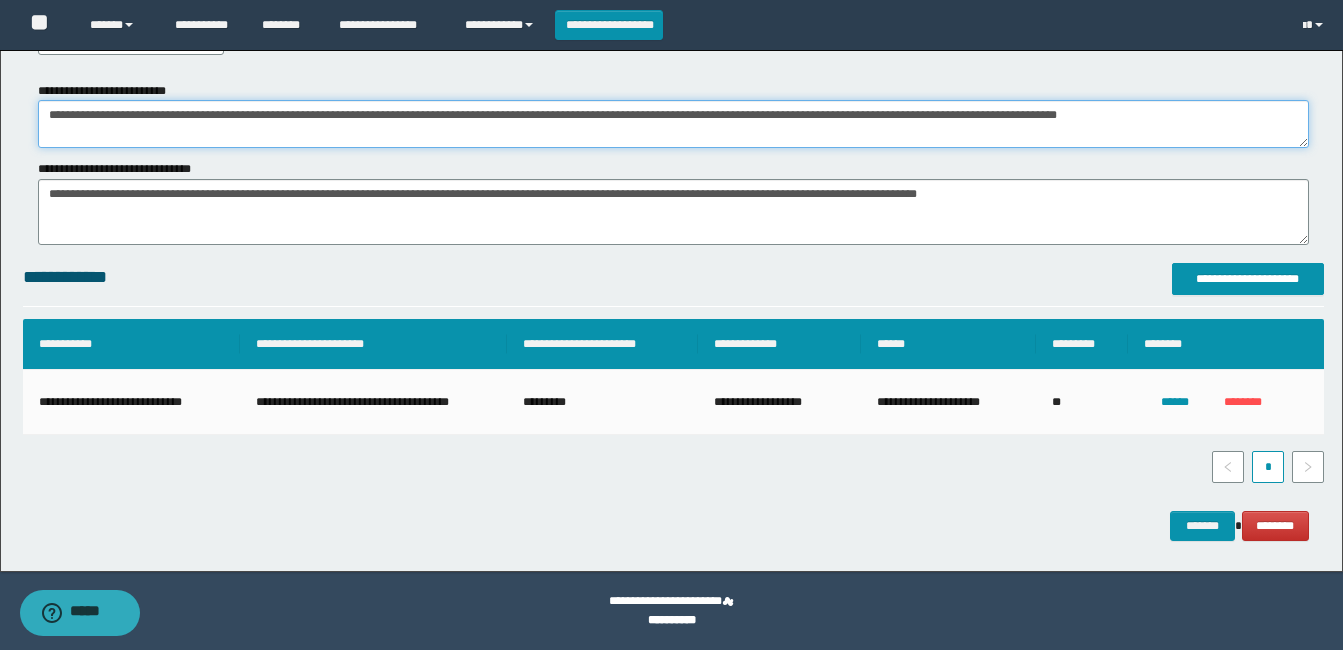 click on "**********" at bounding box center (673, 124) 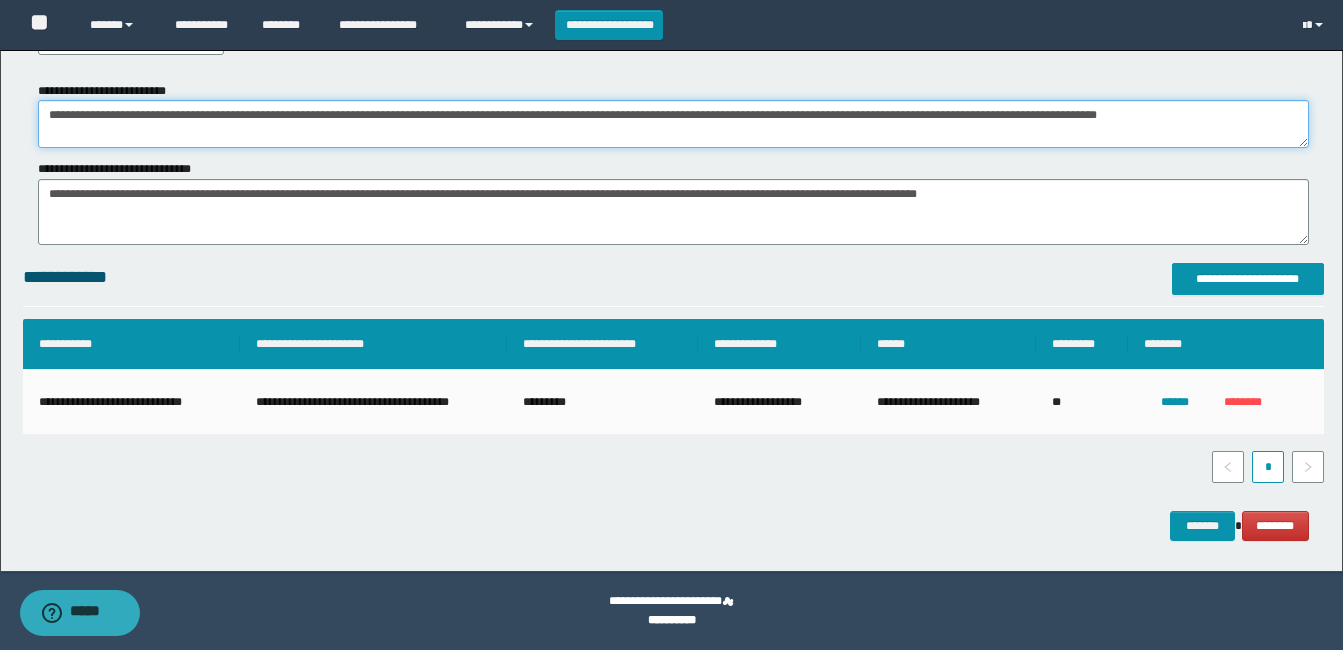 click on "**********" at bounding box center [673, 124] 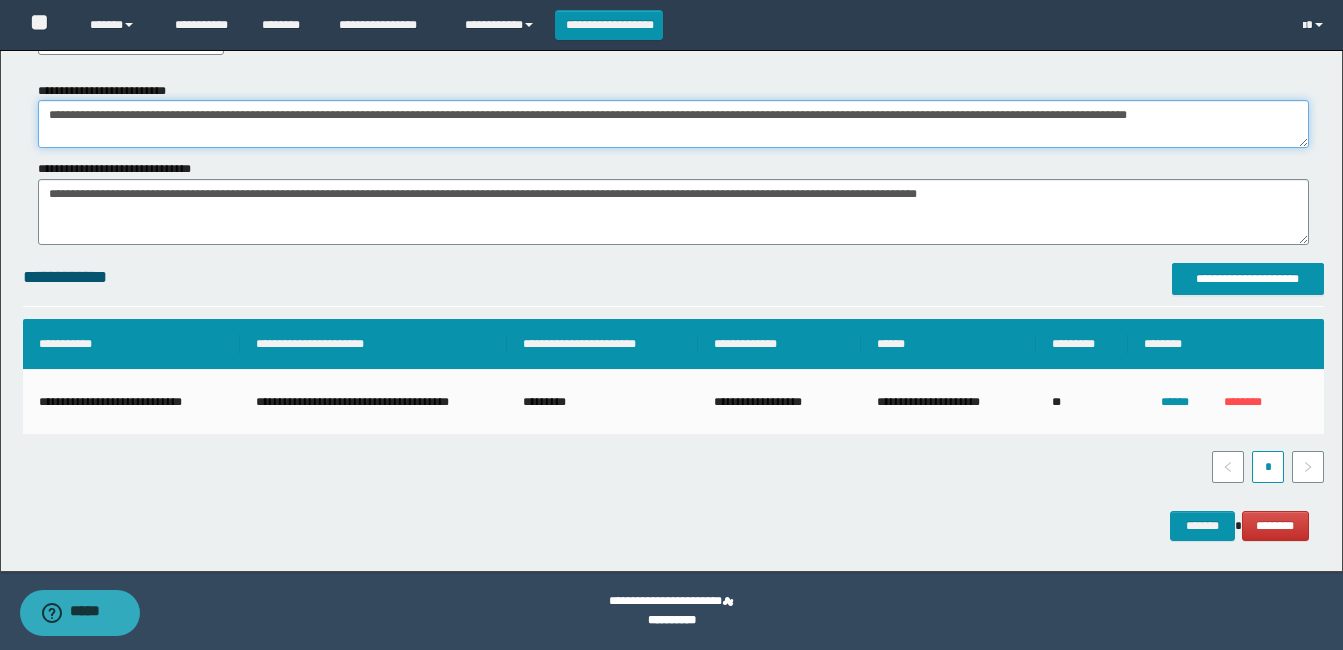 type on "**********" 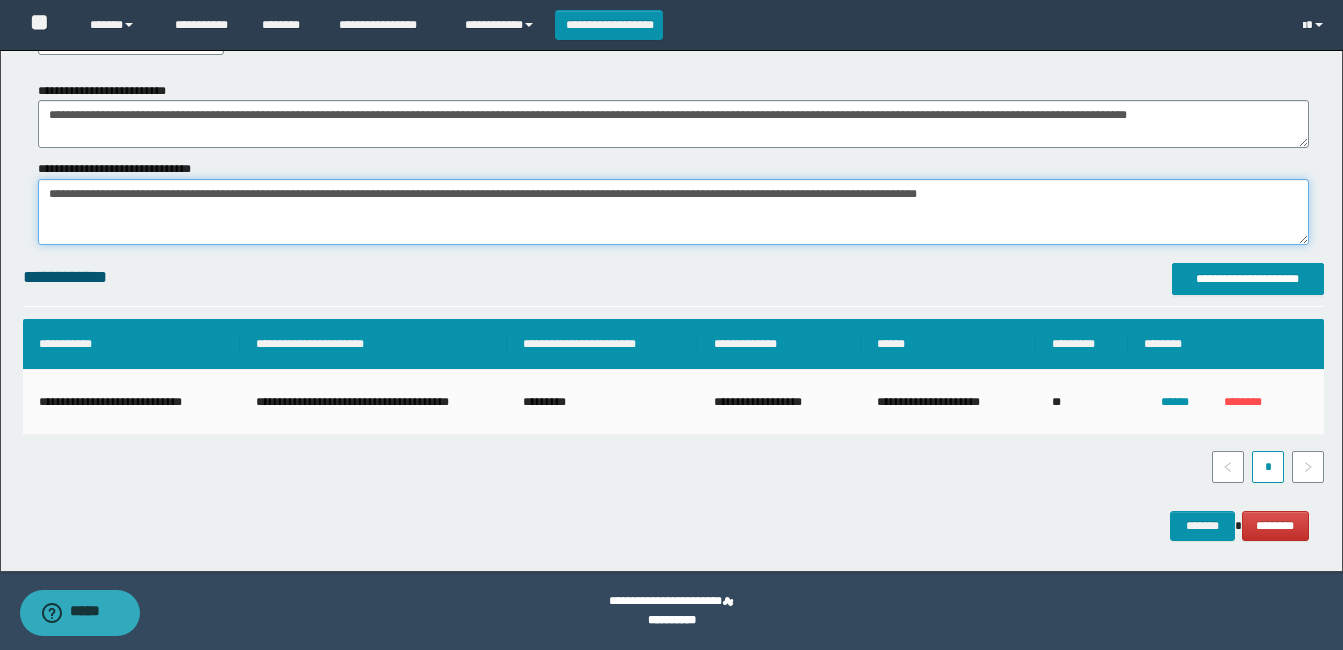 drag, startPoint x: 130, startPoint y: 191, endPoint x: 276, endPoint y: 196, distance: 146.08559 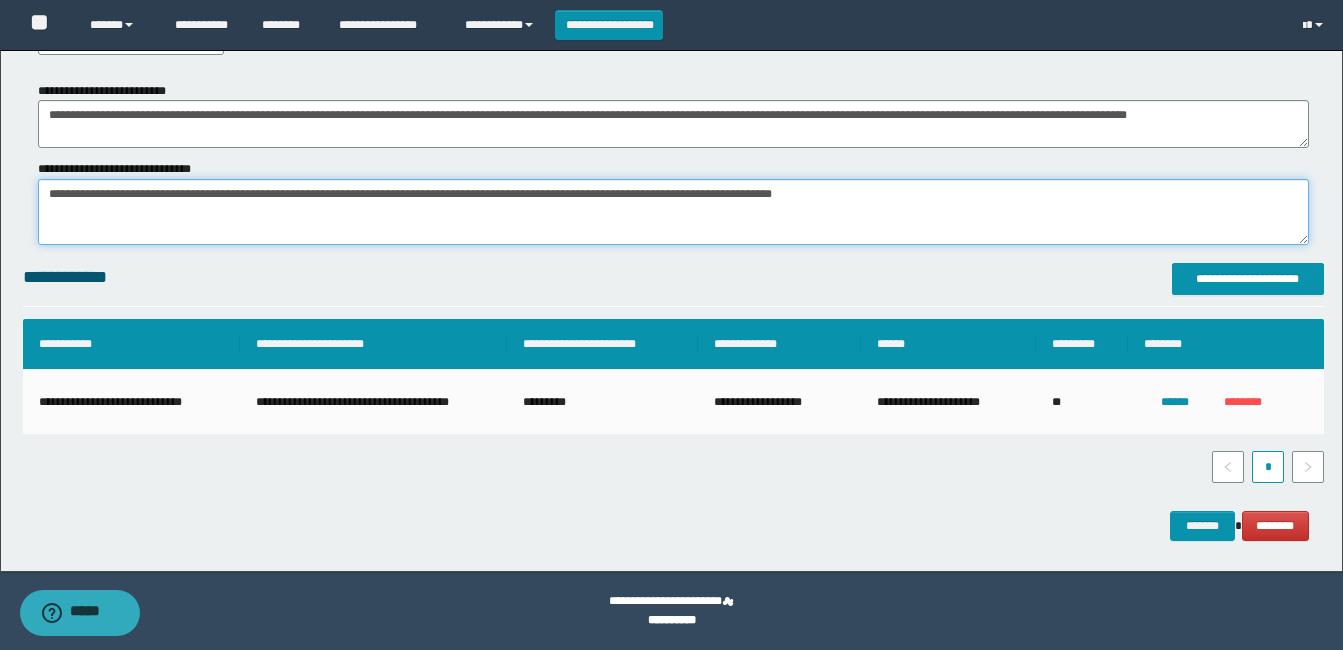 type on "**********" 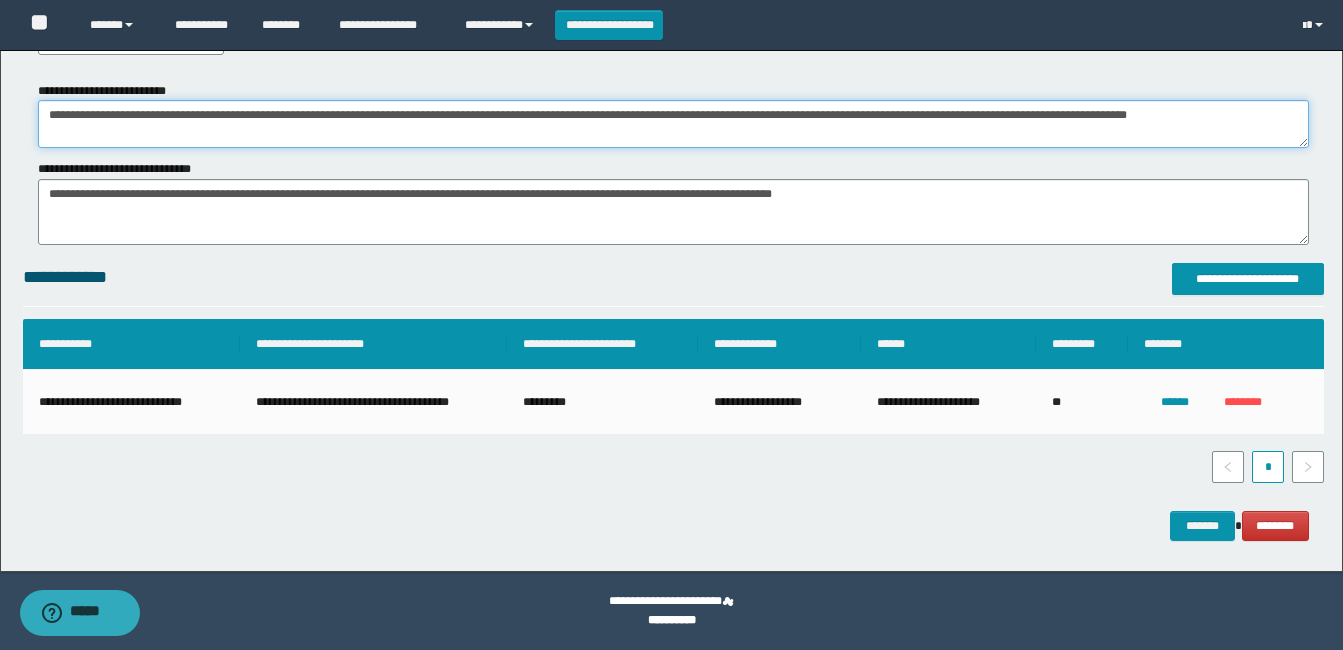drag, startPoint x: 1183, startPoint y: 118, endPoint x: 1210, endPoint y: 118, distance: 27 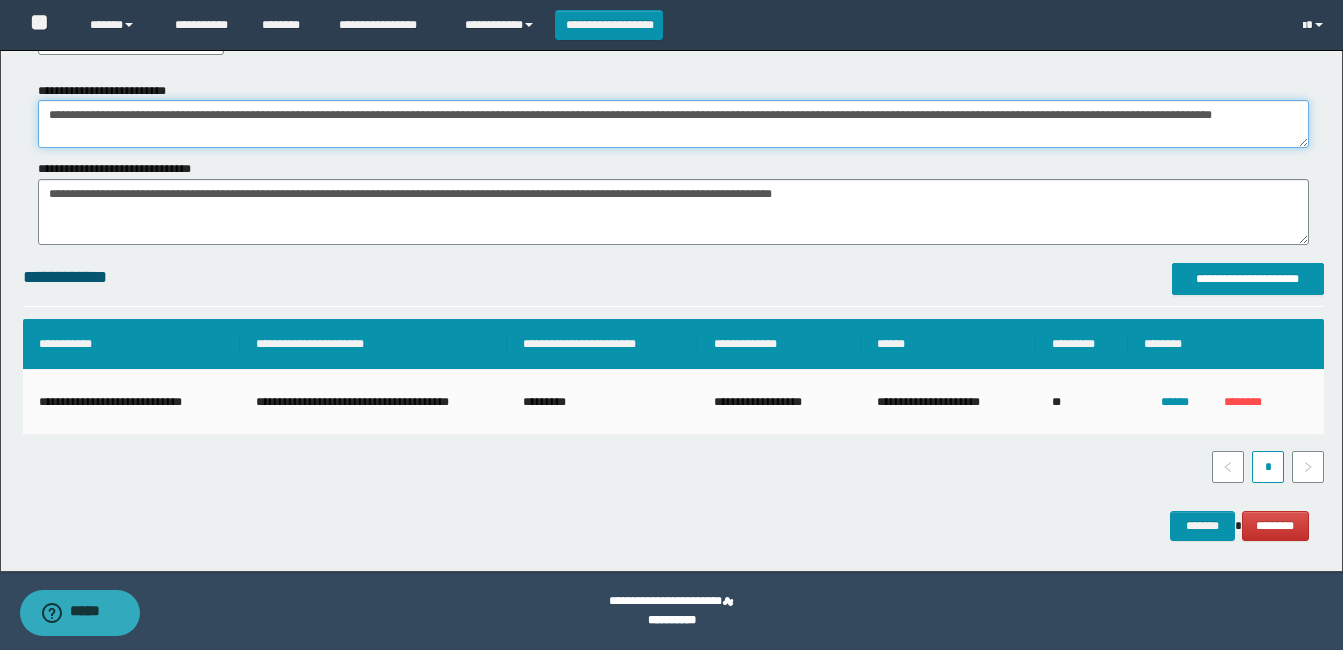 click on "**********" at bounding box center [673, 124] 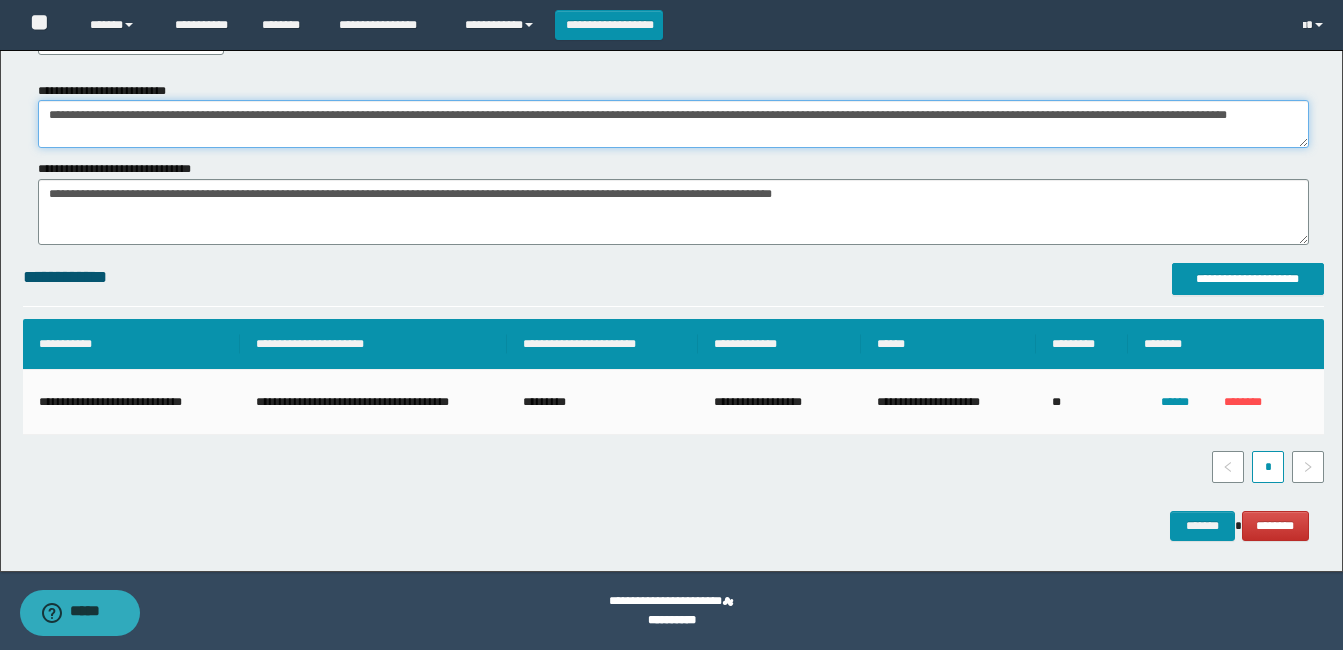 click on "**********" at bounding box center (673, 124) 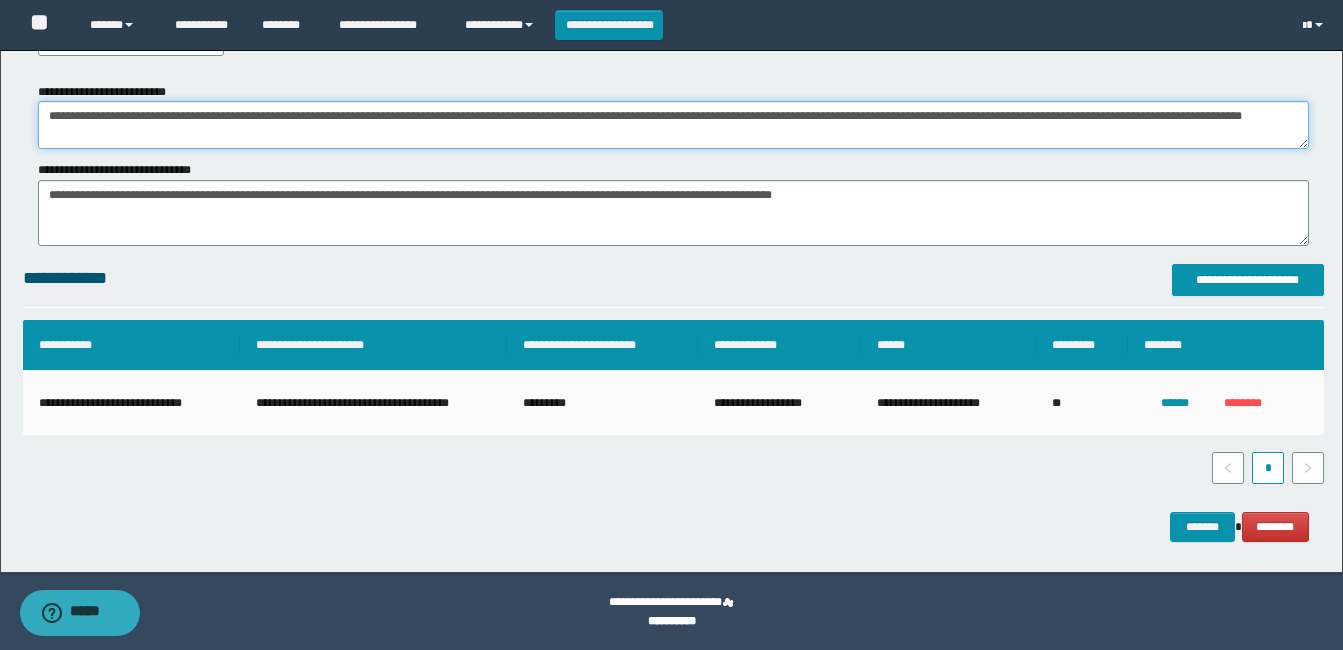 scroll, scrollTop: 1234, scrollLeft: 0, axis: vertical 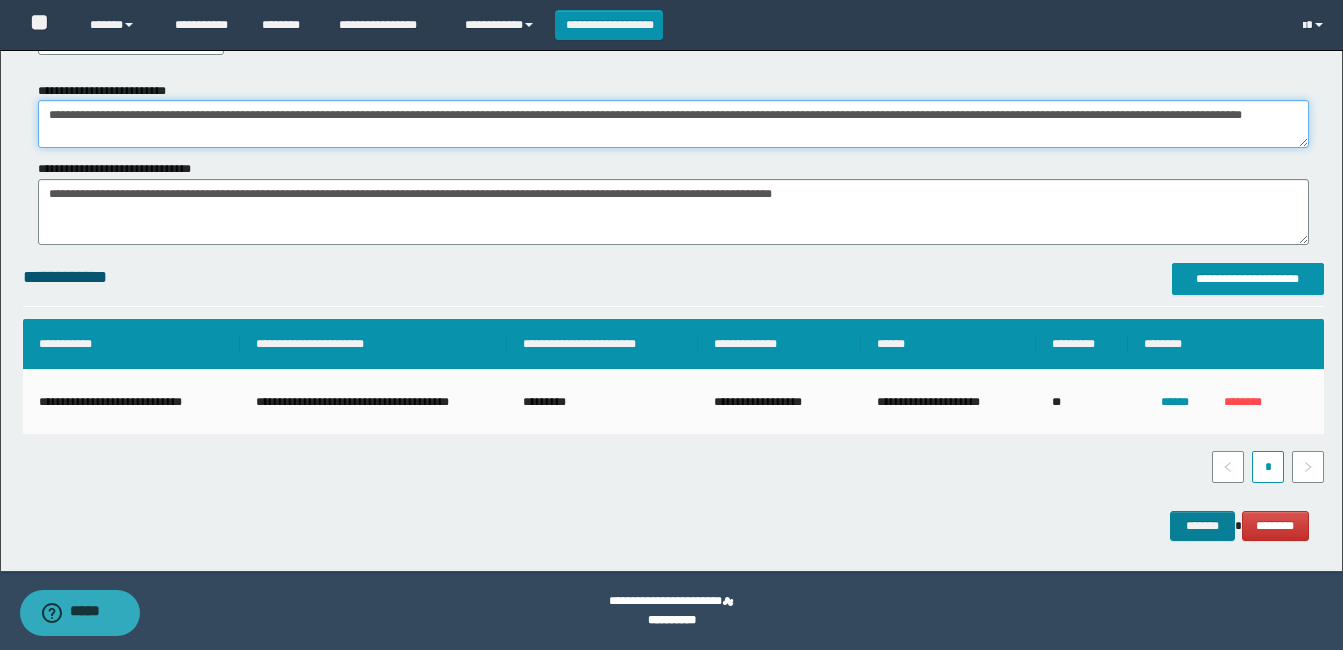 type on "**********" 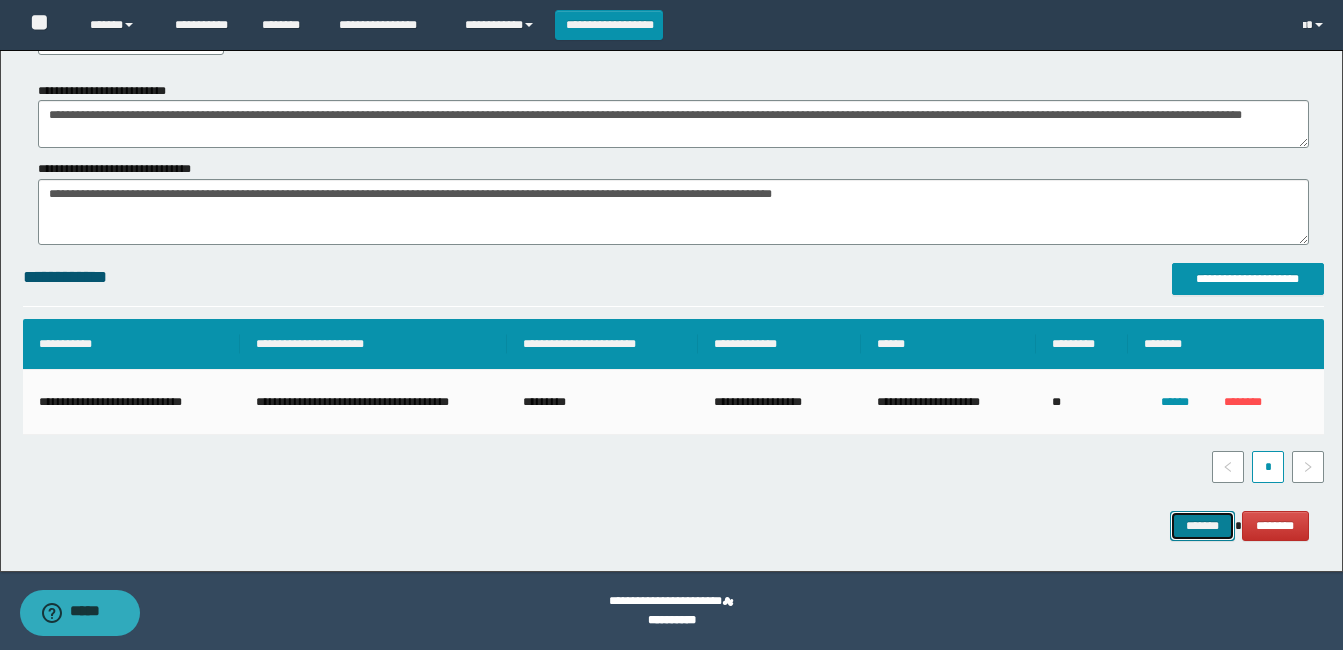 click on "*******" at bounding box center (1202, 526) 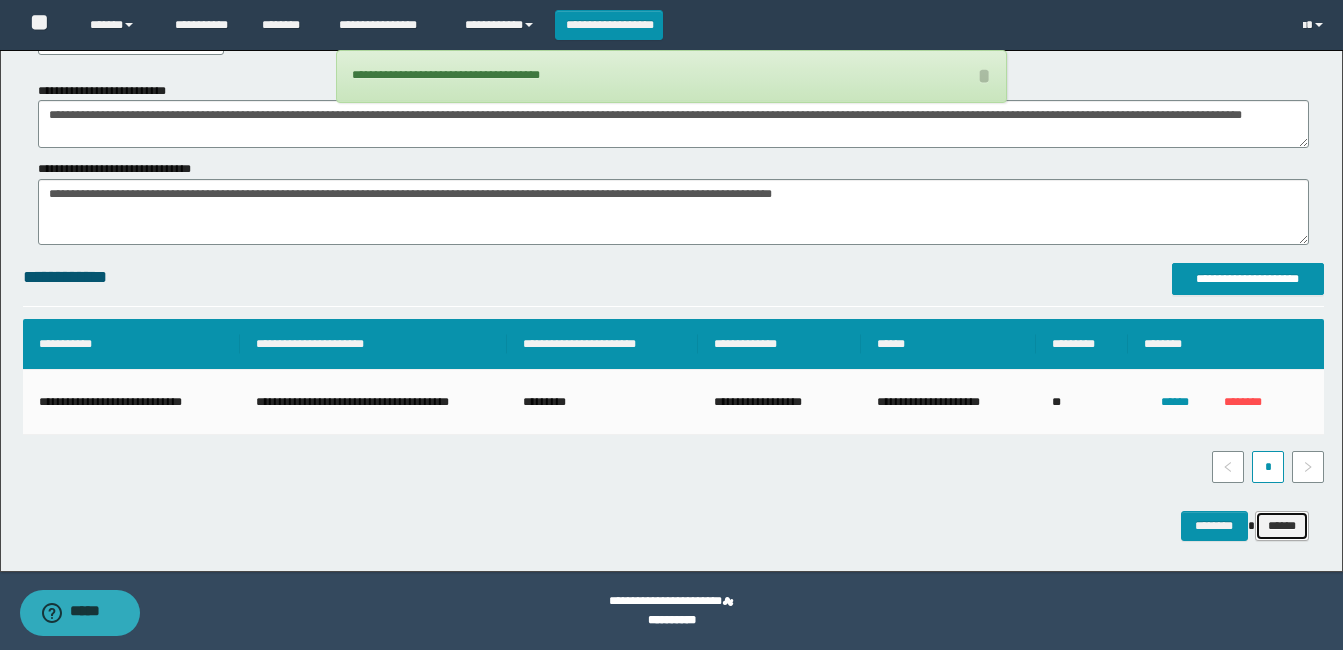 click on "******" at bounding box center (1282, 526) 